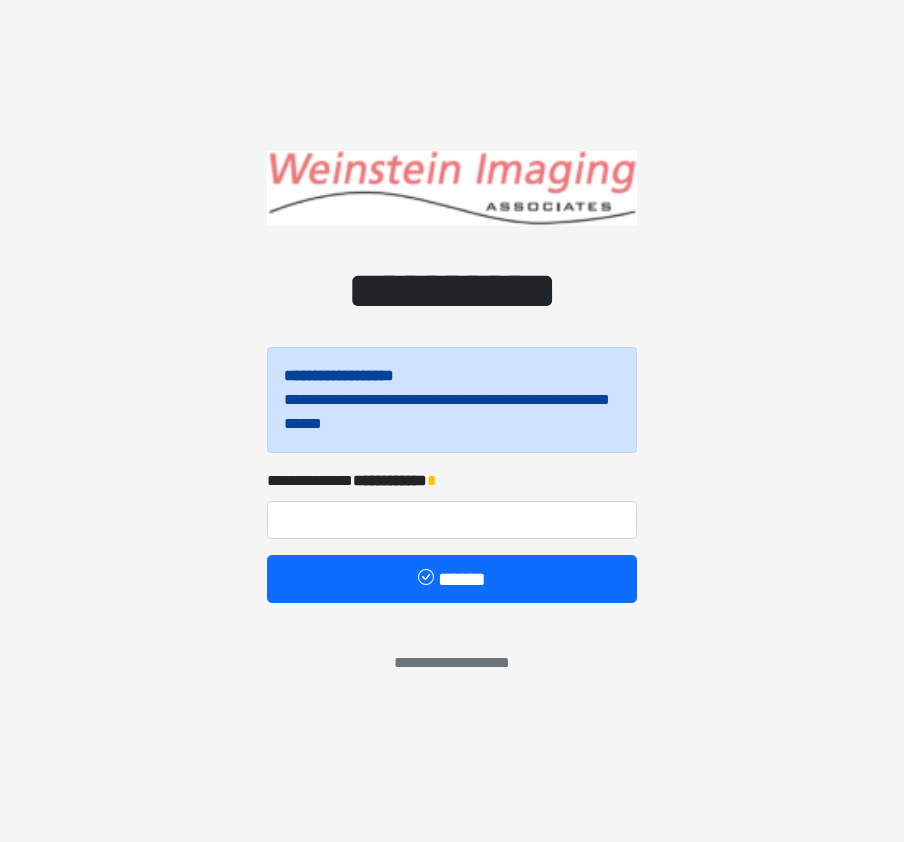 scroll, scrollTop: 0, scrollLeft: 0, axis: both 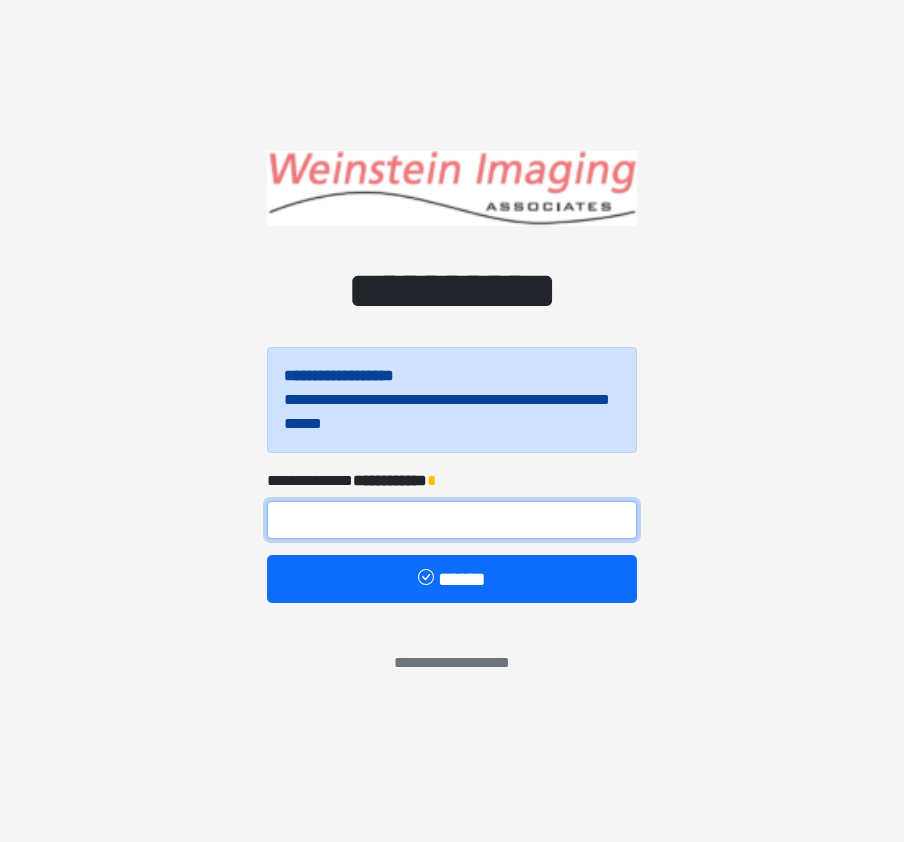 click at bounding box center [452, 520] 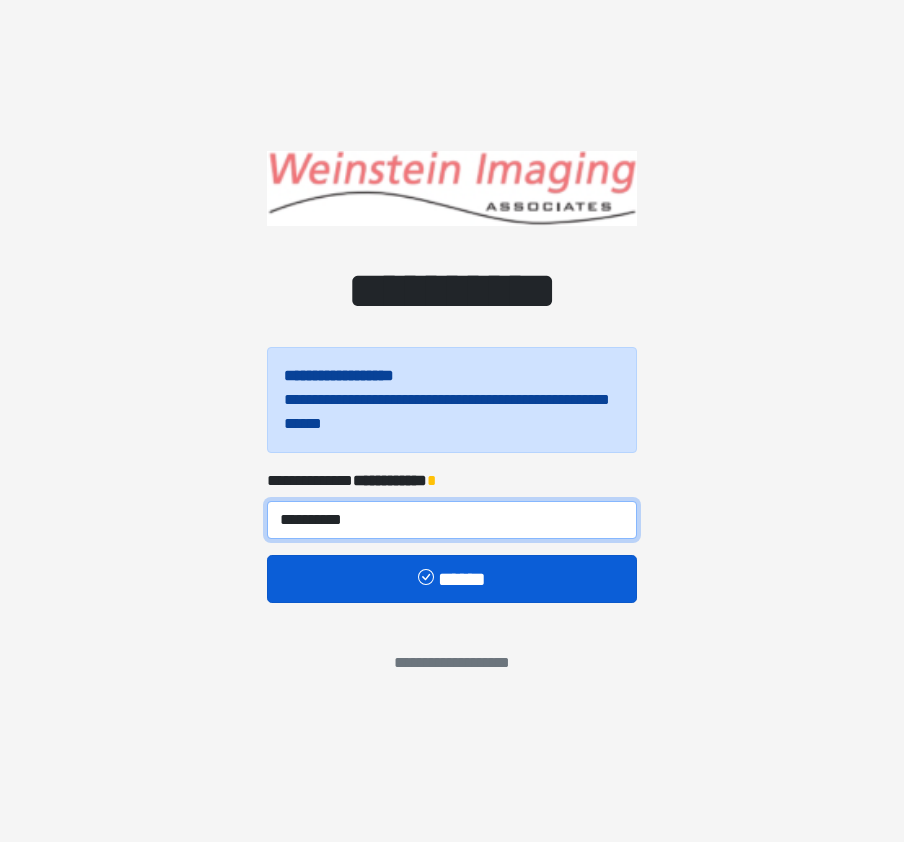 type on "**********" 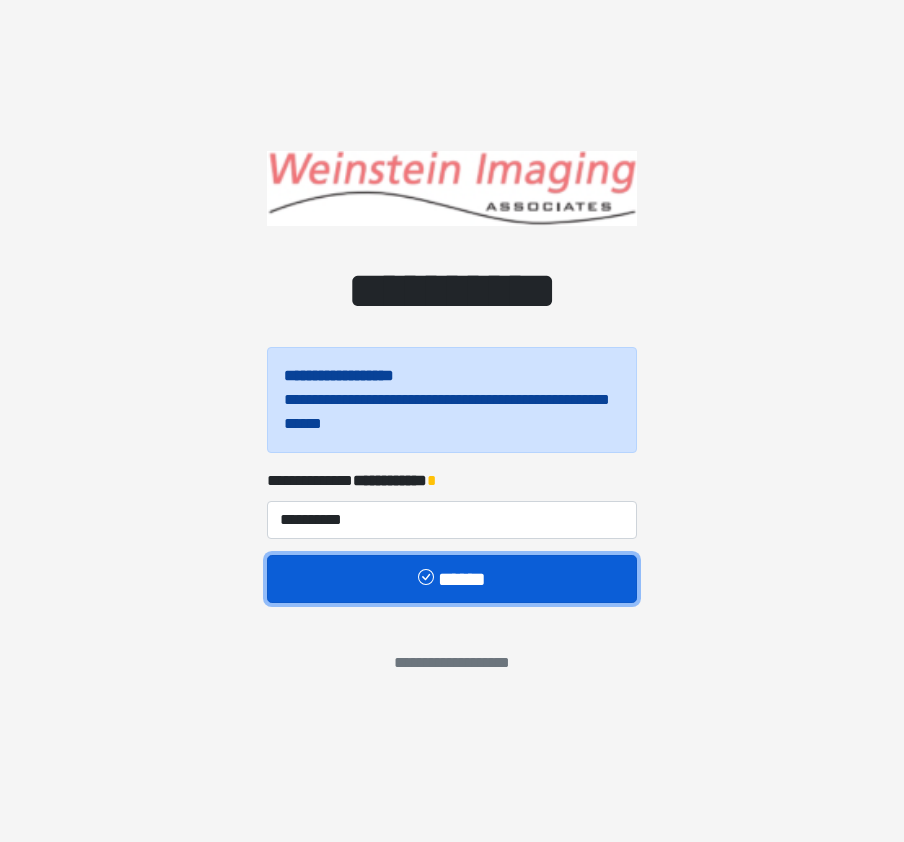 click on "******" at bounding box center (452, 579) 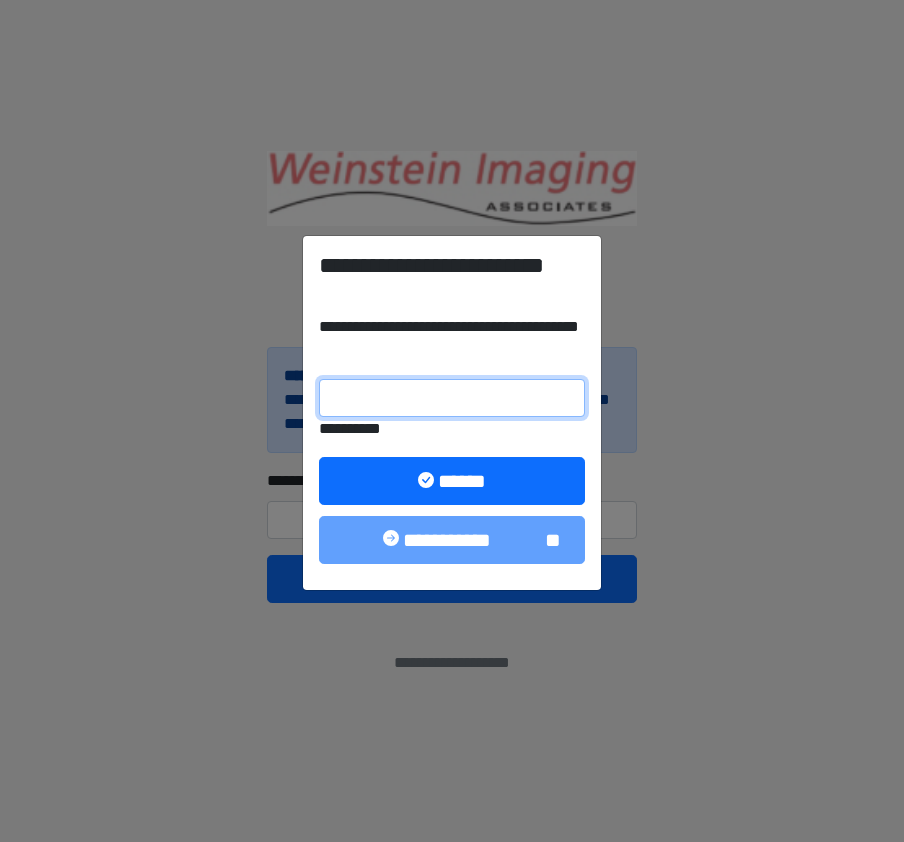 click on "**********" at bounding box center [452, 398] 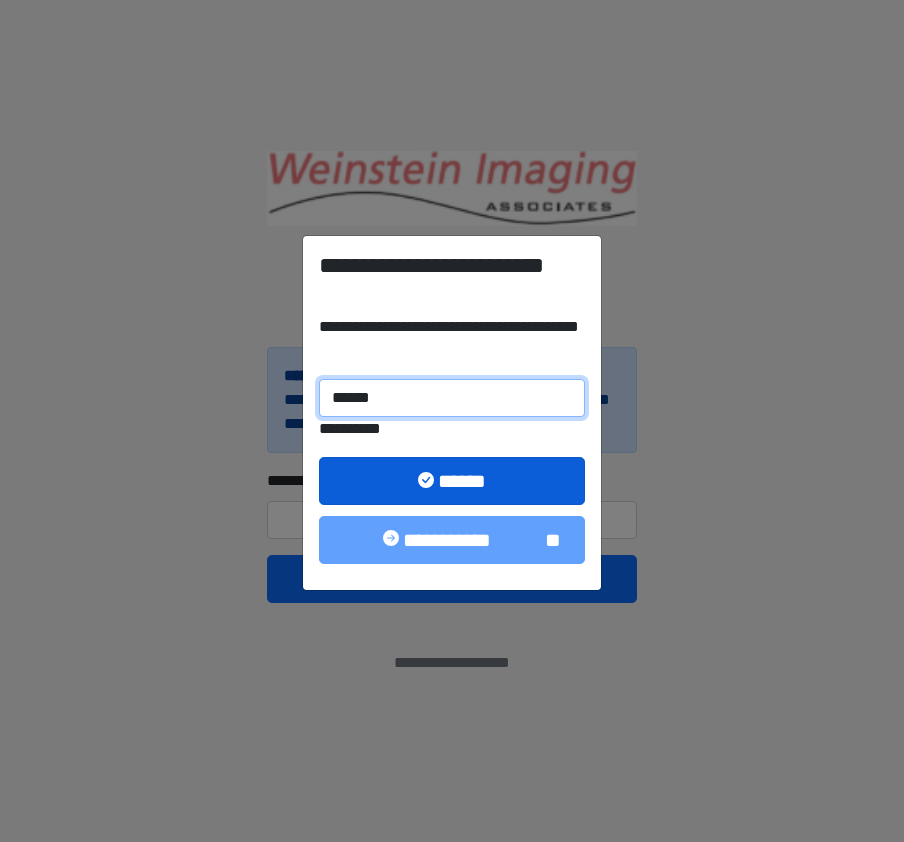 type on "******" 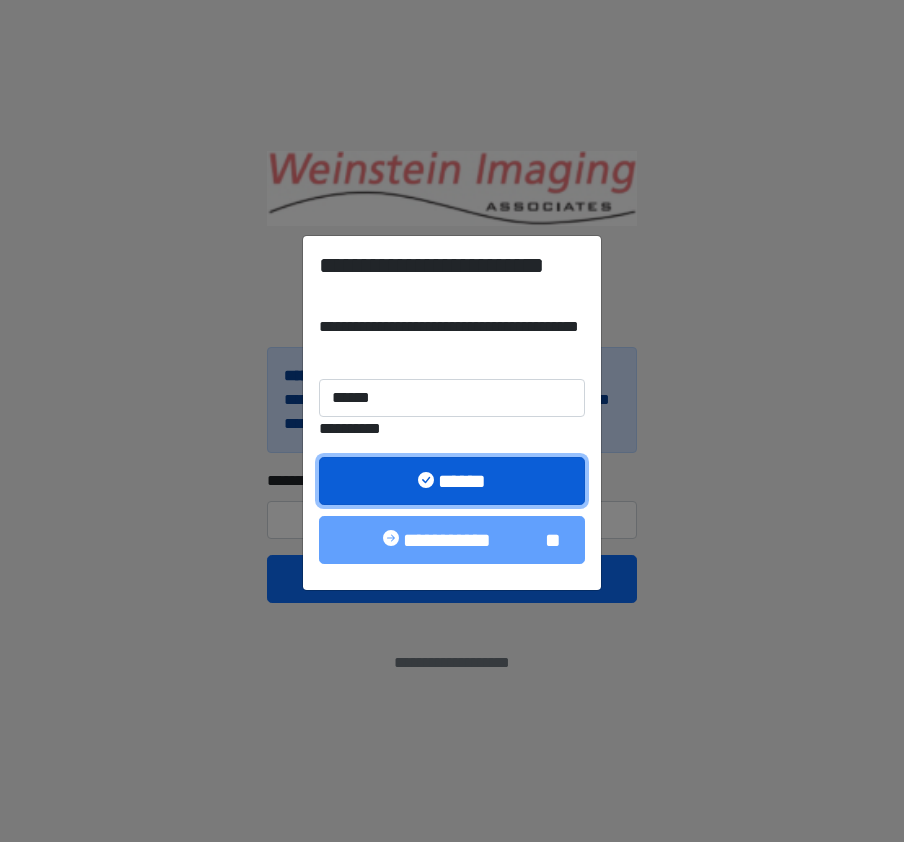 click at bounding box center (428, 482) 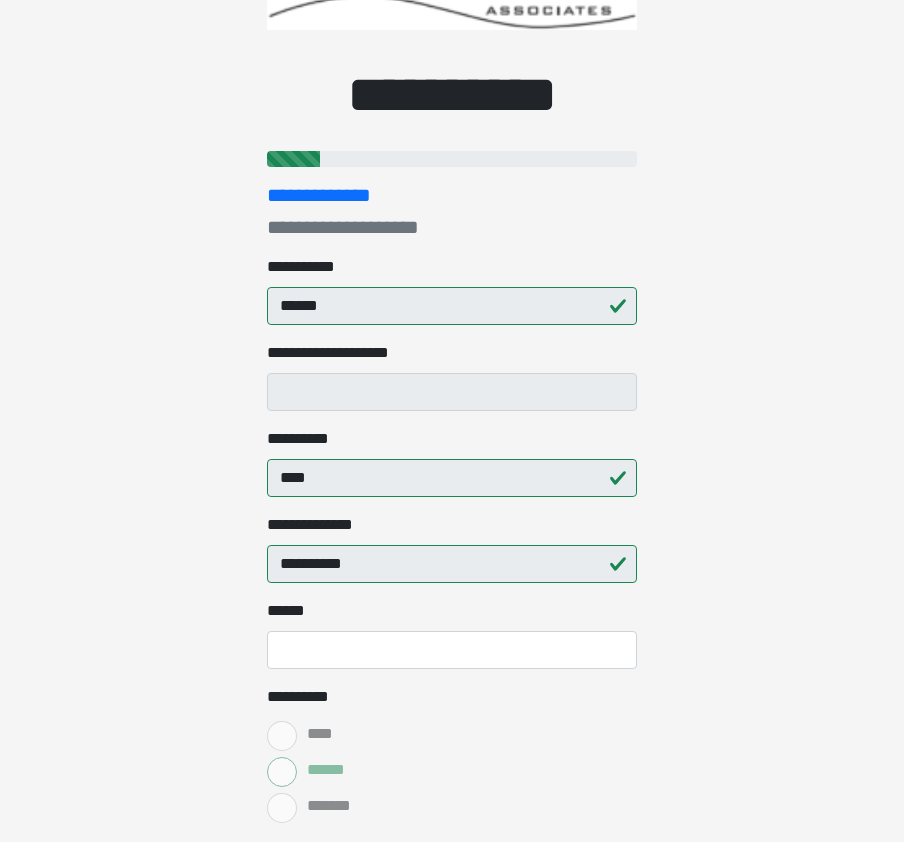 scroll, scrollTop: 200, scrollLeft: 0, axis: vertical 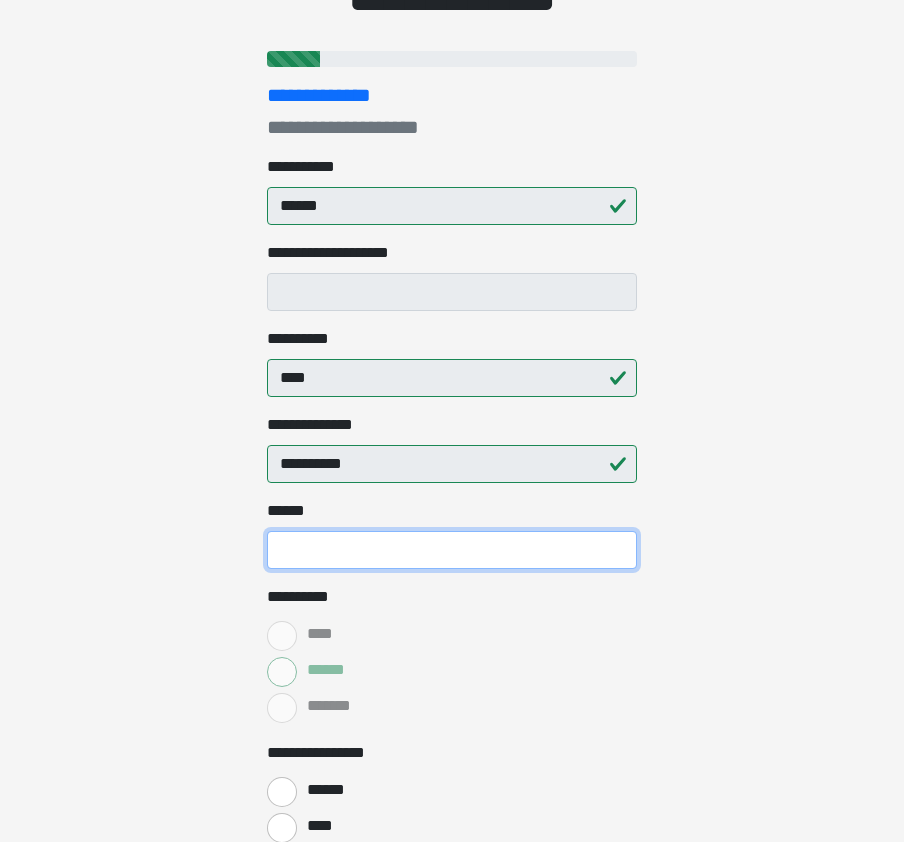 click on "**** *" at bounding box center [452, 550] 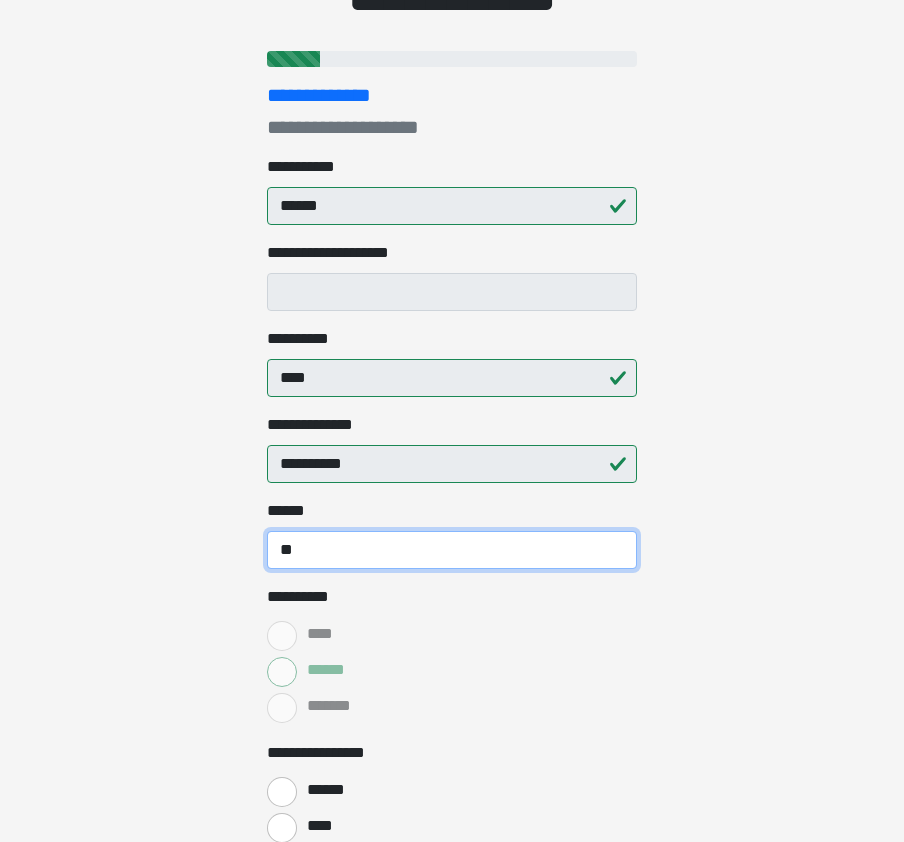 type on "**" 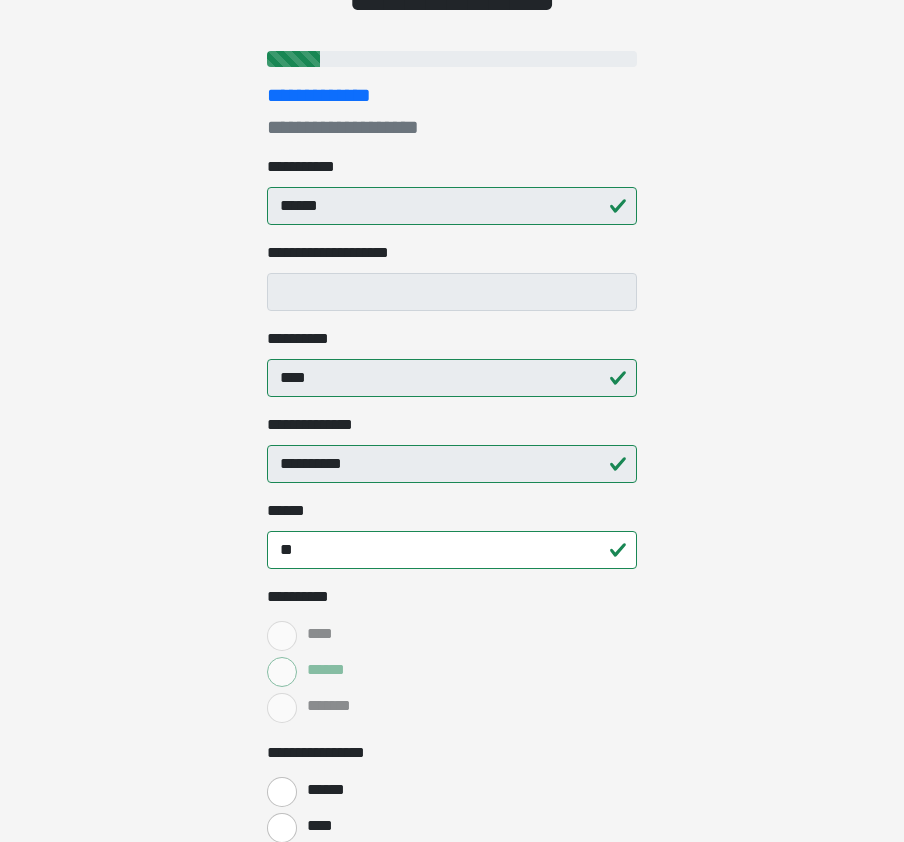 click on "****" at bounding box center (452, 634) 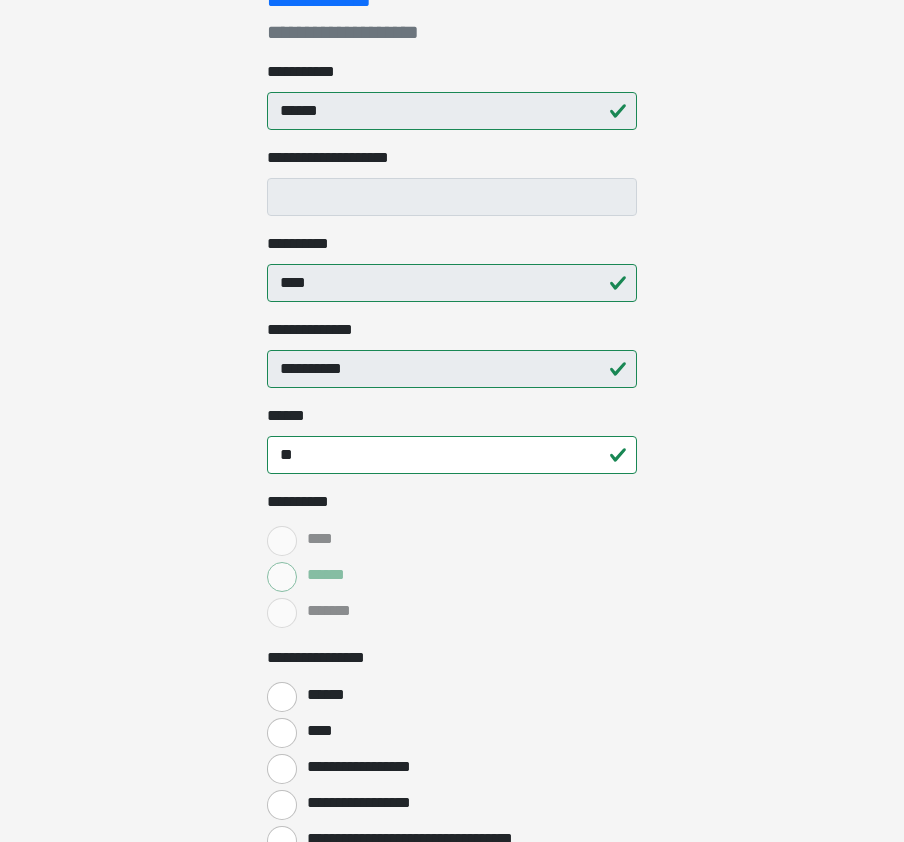 scroll, scrollTop: 300, scrollLeft: 0, axis: vertical 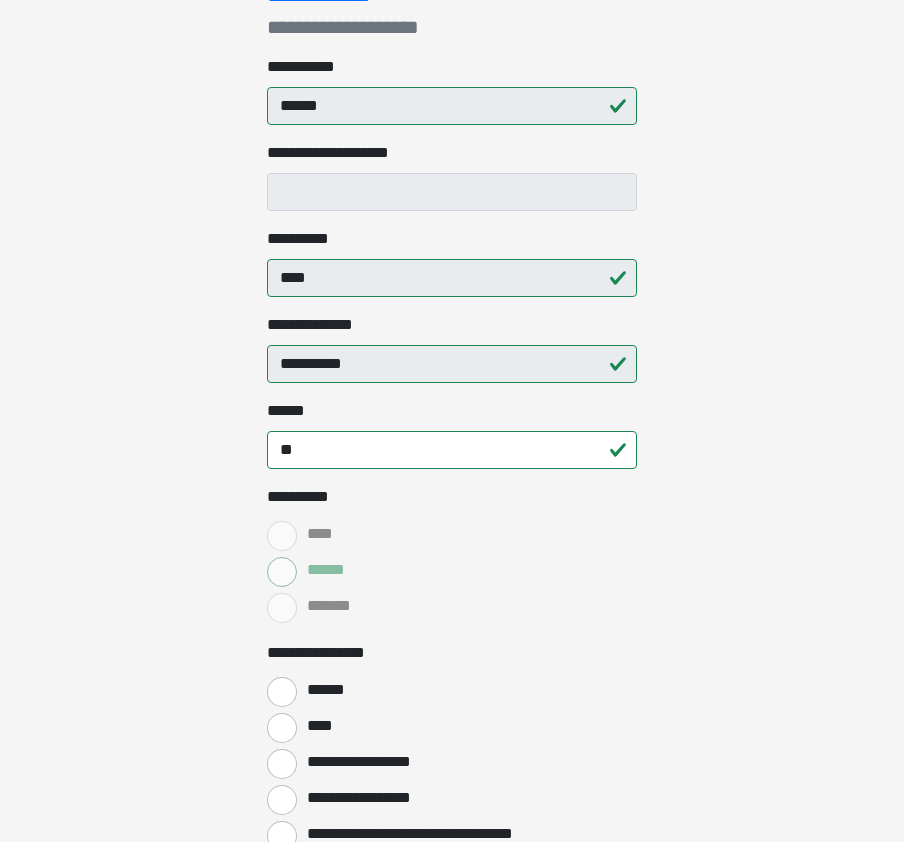 click on "******" at bounding box center [452, 570] 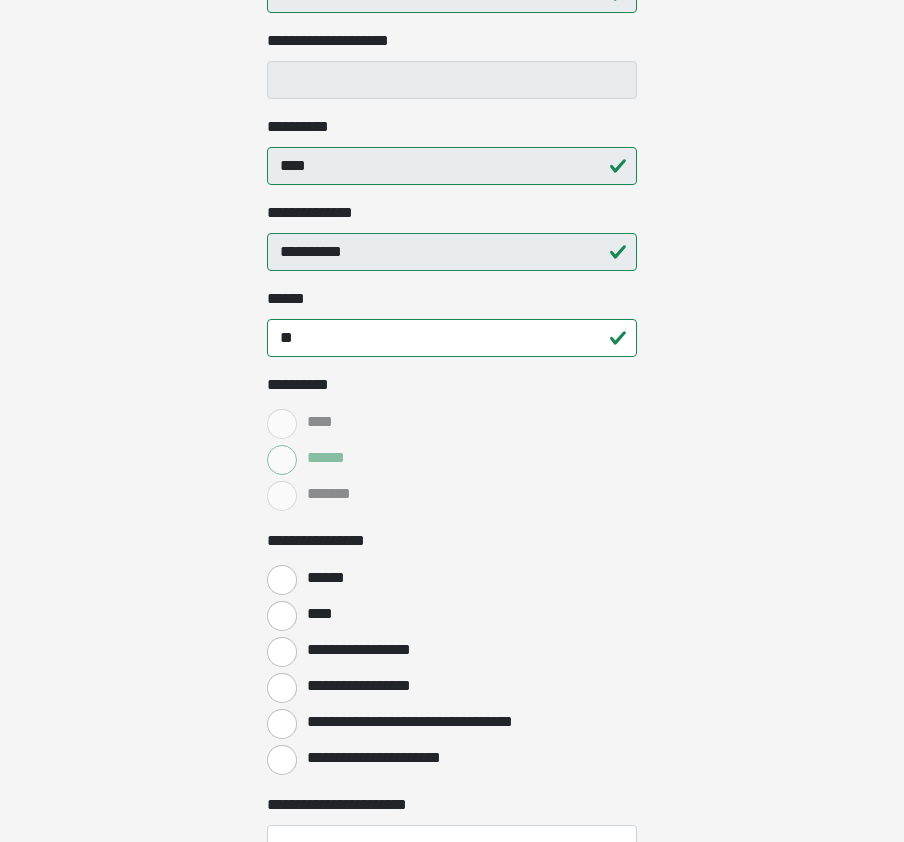 scroll, scrollTop: 500, scrollLeft: 0, axis: vertical 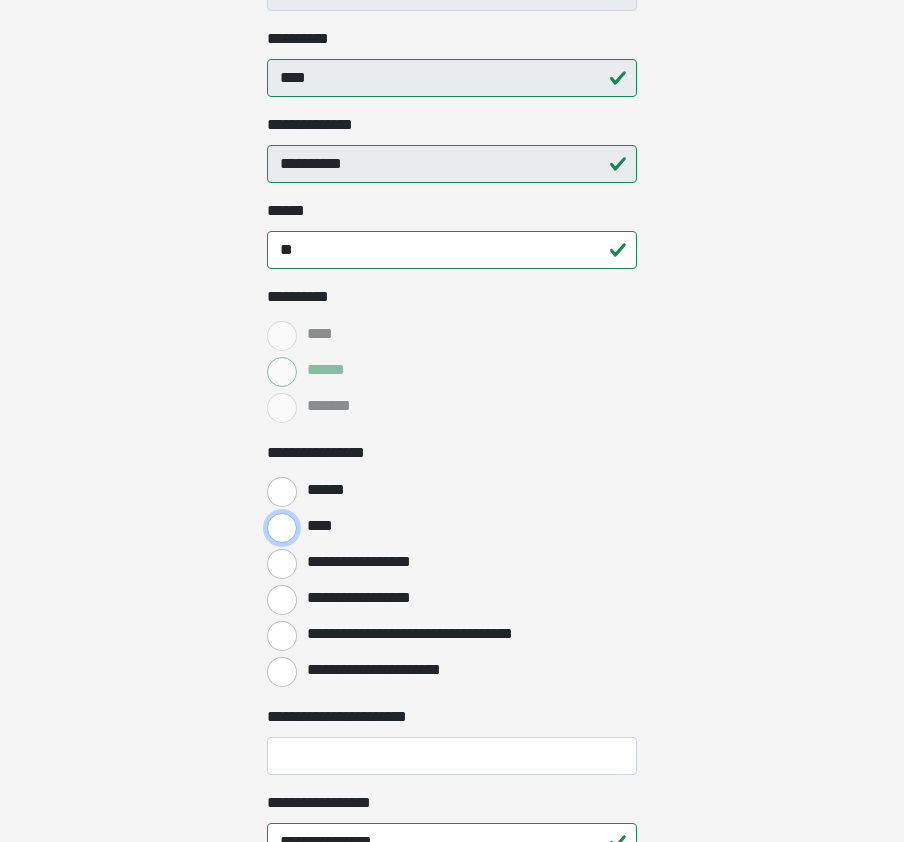 click on "****" at bounding box center (282, 528) 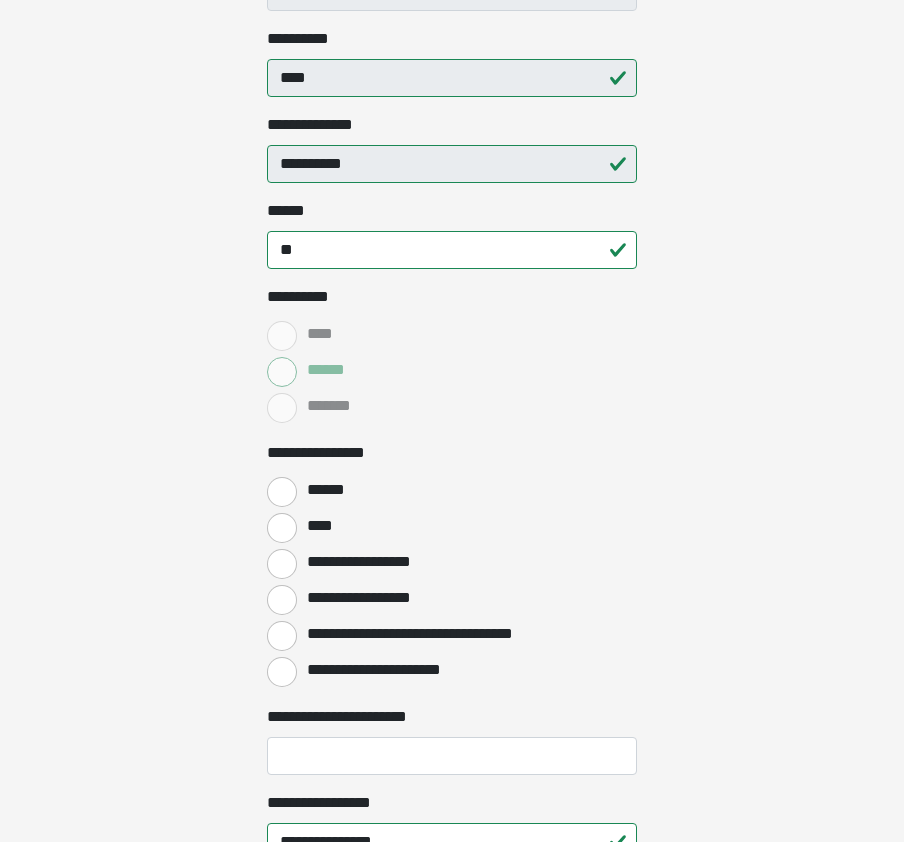 click on "****" at bounding box center [452, 334] 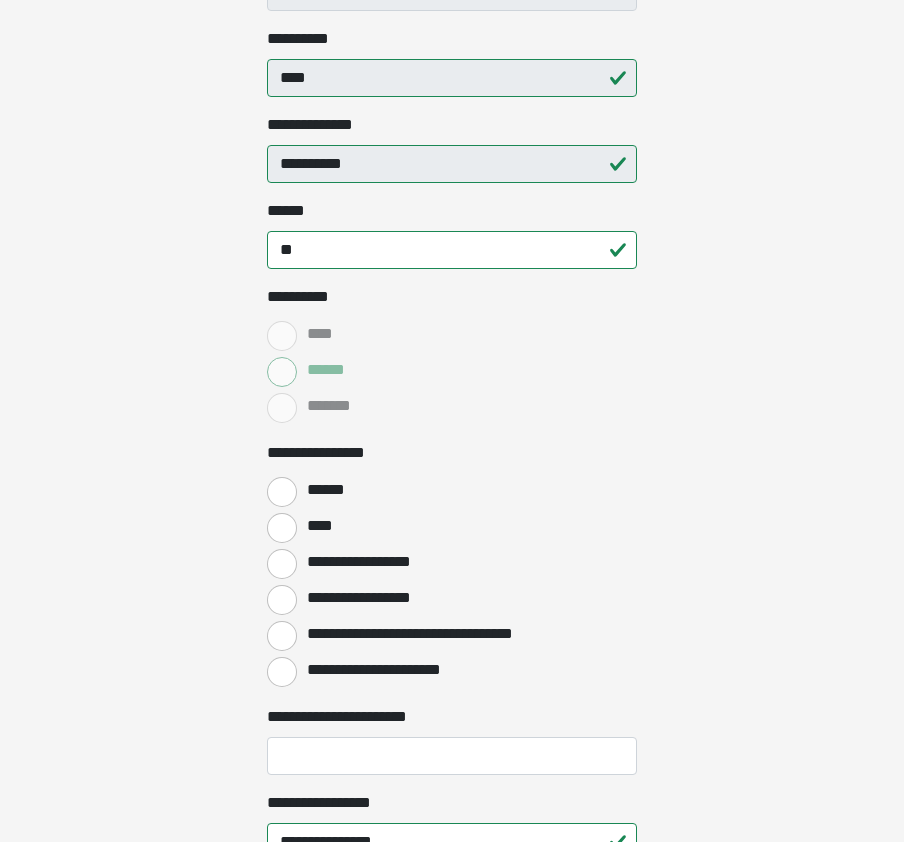 click on "****" at bounding box center (452, 334) 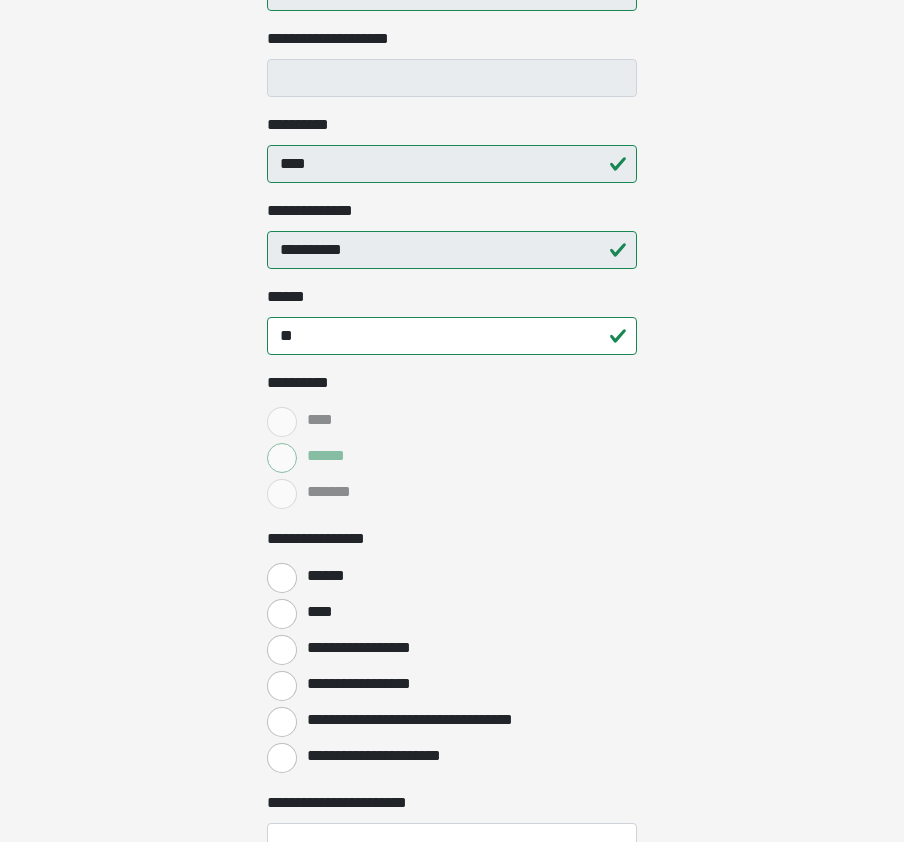 scroll, scrollTop: 400, scrollLeft: 0, axis: vertical 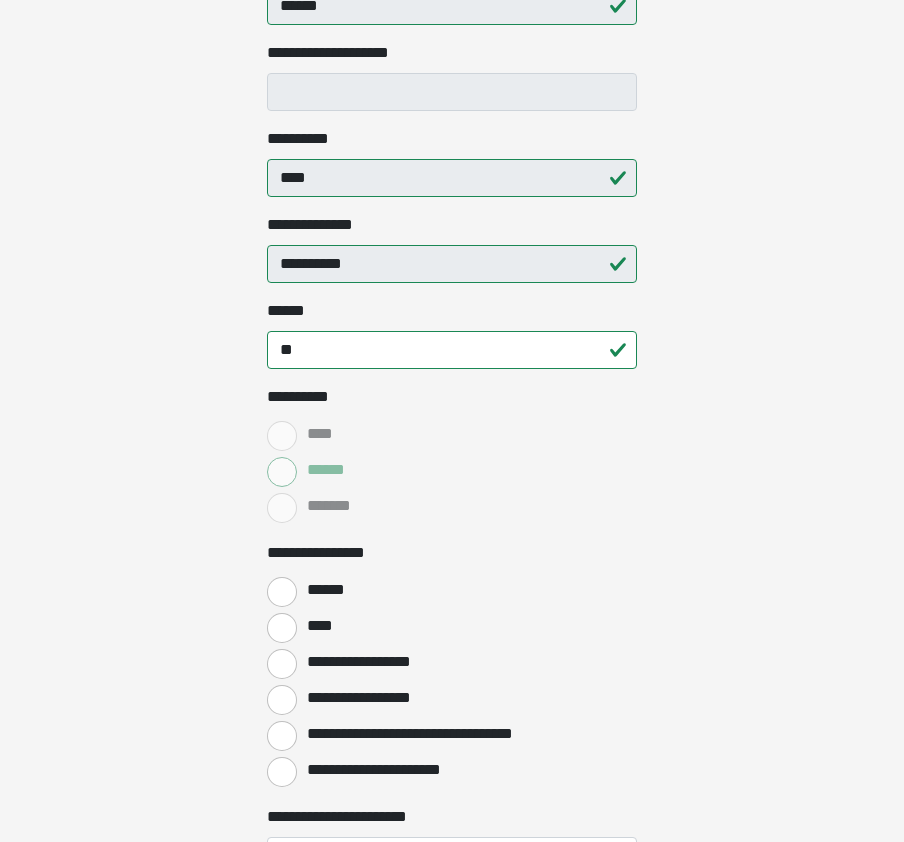 click on "****" at bounding box center [452, 434] 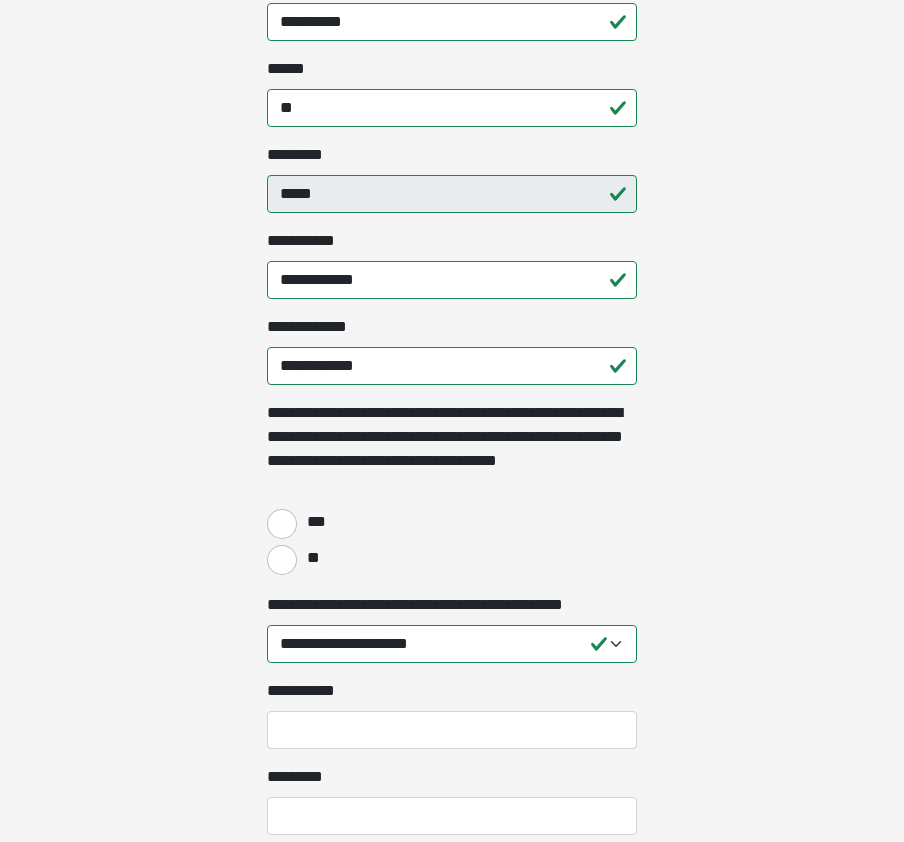 scroll, scrollTop: 1500, scrollLeft: 0, axis: vertical 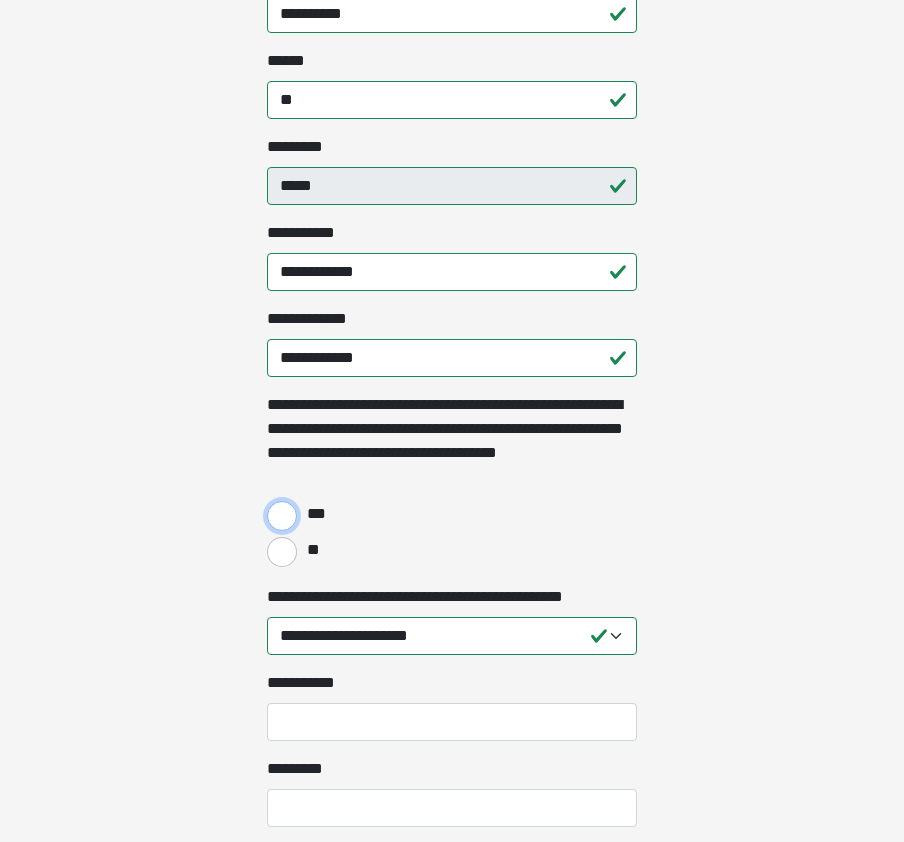 click on "***" at bounding box center (282, 516) 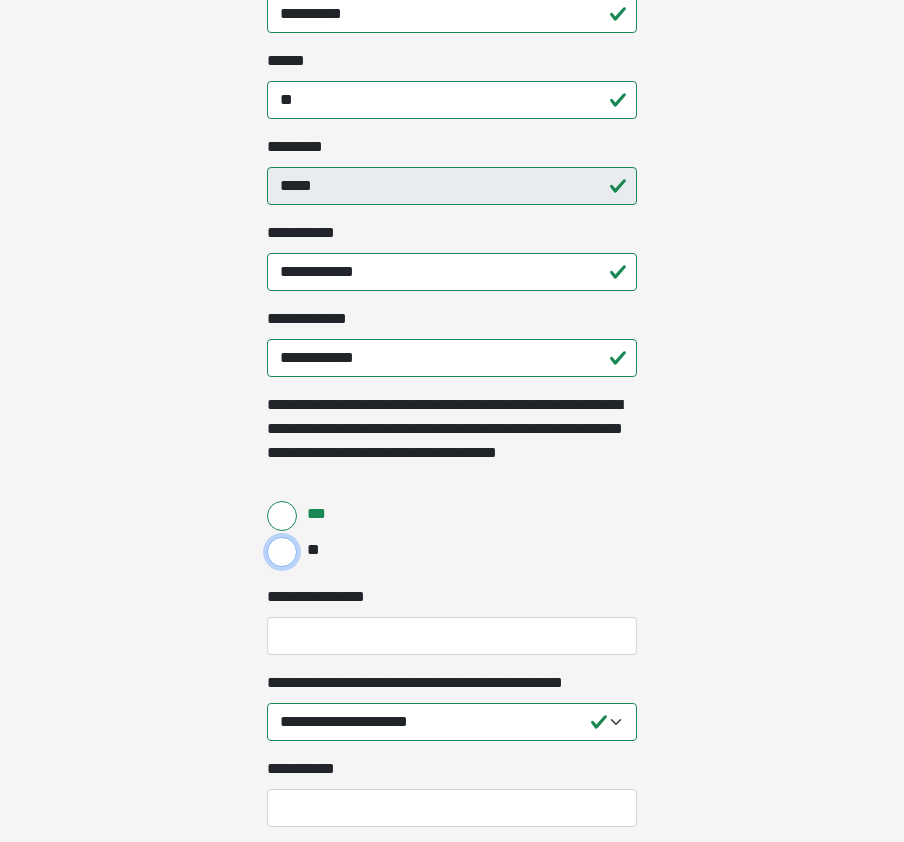 click on "**" at bounding box center (282, 552) 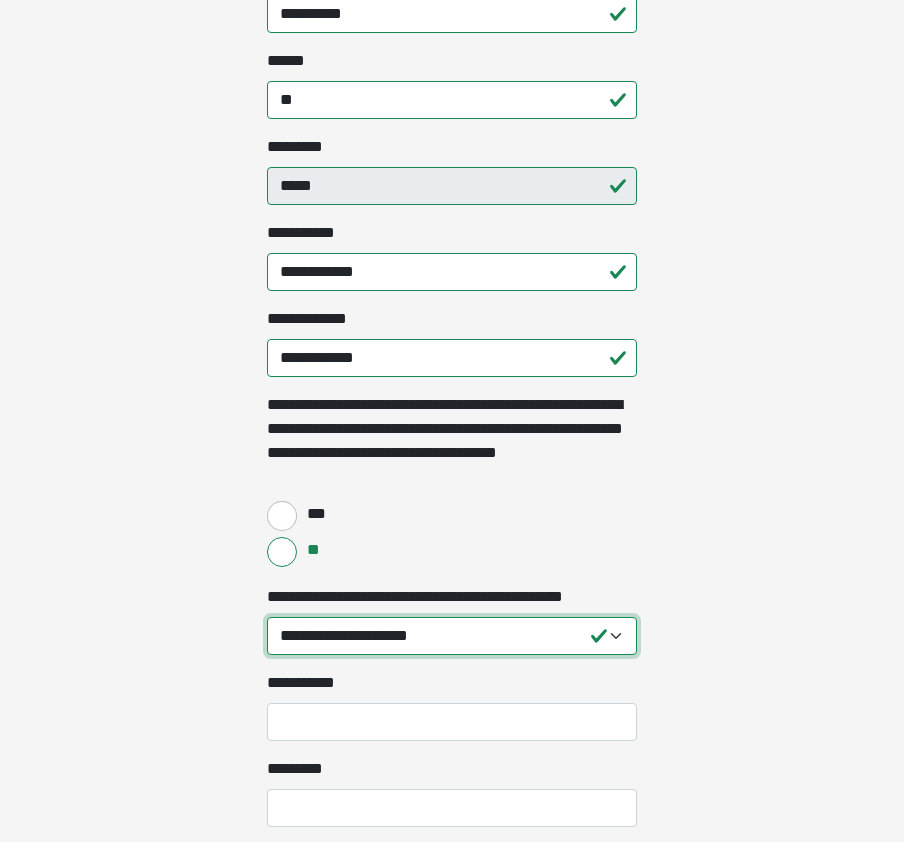 click on "**********" at bounding box center [452, 636] 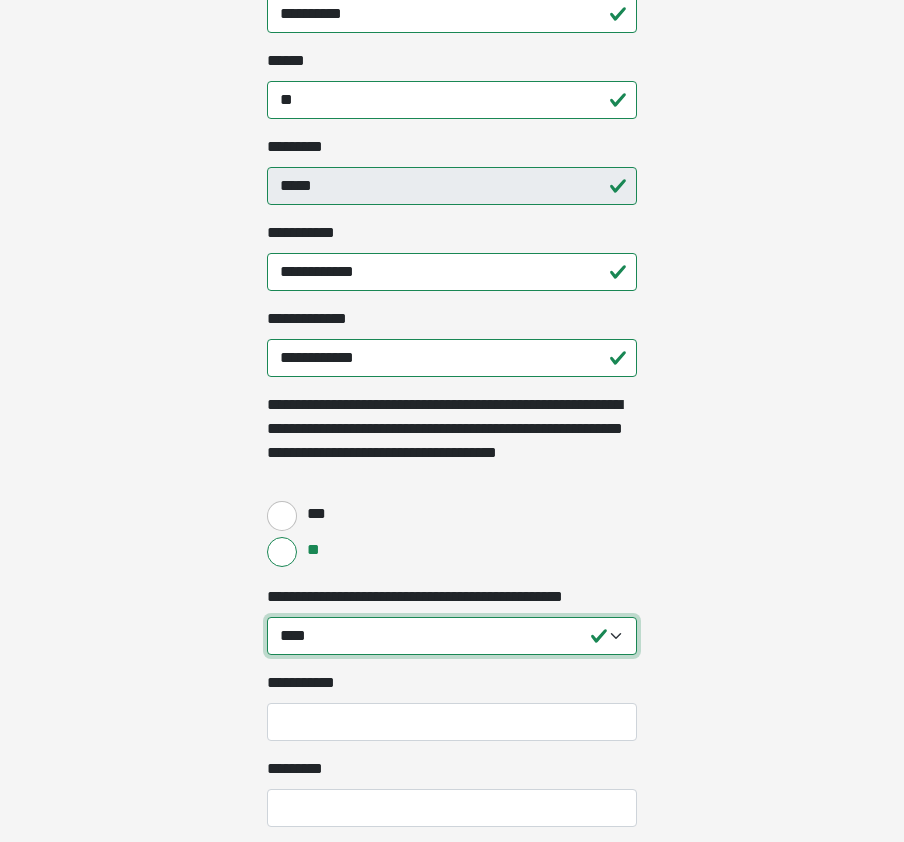 click on "**********" at bounding box center (452, 636) 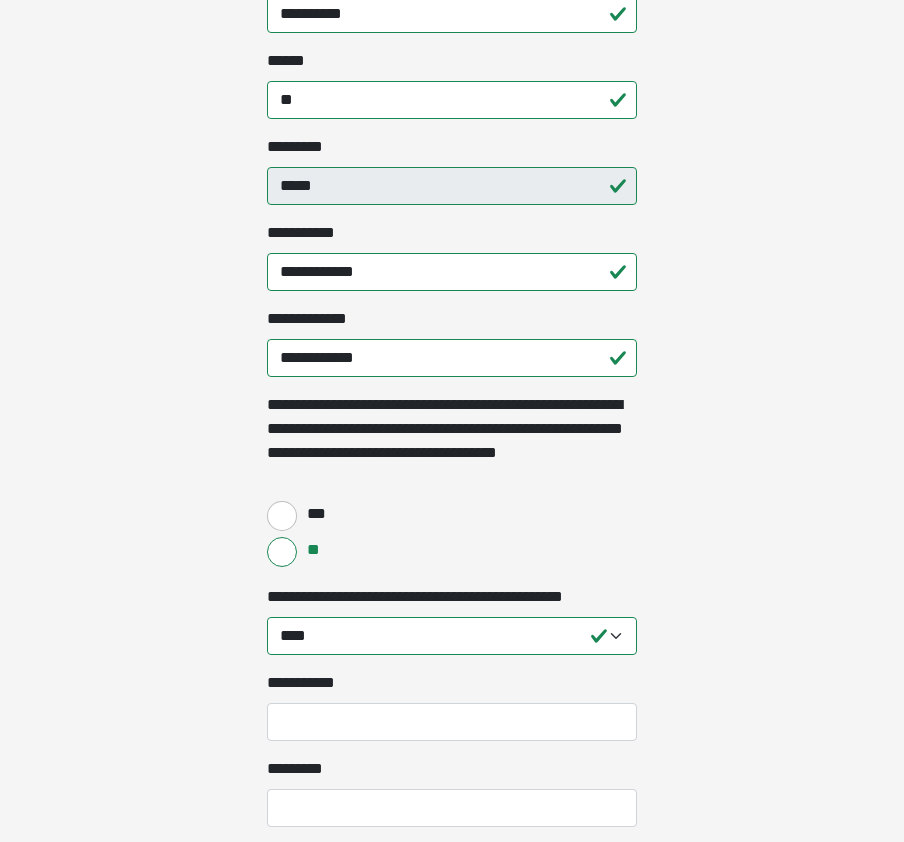click on "**********" at bounding box center (452, -1079) 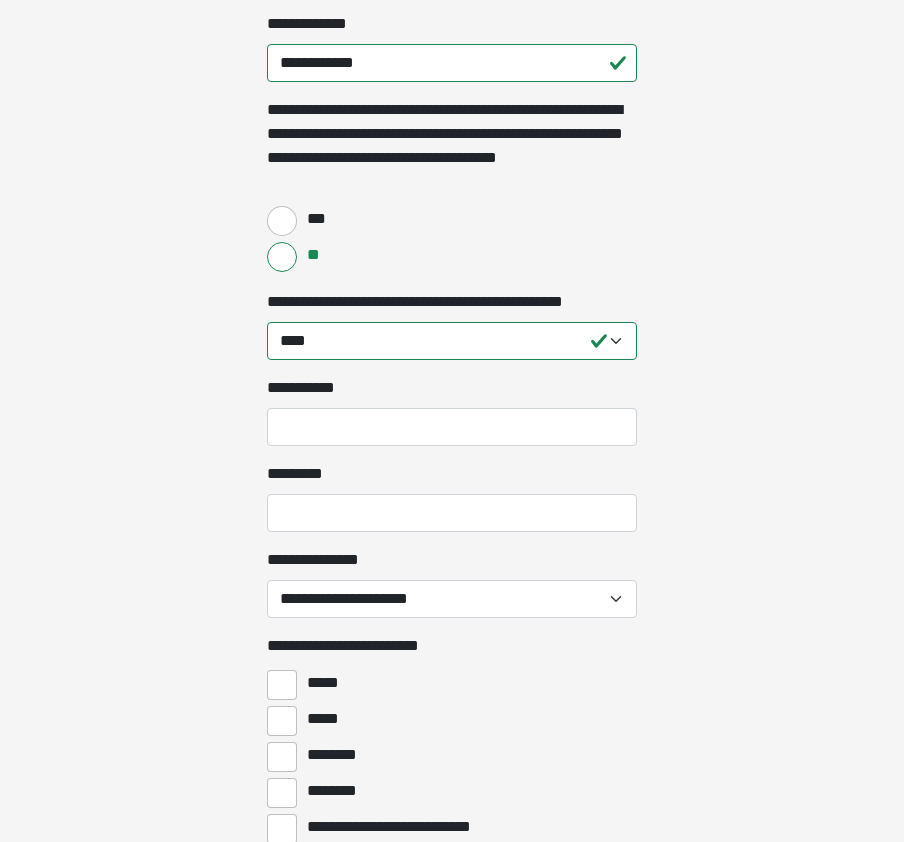 scroll, scrollTop: 1800, scrollLeft: 0, axis: vertical 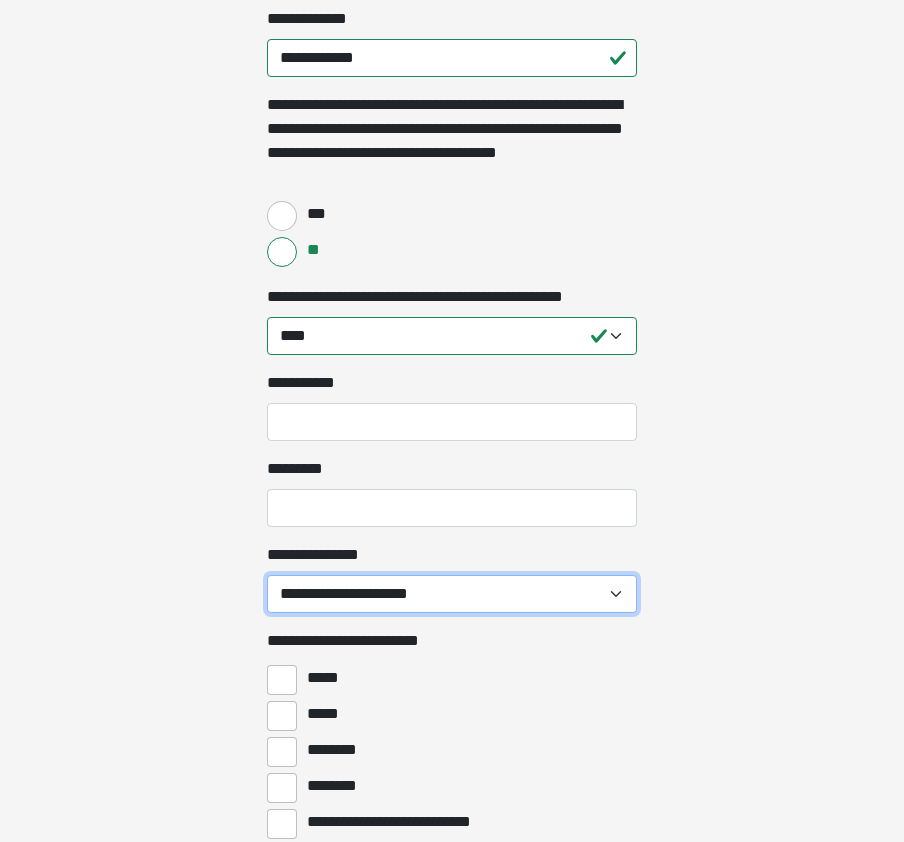 click on "**********" at bounding box center (452, 594) 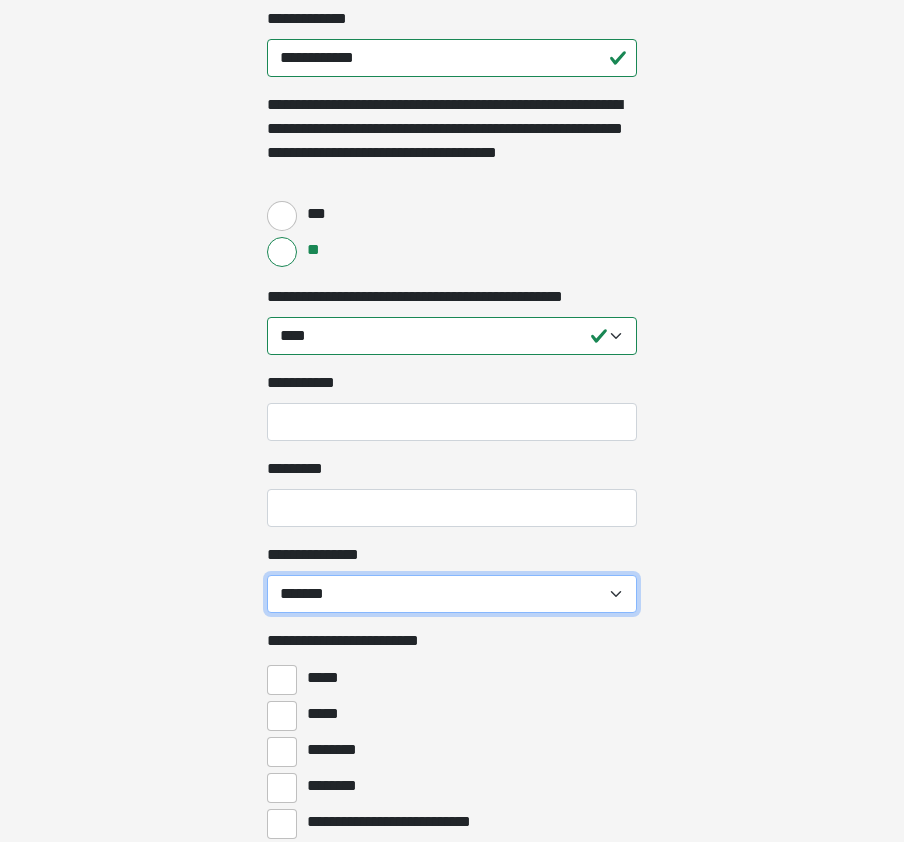 click on "**********" at bounding box center (452, 594) 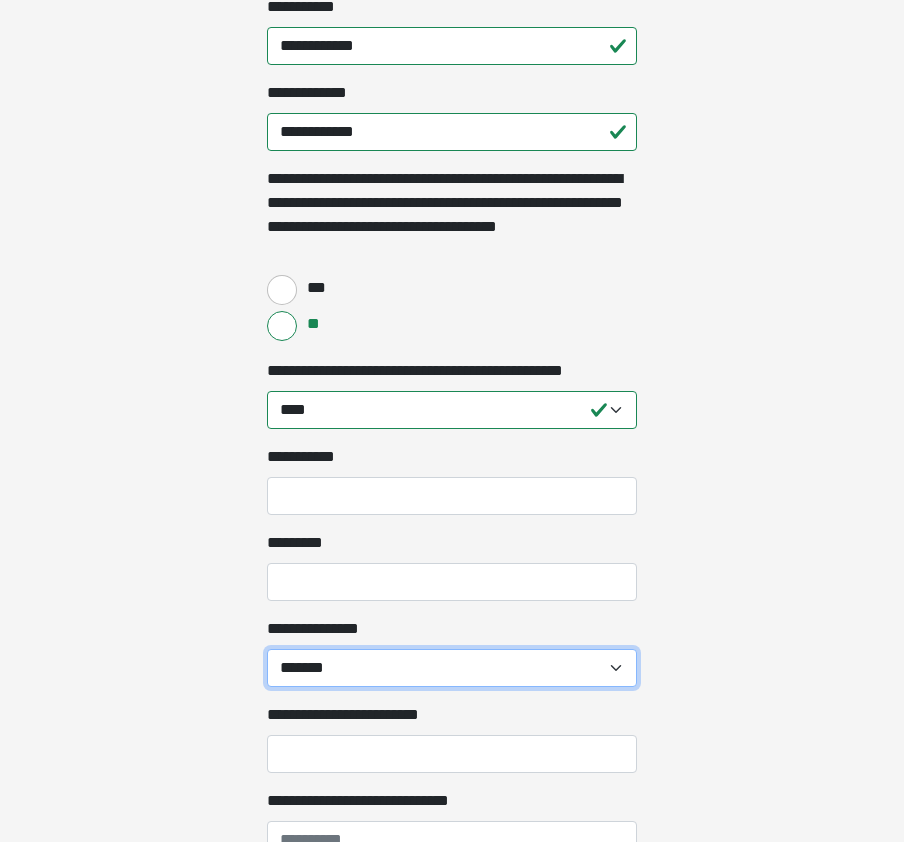 scroll, scrollTop: 1800, scrollLeft: 0, axis: vertical 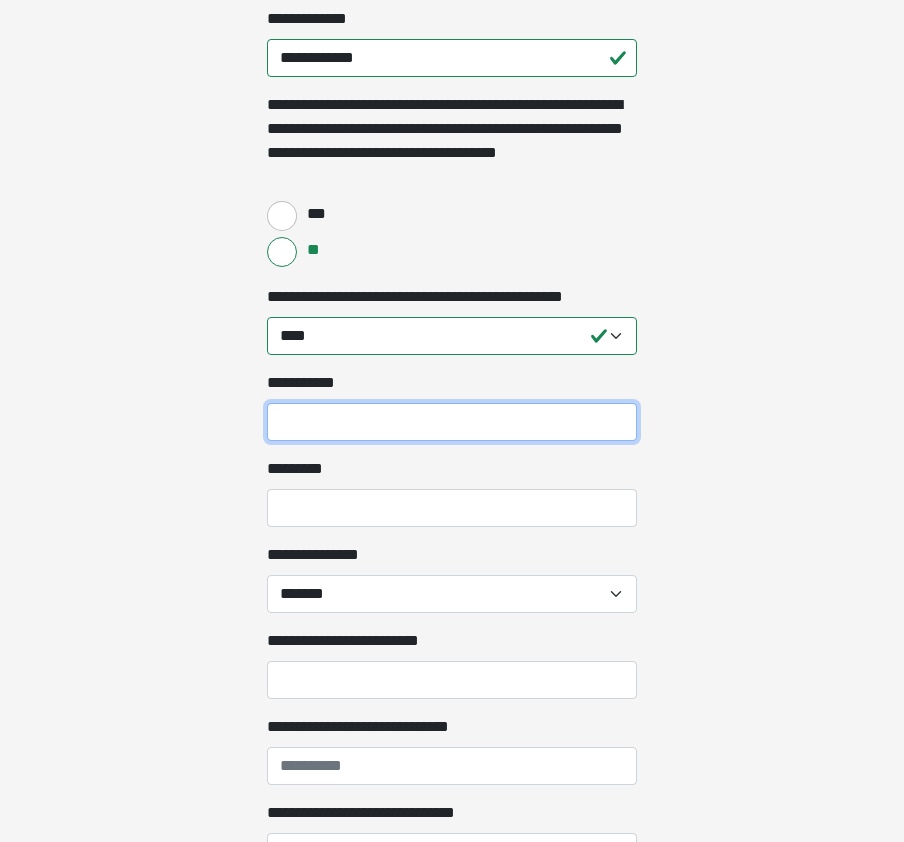 click on "**********" at bounding box center [452, 422] 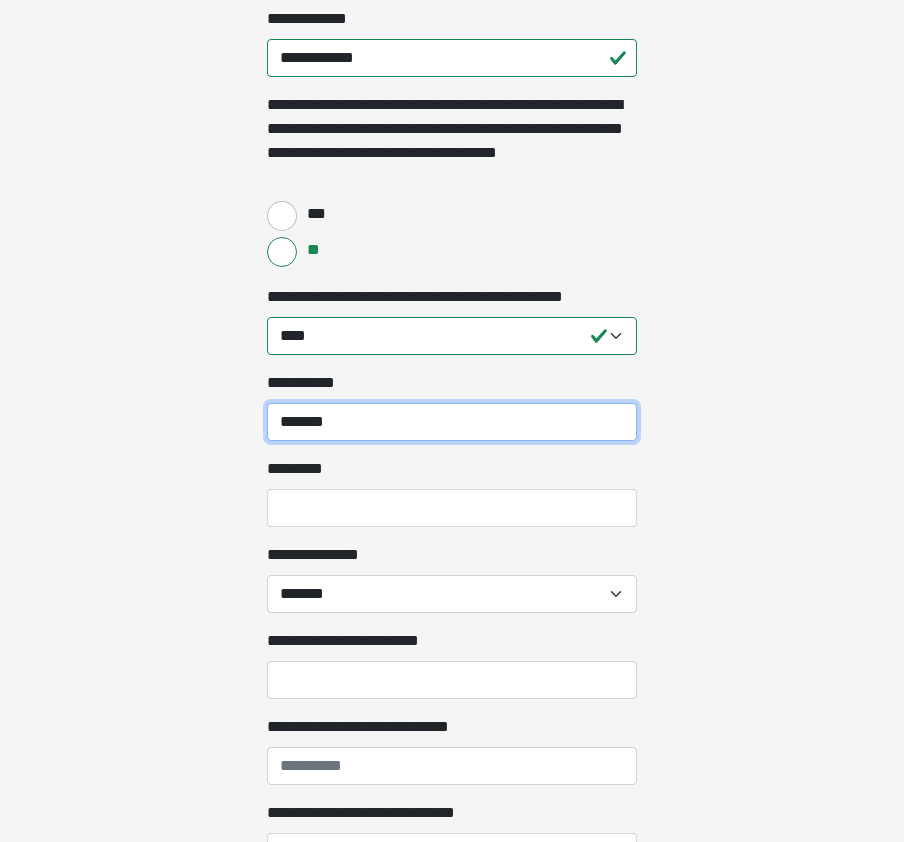 type on "*******" 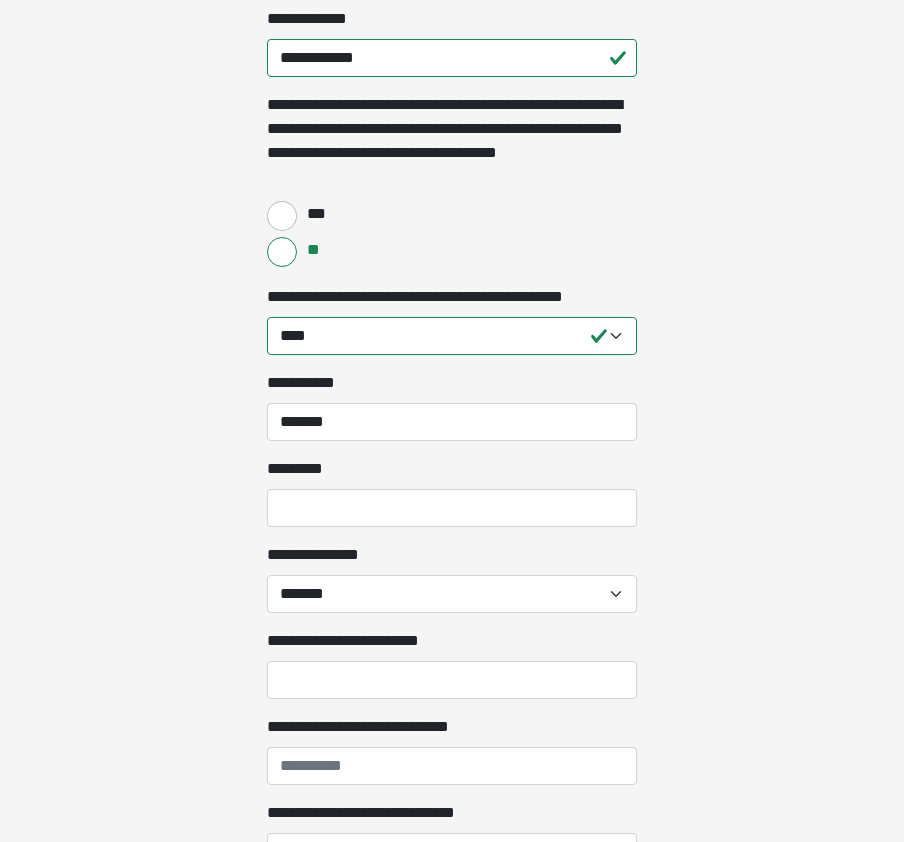 click on "**********" at bounding box center [452, -1379] 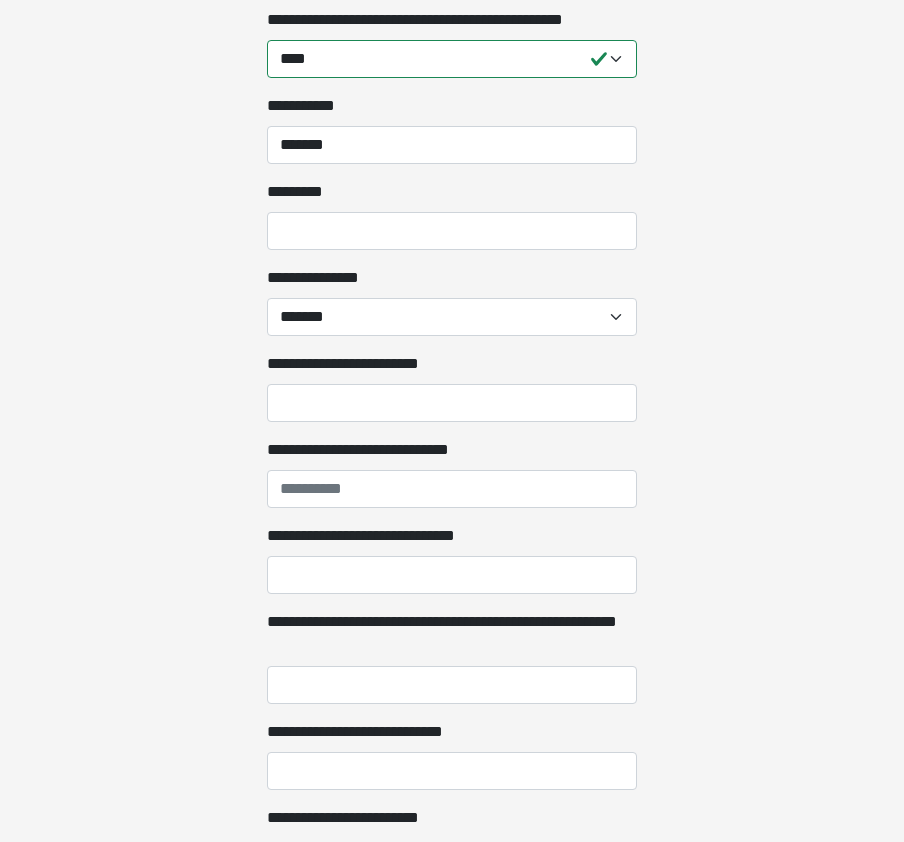 scroll, scrollTop: 2100, scrollLeft: 0, axis: vertical 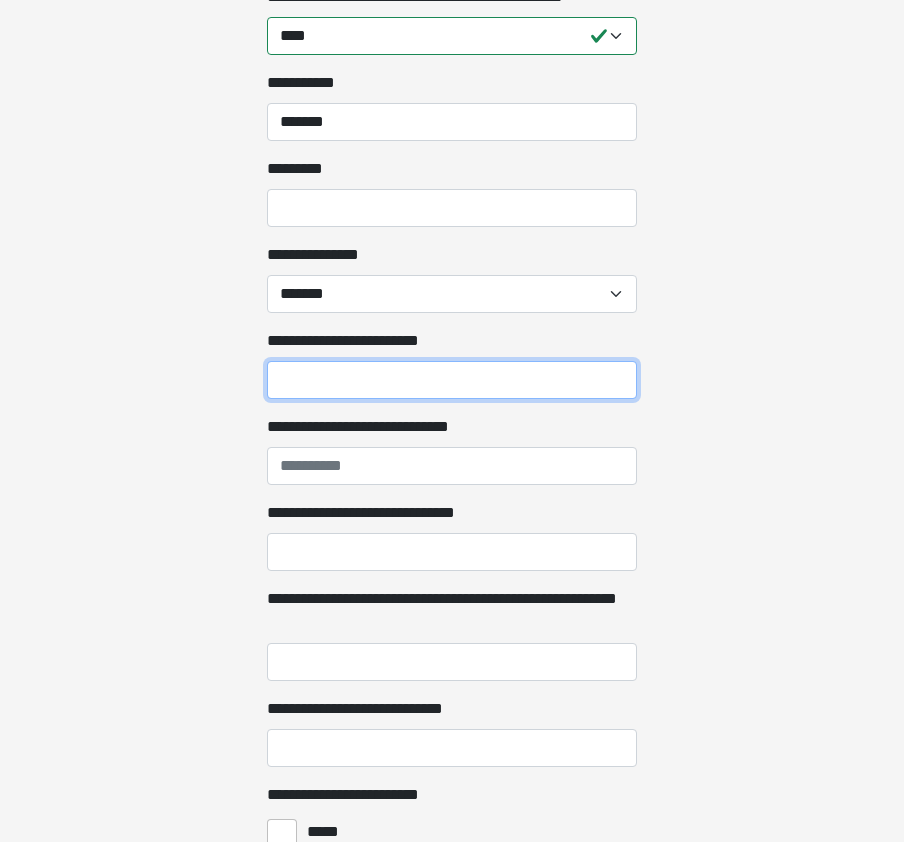click on "**********" at bounding box center (452, 380) 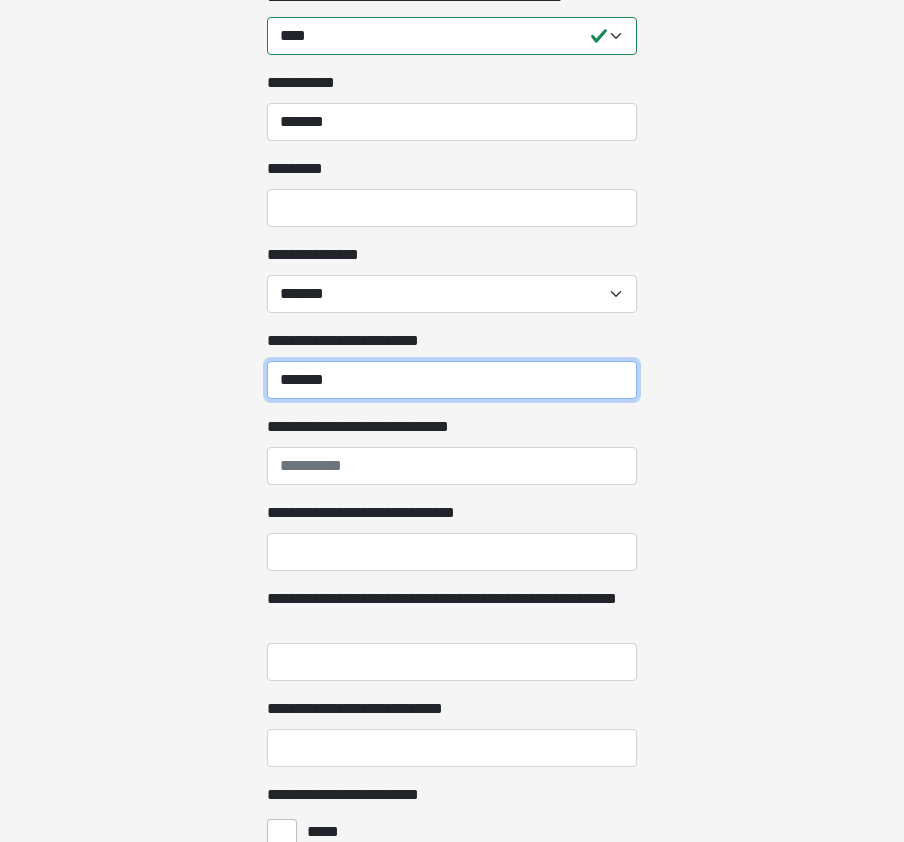 type on "*******" 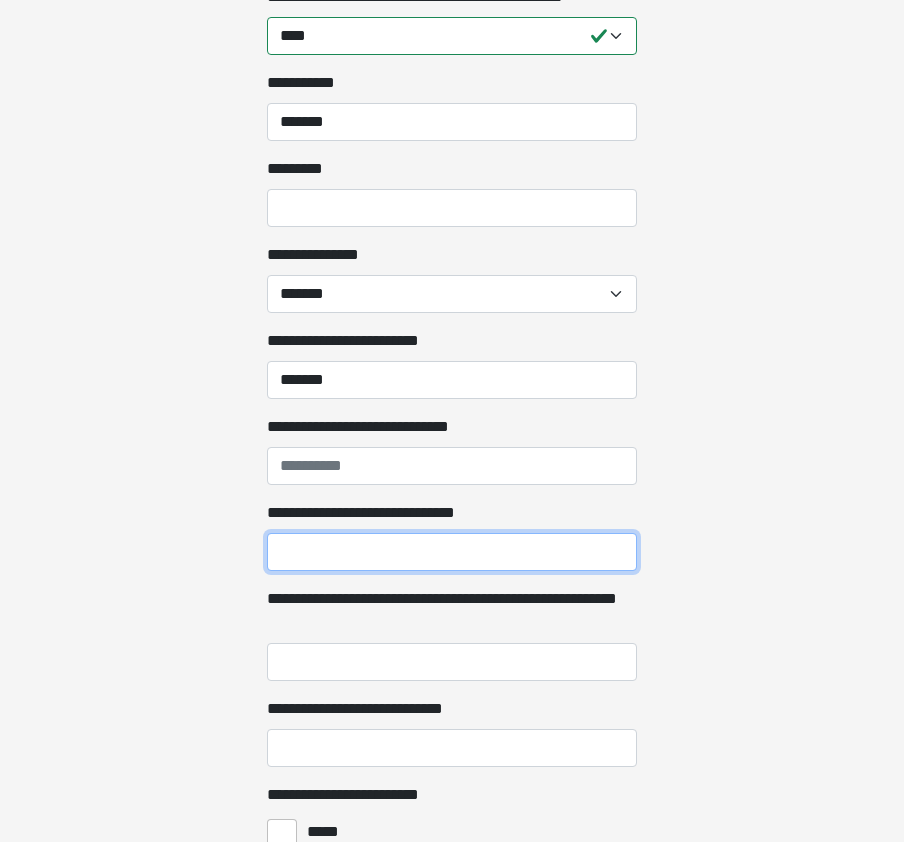 click on "**********" at bounding box center (452, 552) 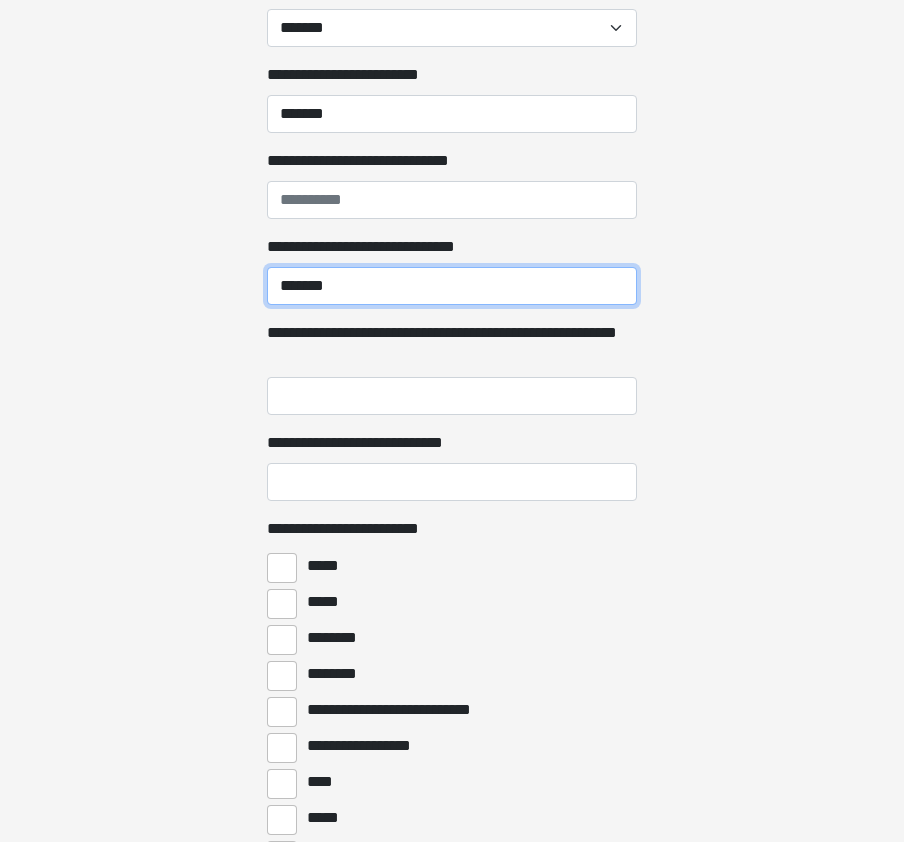 scroll, scrollTop: 2400, scrollLeft: 0, axis: vertical 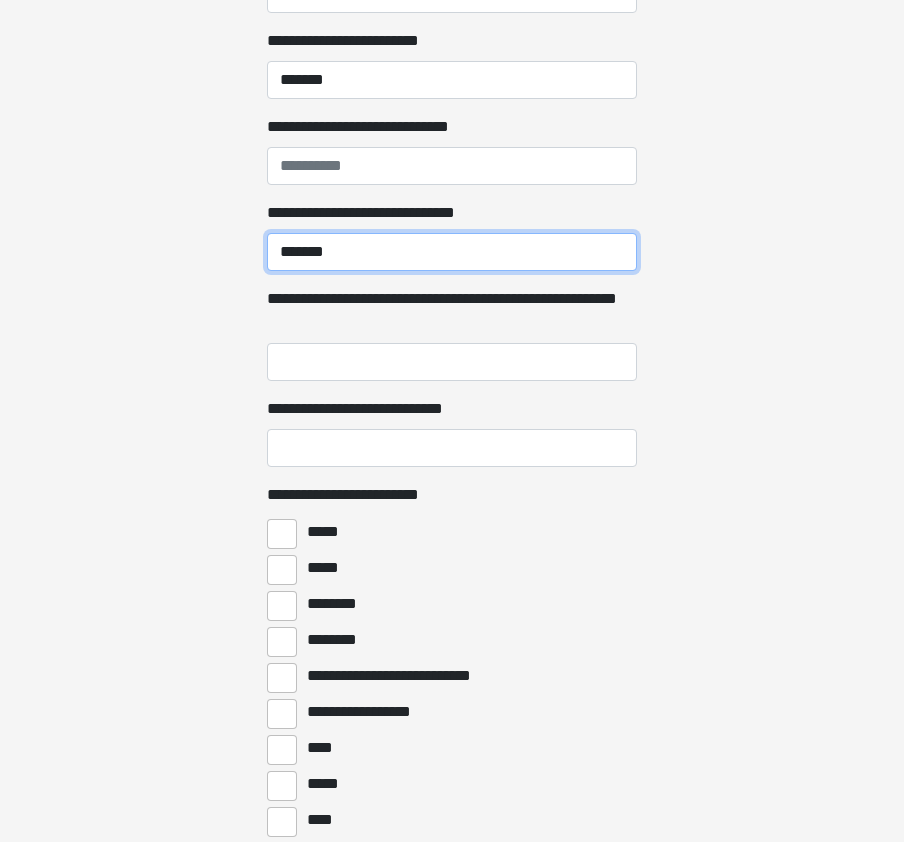 type on "*******" 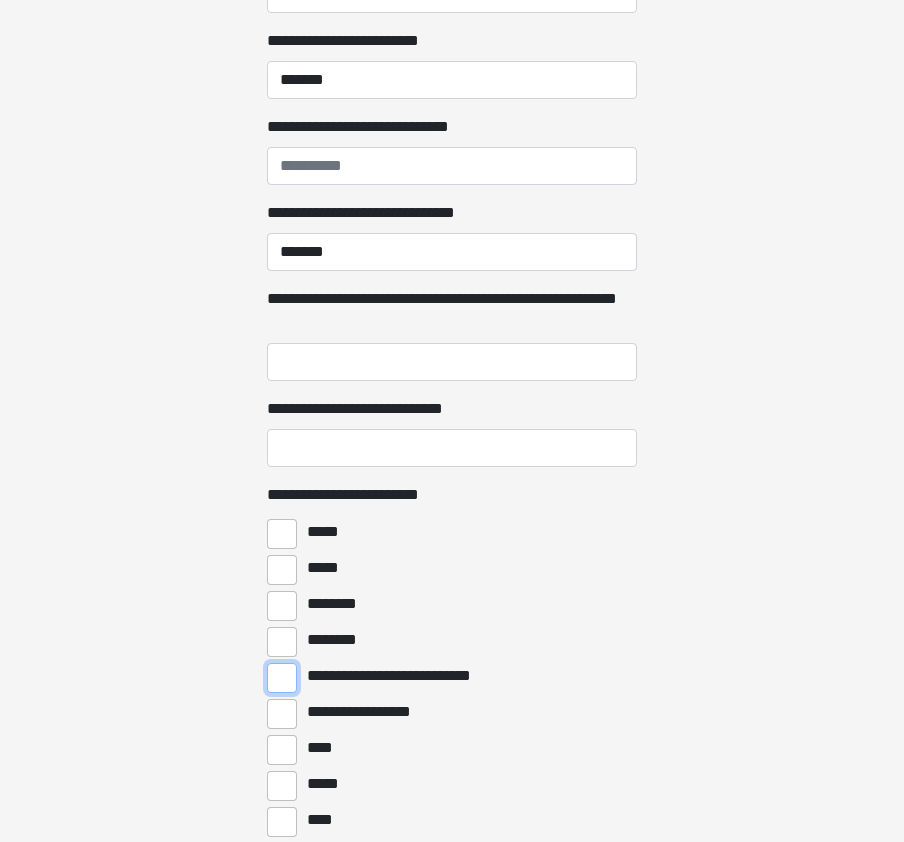 click on "**********" at bounding box center [282, 678] 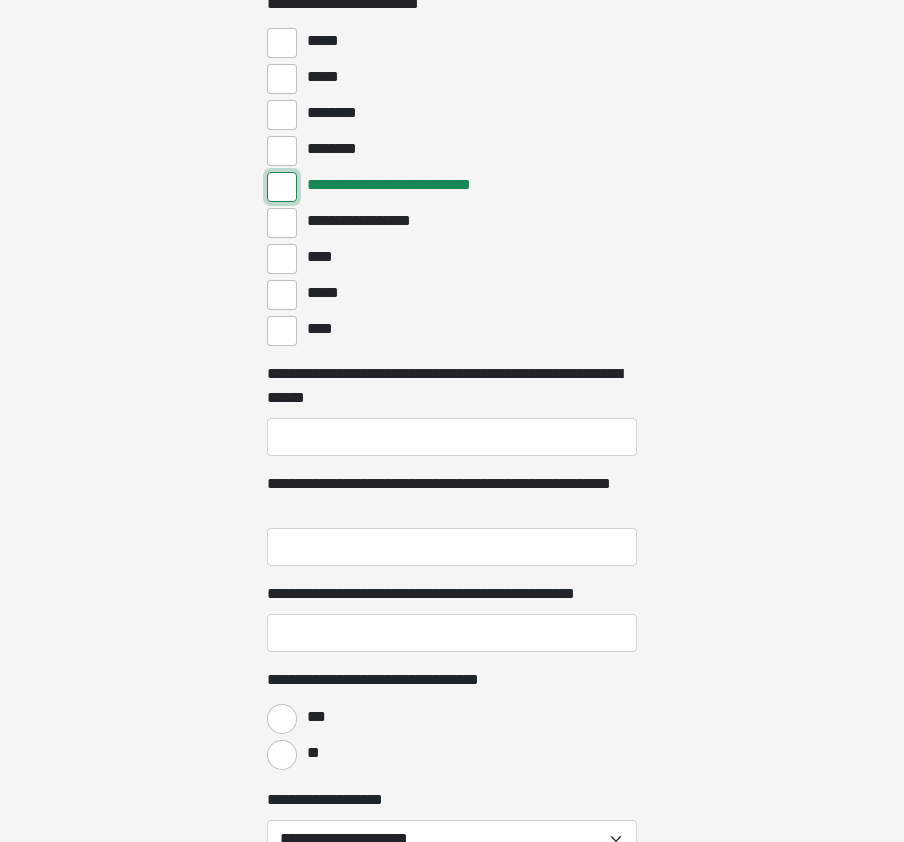 scroll, scrollTop: 2900, scrollLeft: 0, axis: vertical 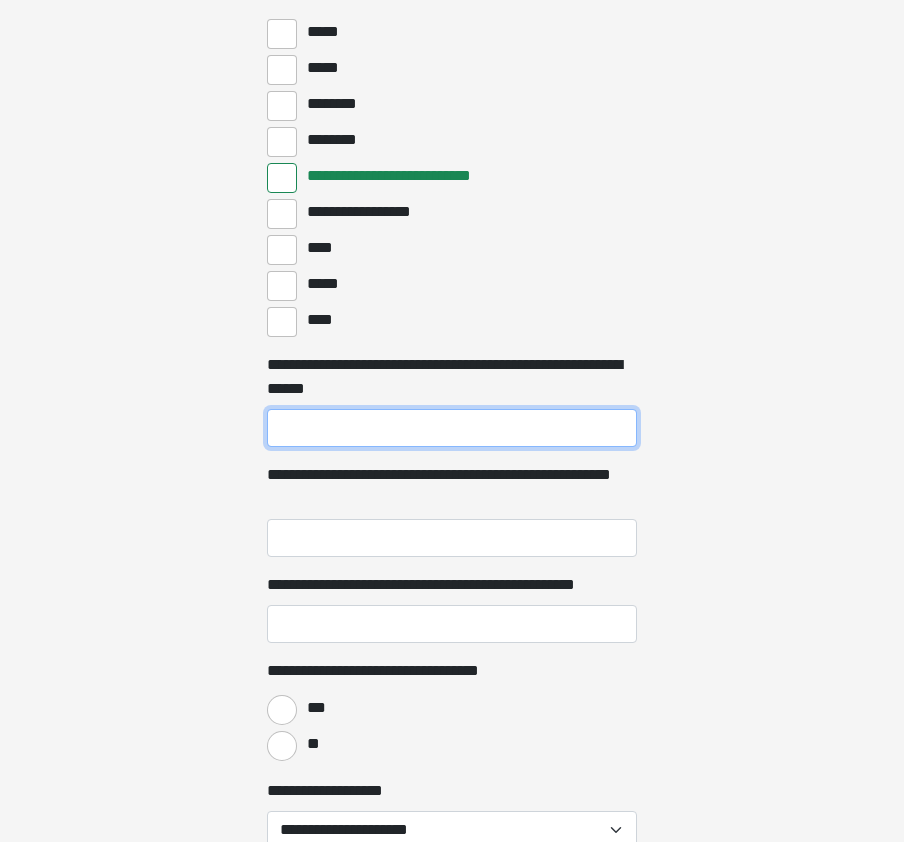 click on "**********" at bounding box center [452, 428] 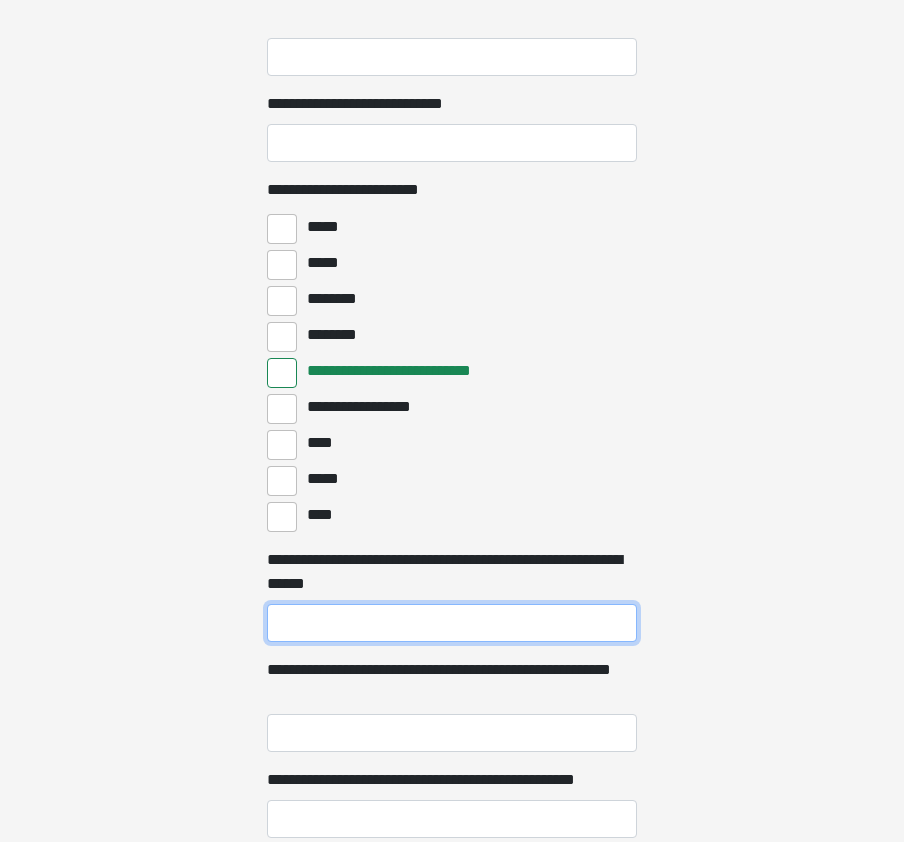 scroll, scrollTop: 2700, scrollLeft: 0, axis: vertical 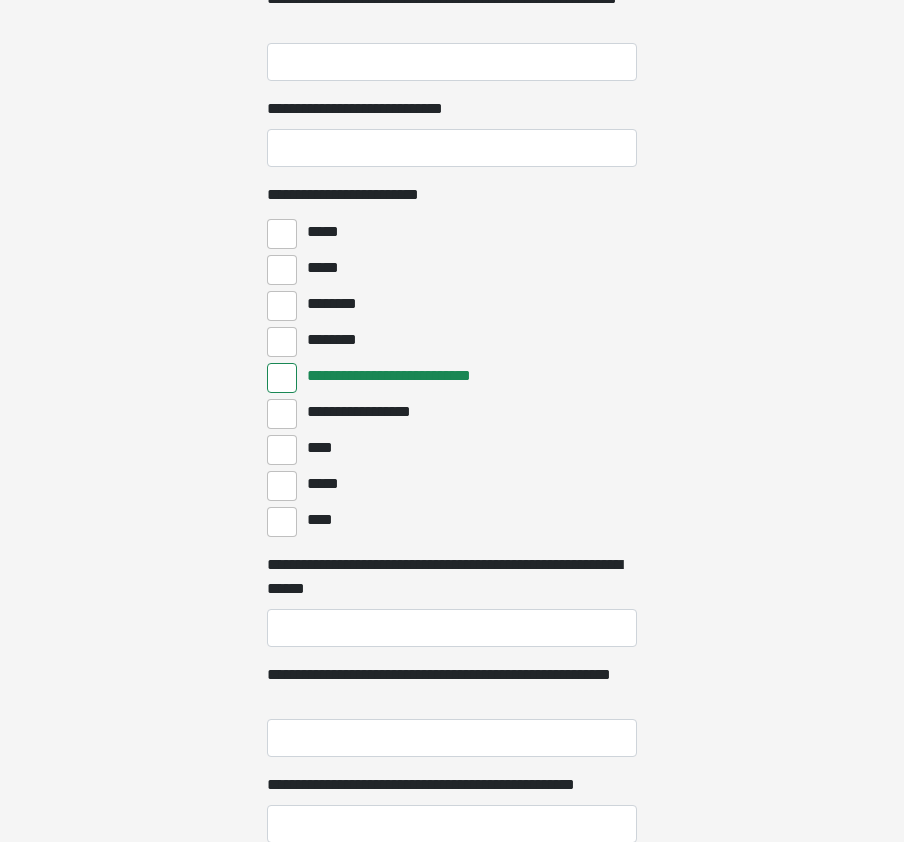 click on "**********" at bounding box center [452, -2279] 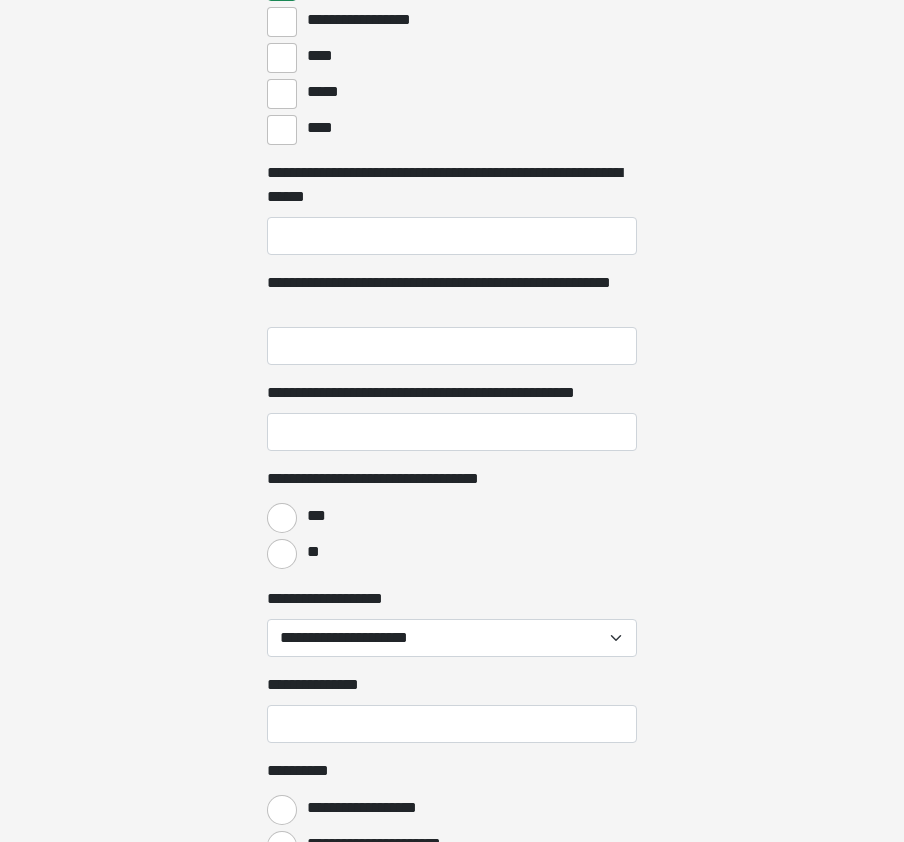 scroll, scrollTop: 3100, scrollLeft: 0, axis: vertical 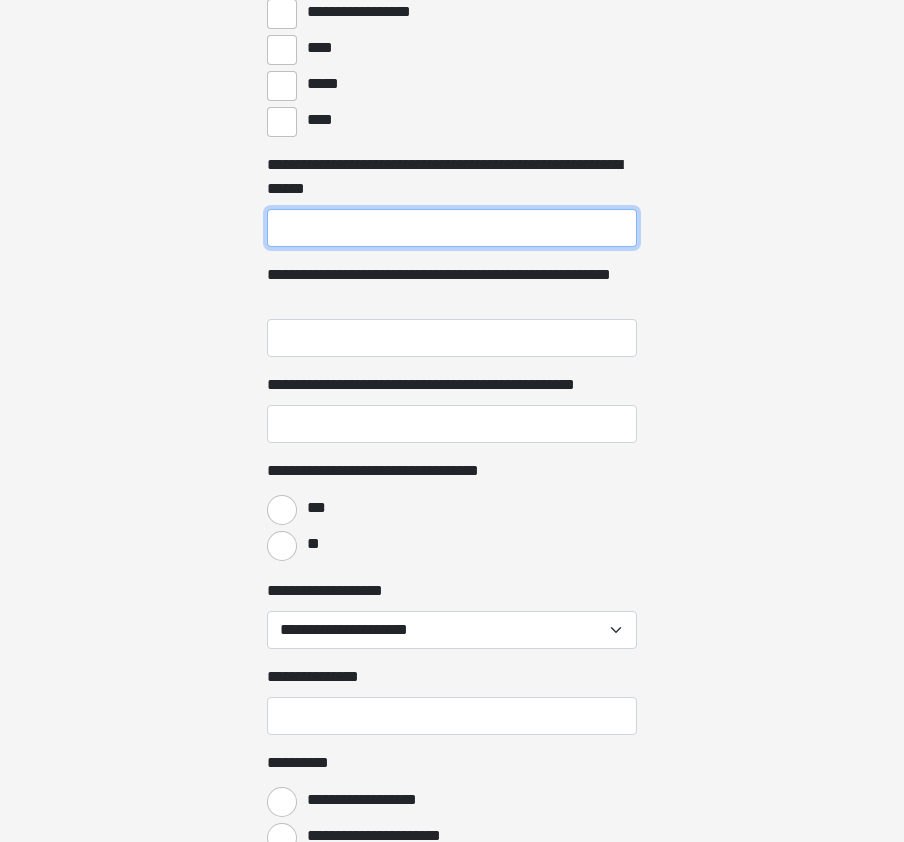 click on "**********" at bounding box center [452, 228] 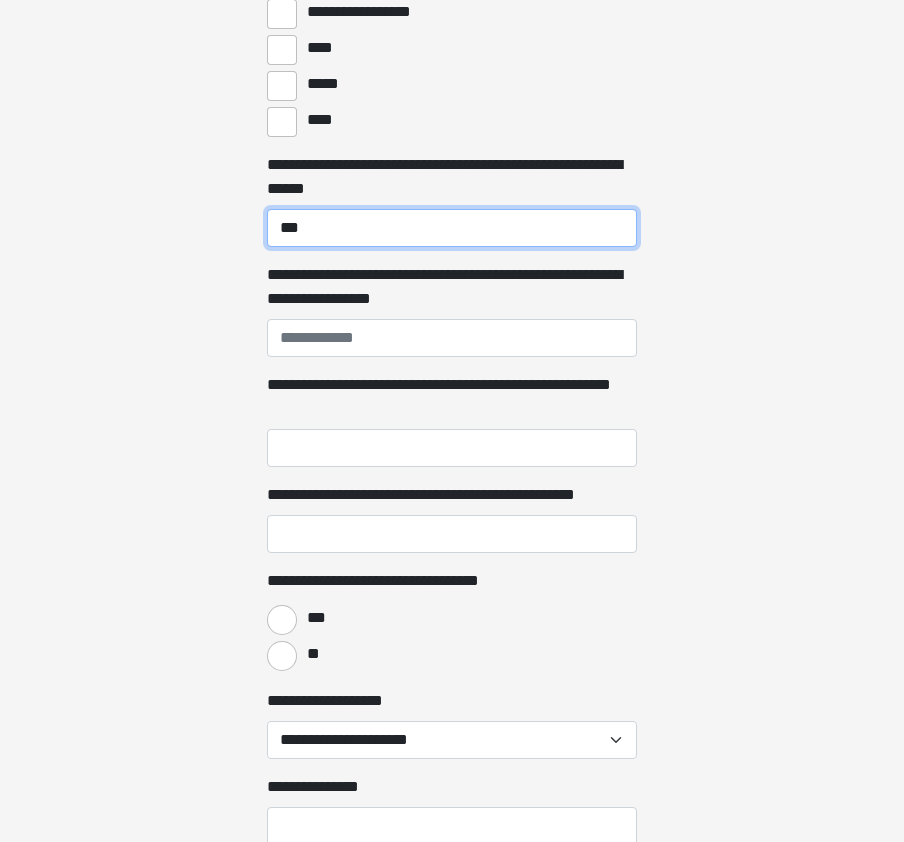 type on "***" 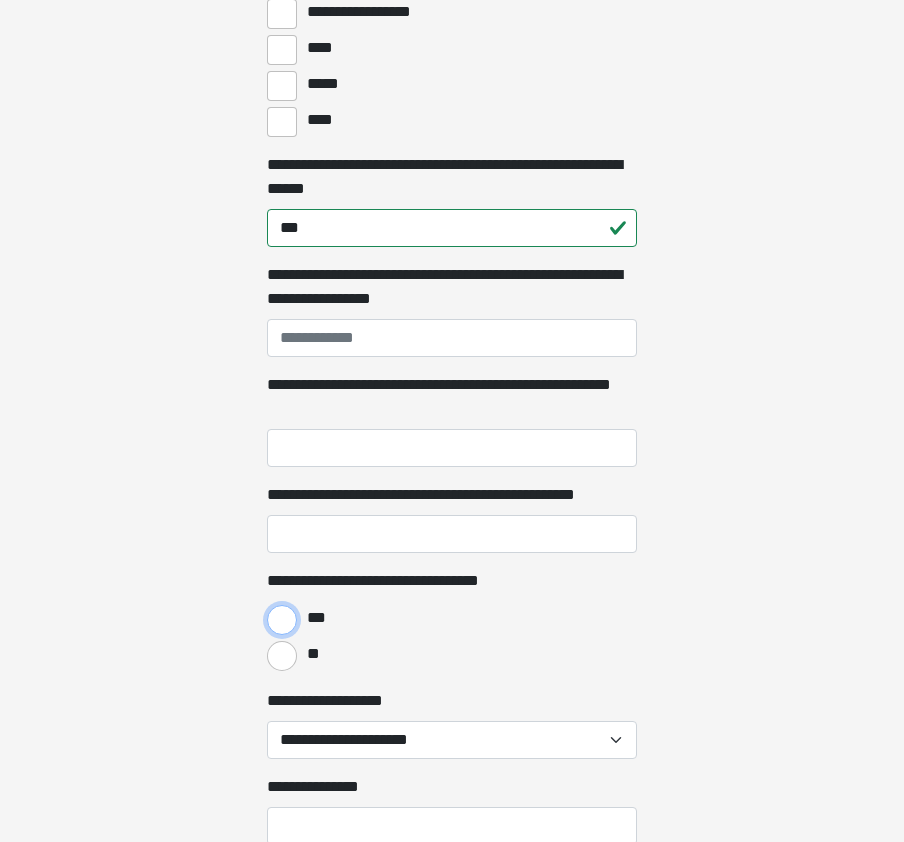 click on "***" at bounding box center [282, 620] 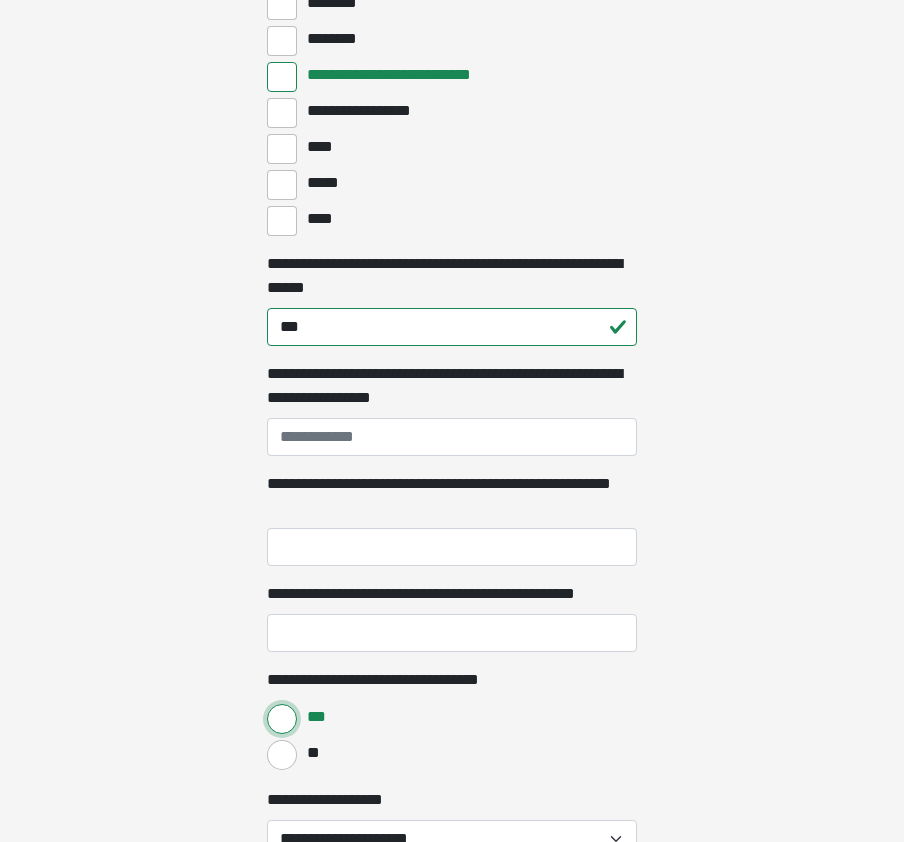 scroll, scrollTop: 3000, scrollLeft: 0, axis: vertical 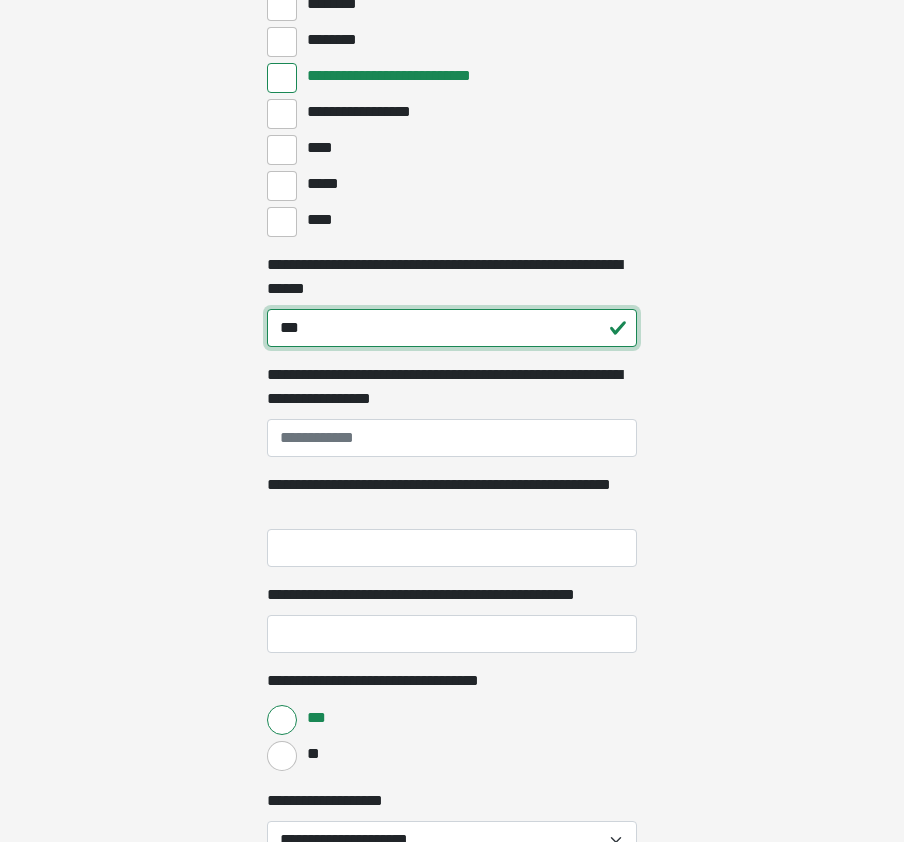 click on "***" at bounding box center [452, 328] 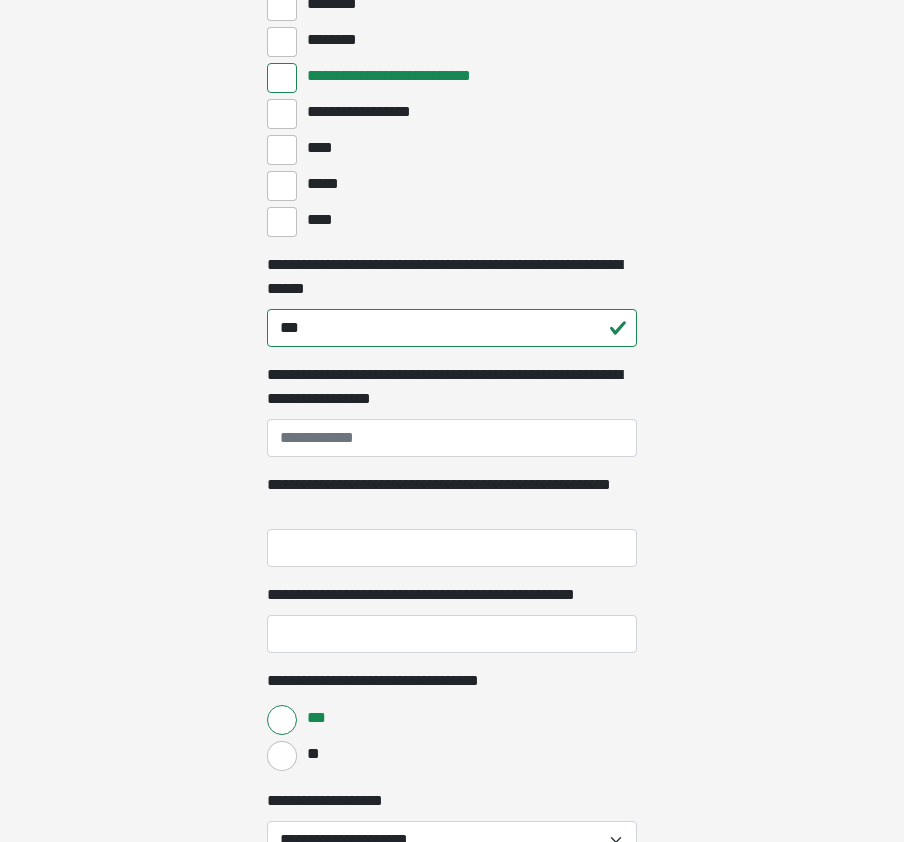 click on "**********" at bounding box center (452, -2579) 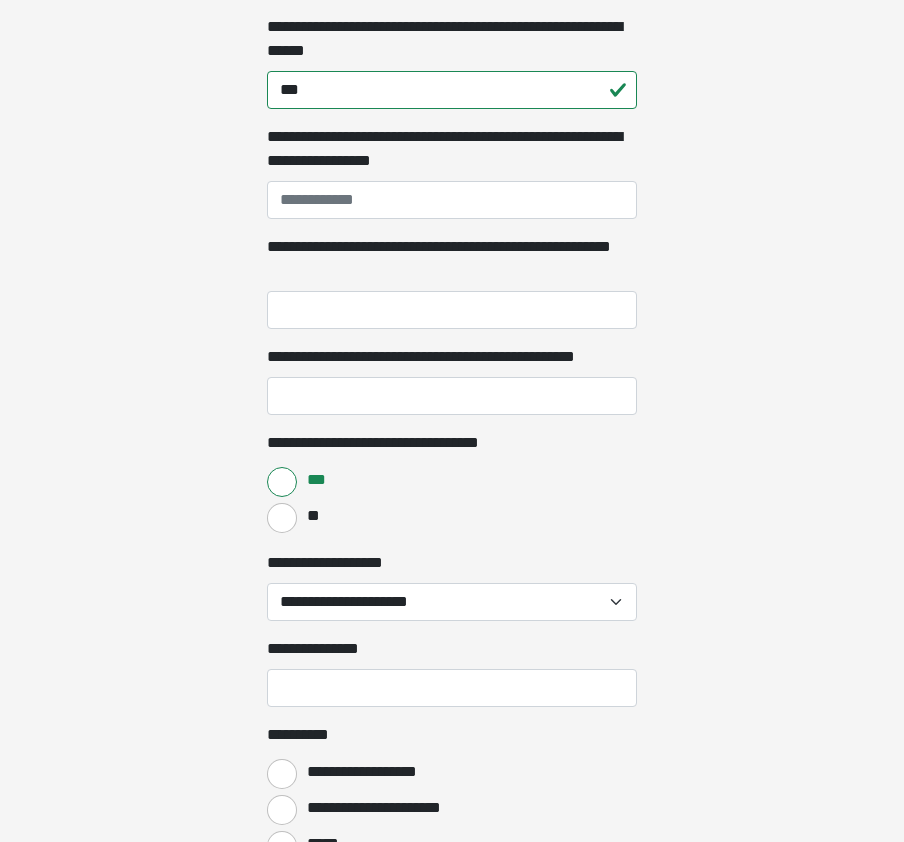 scroll, scrollTop: 3500, scrollLeft: 0, axis: vertical 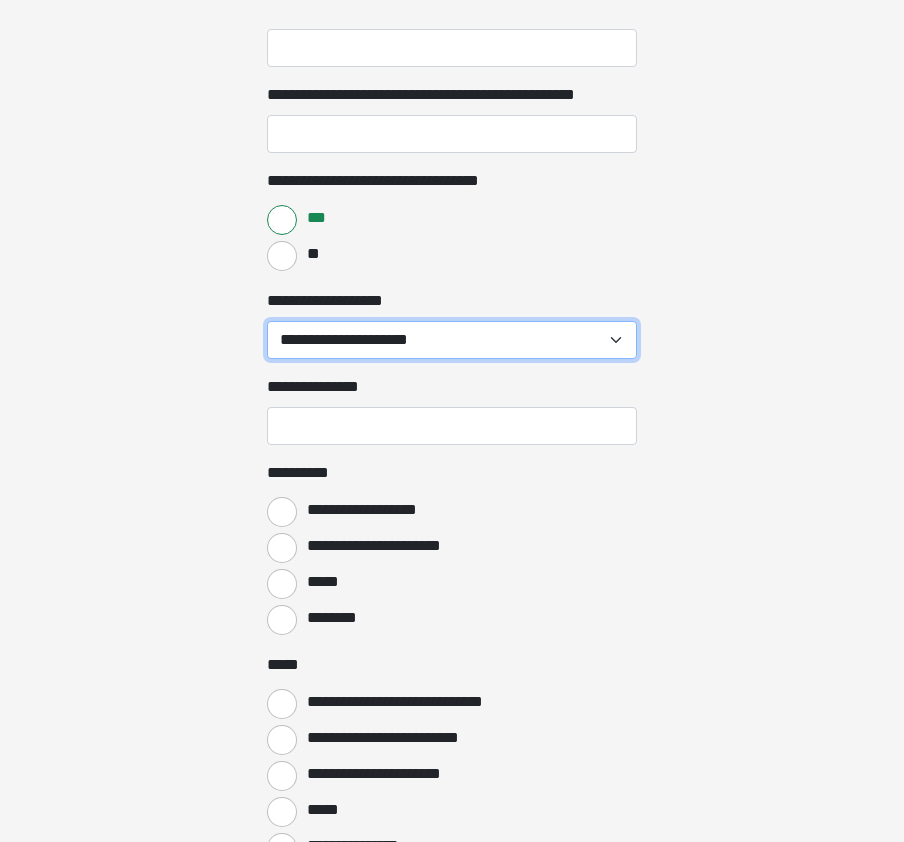 click on "**********" at bounding box center [452, 340] 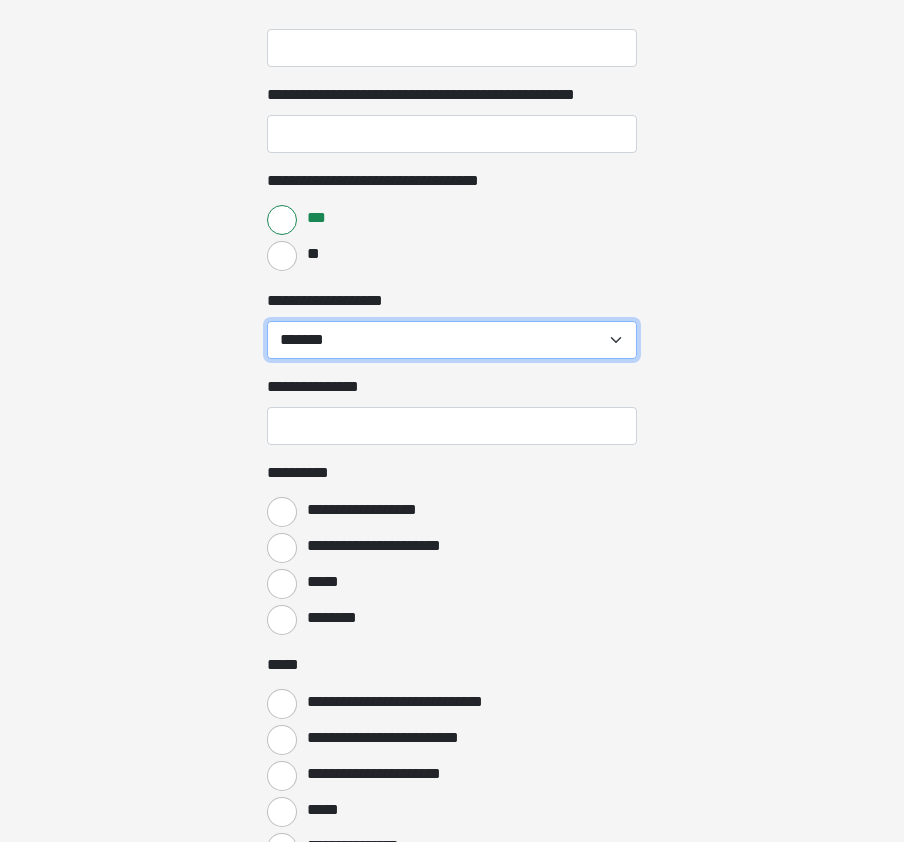 click on "**********" at bounding box center [452, 340] 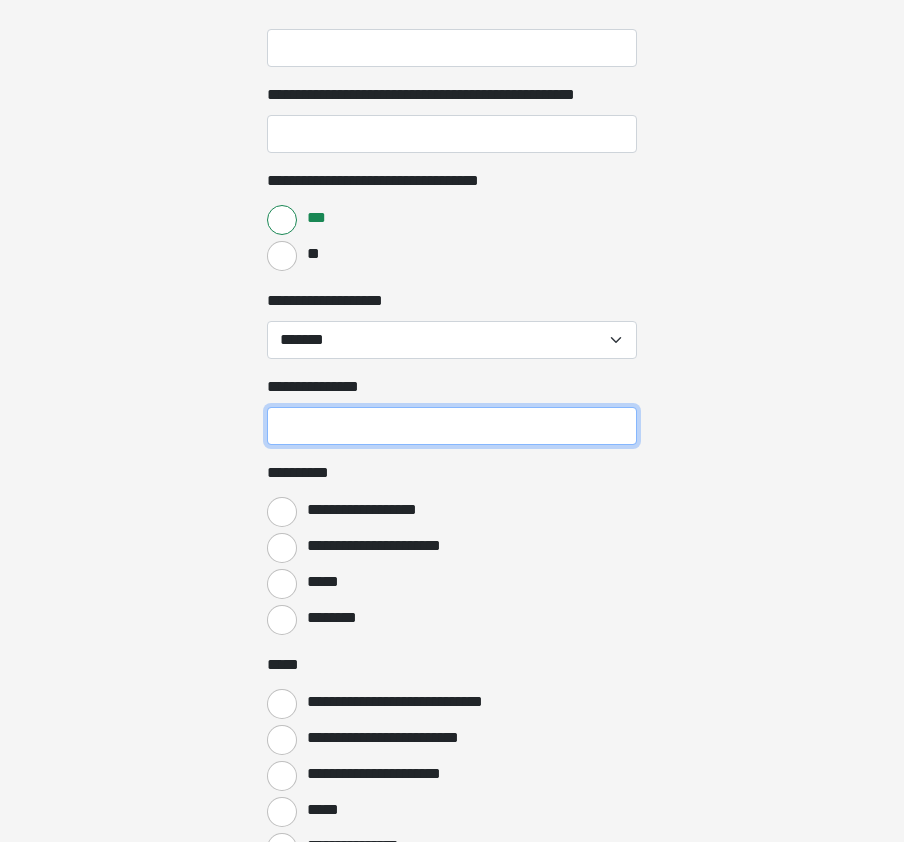 click on "**********" at bounding box center (452, 426) 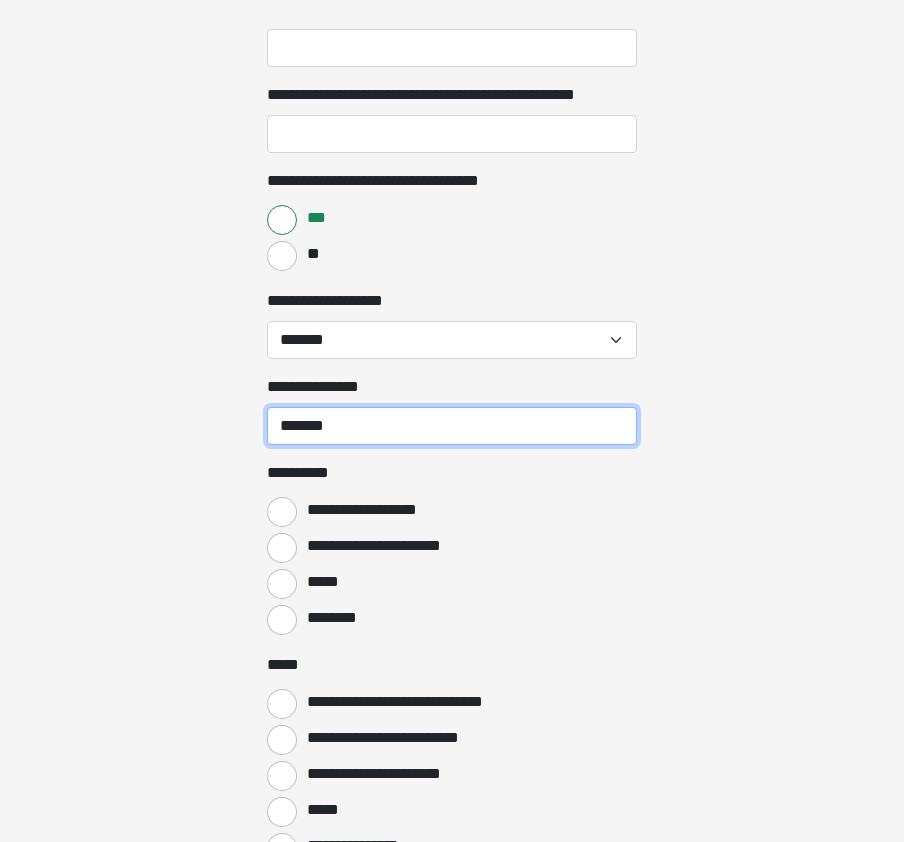 type on "*******" 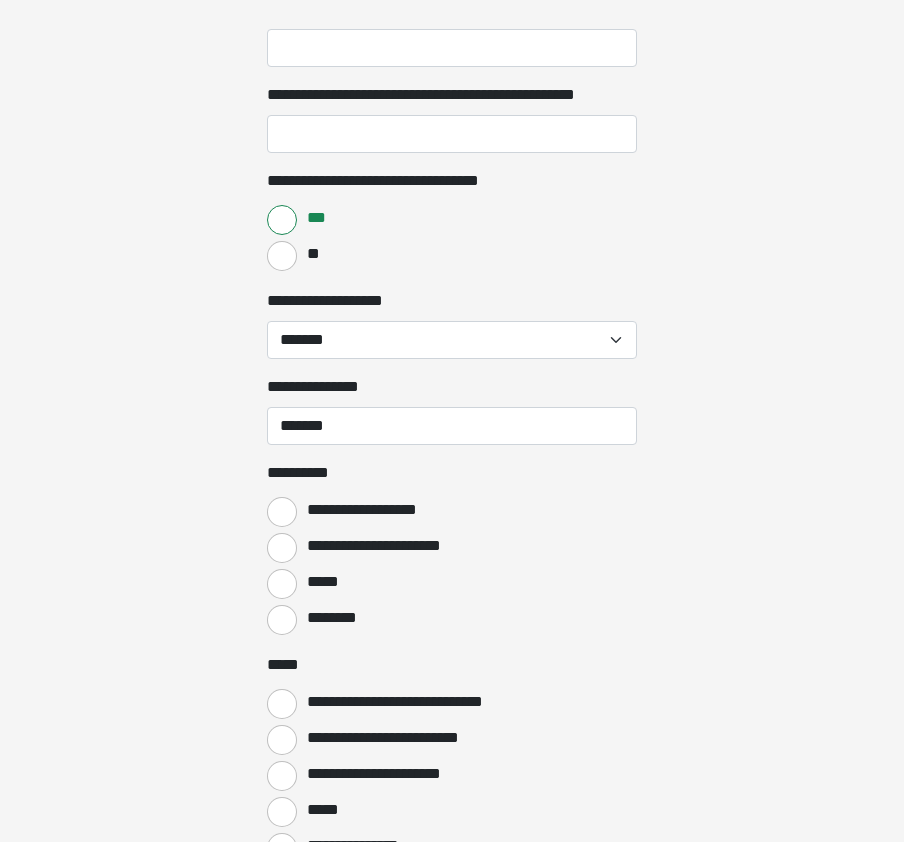 click on "**********" at bounding box center (452, -3079) 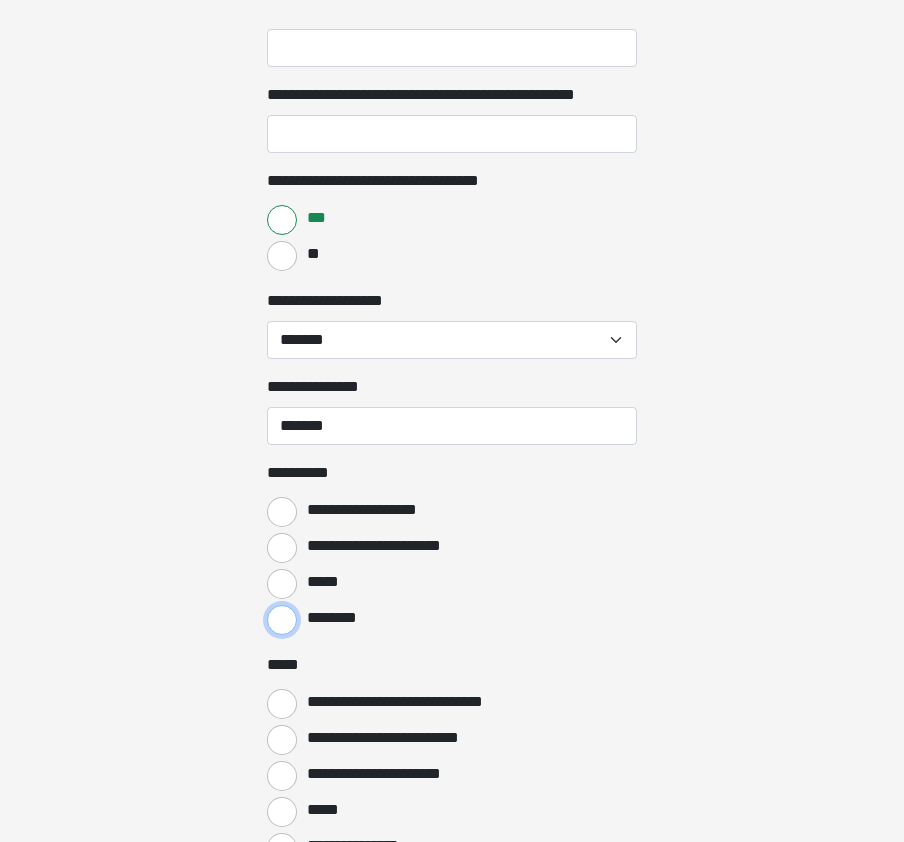 click on "********" at bounding box center (282, 620) 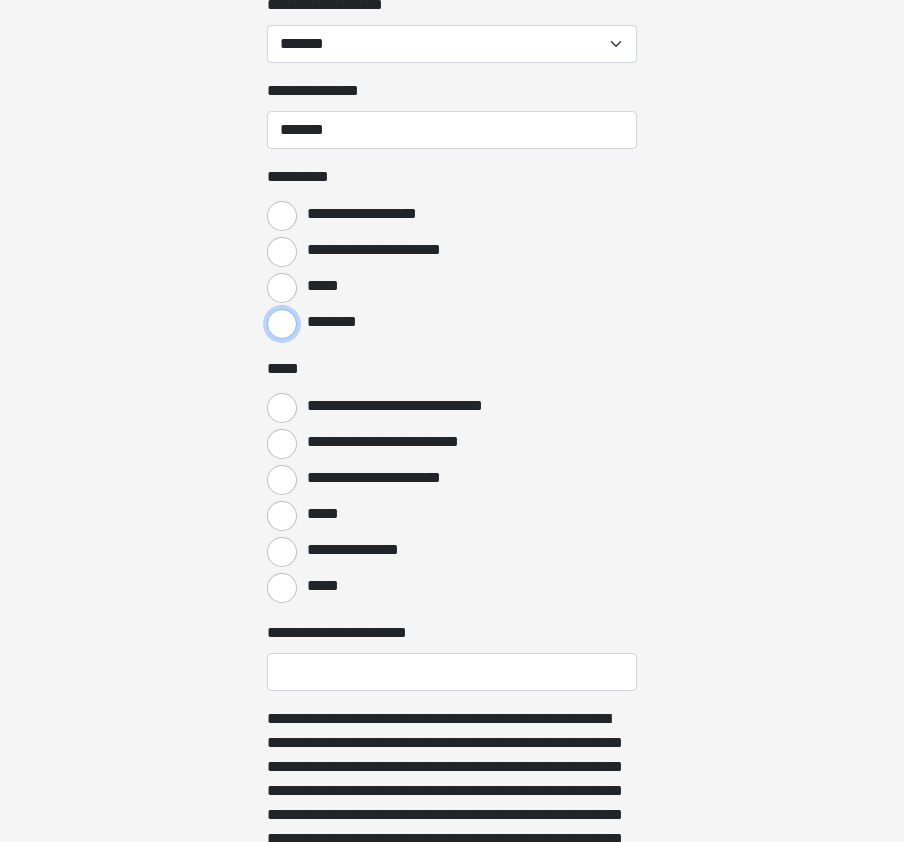 scroll, scrollTop: 3800, scrollLeft: 0, axis: vertical 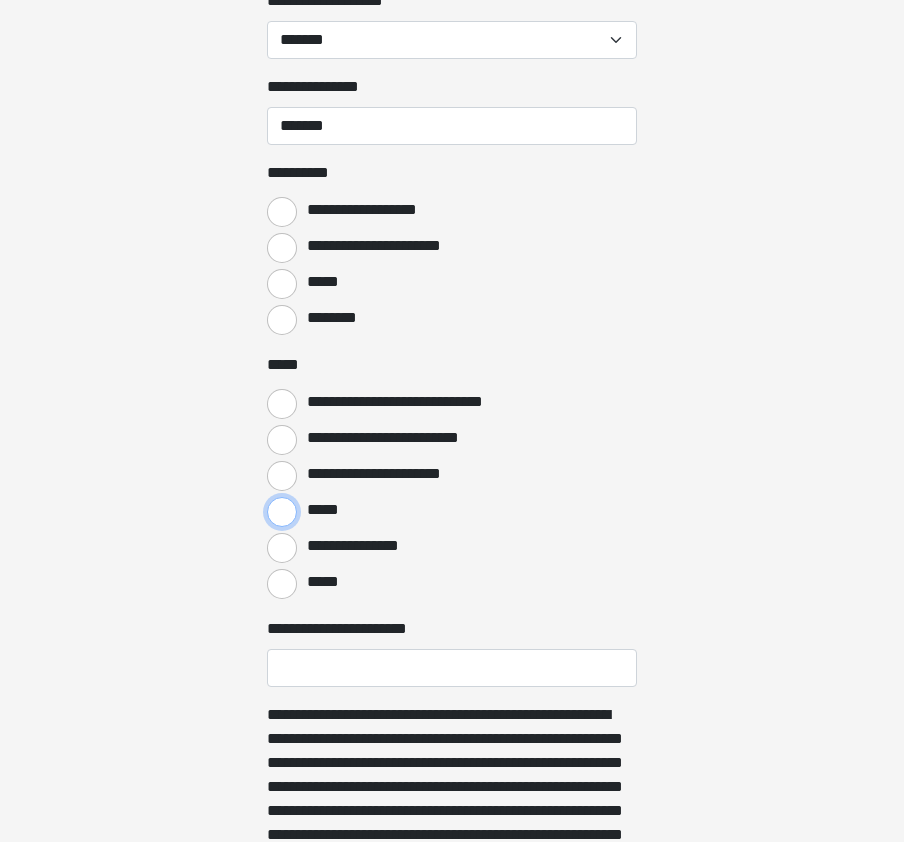 click on "*****" at bounding box center (282, 512) 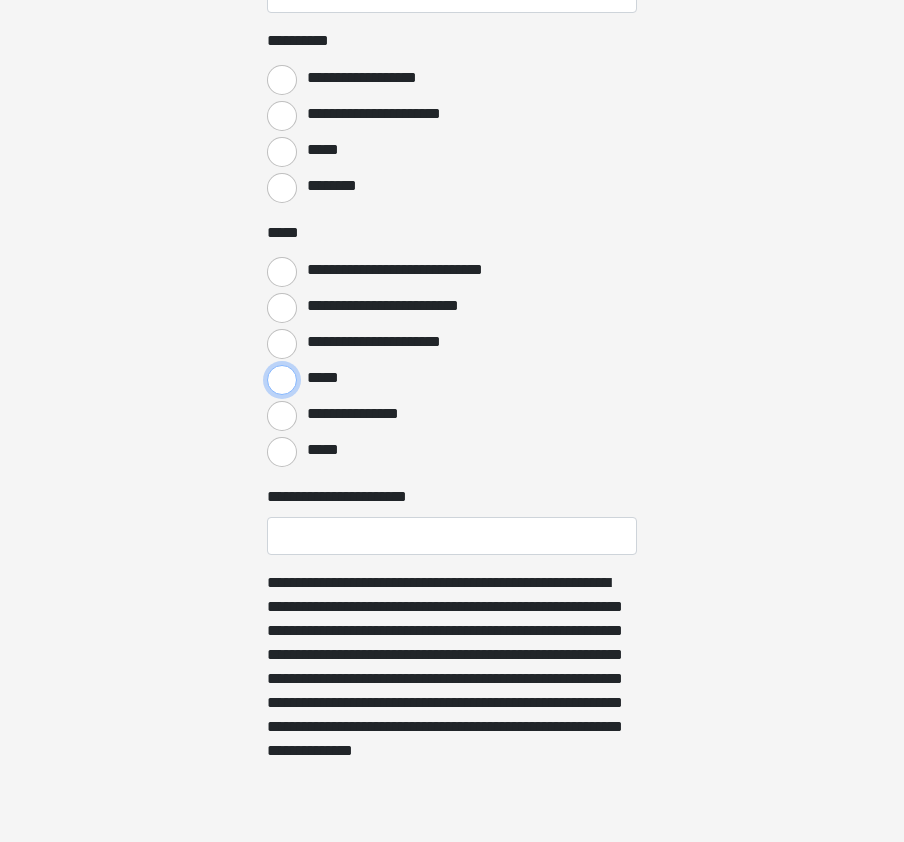 scroll, scrollTop: 4000, scrollLeft: 0, axis: vertical 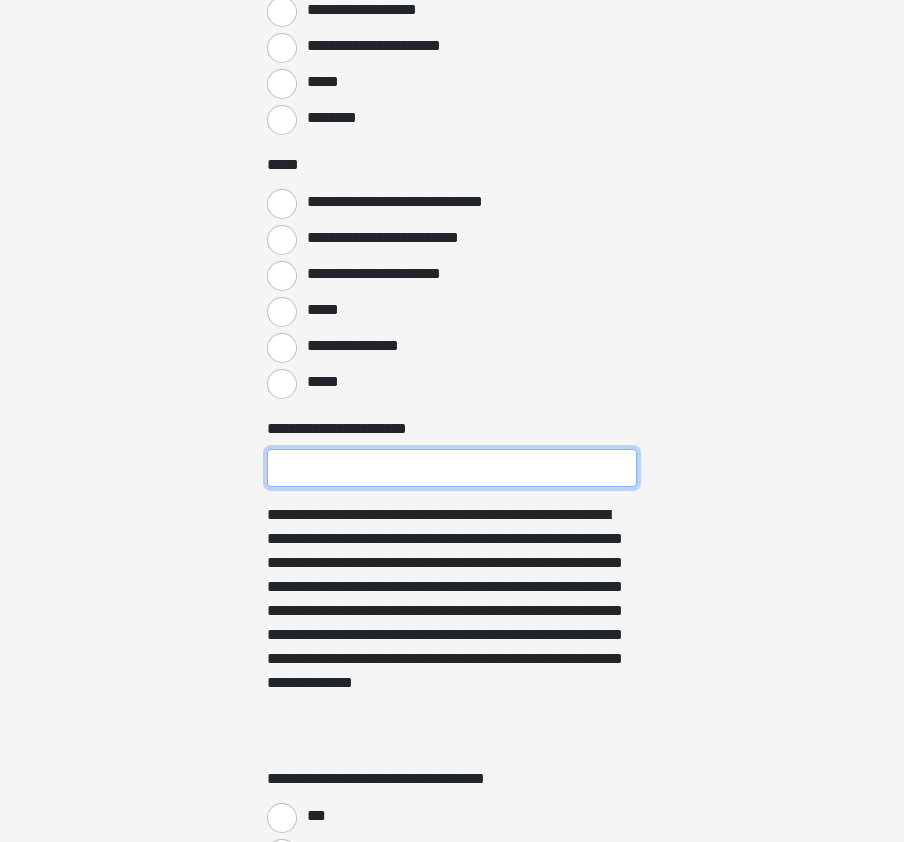 click on "**********" at bounding box center [452, 468] 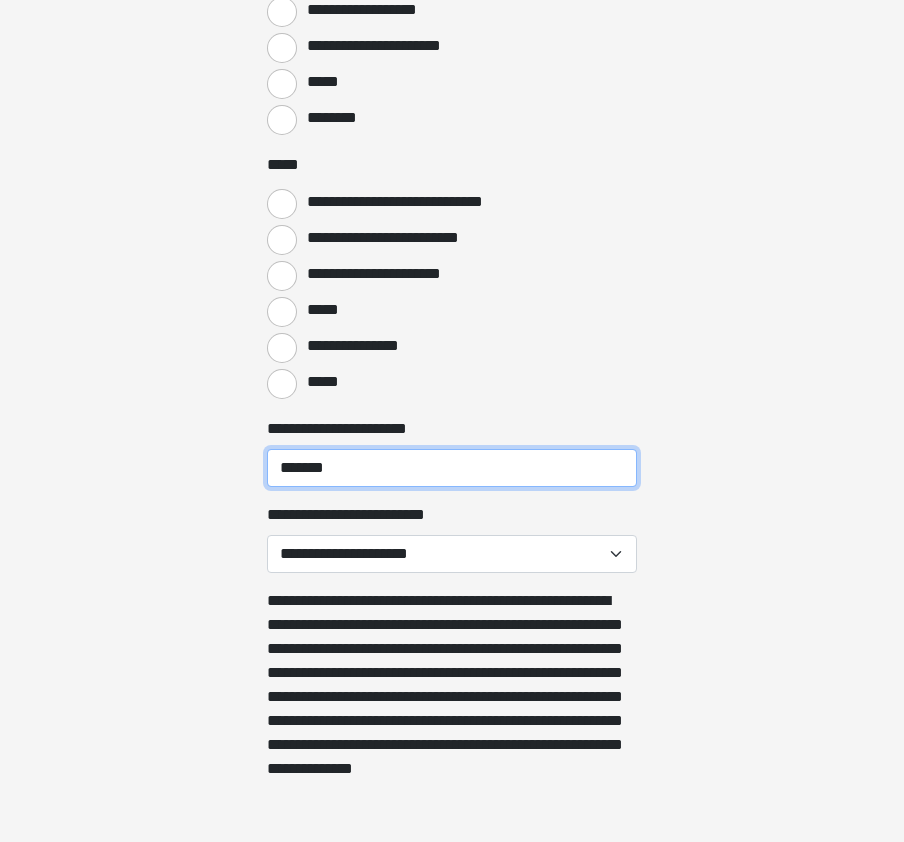 type on "*******" 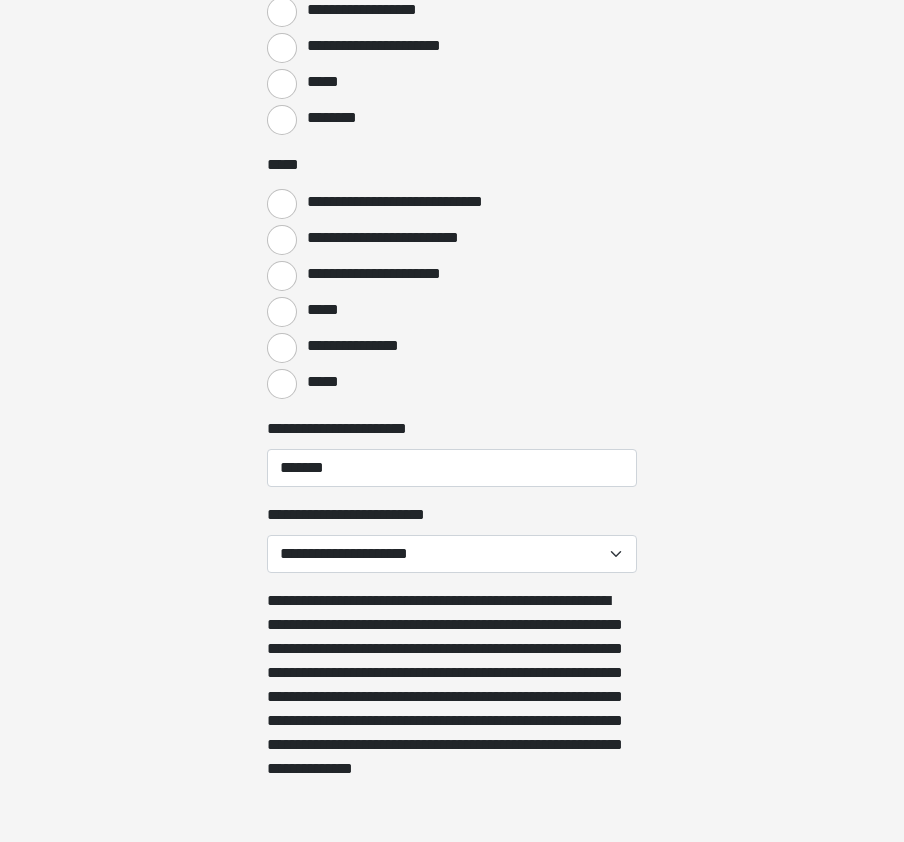 click on "**********" at bounding box center (452, -3579) 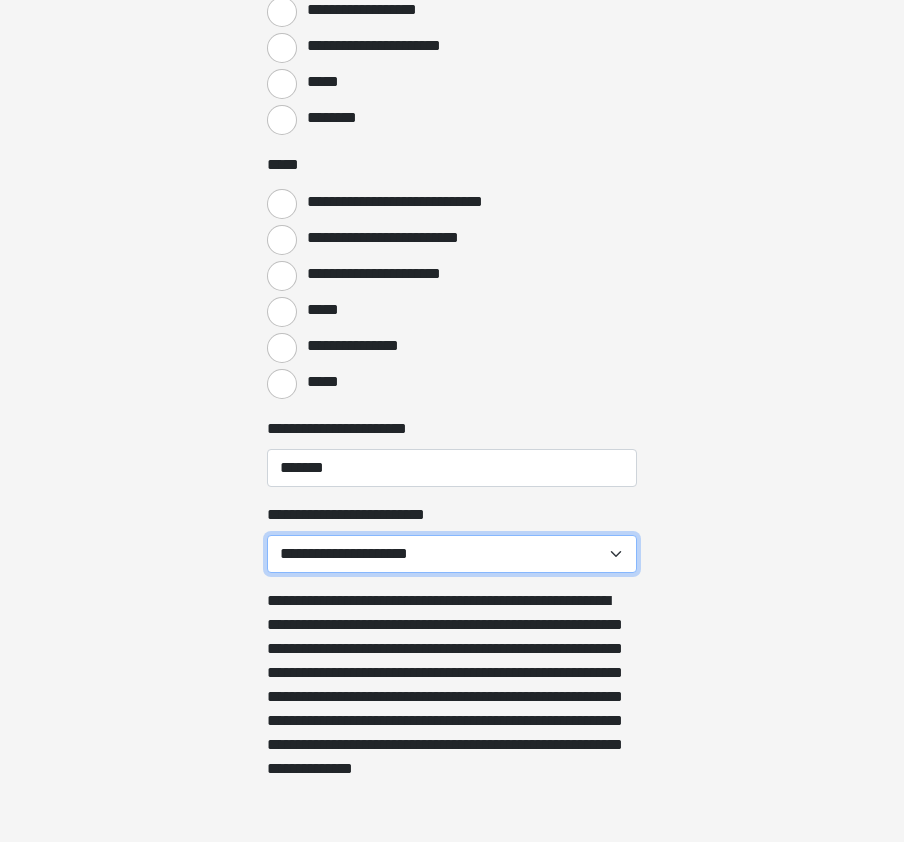 click on "**********" at bounding box center (452, 554) 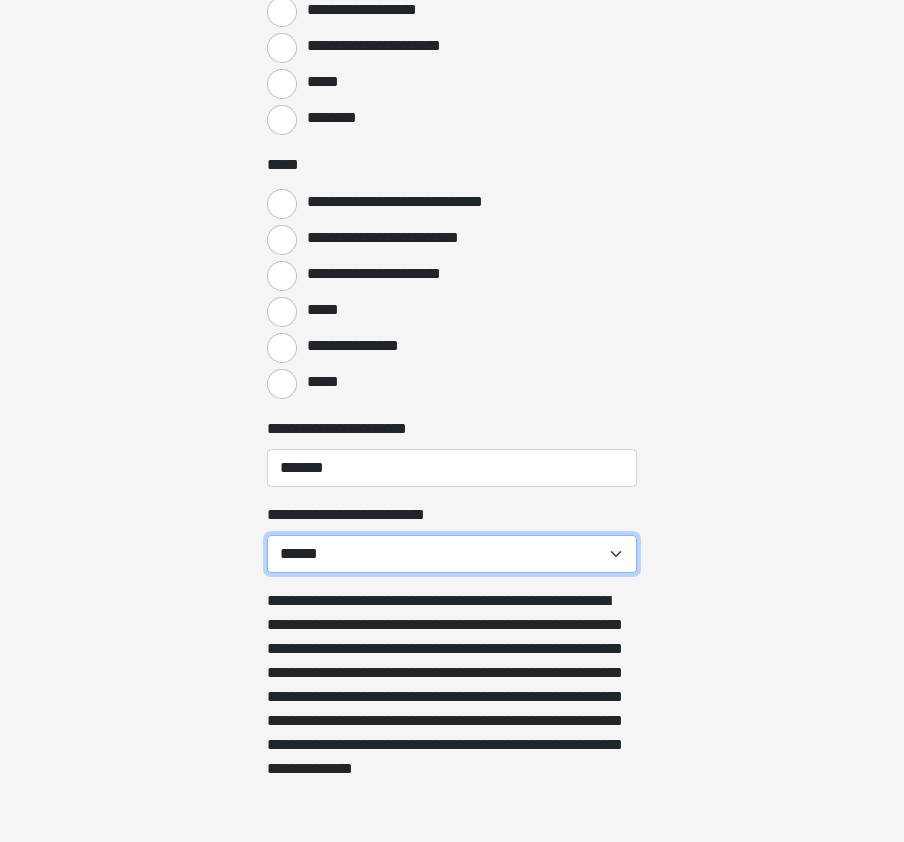 click on "**********" at bounding box center [452, 554] 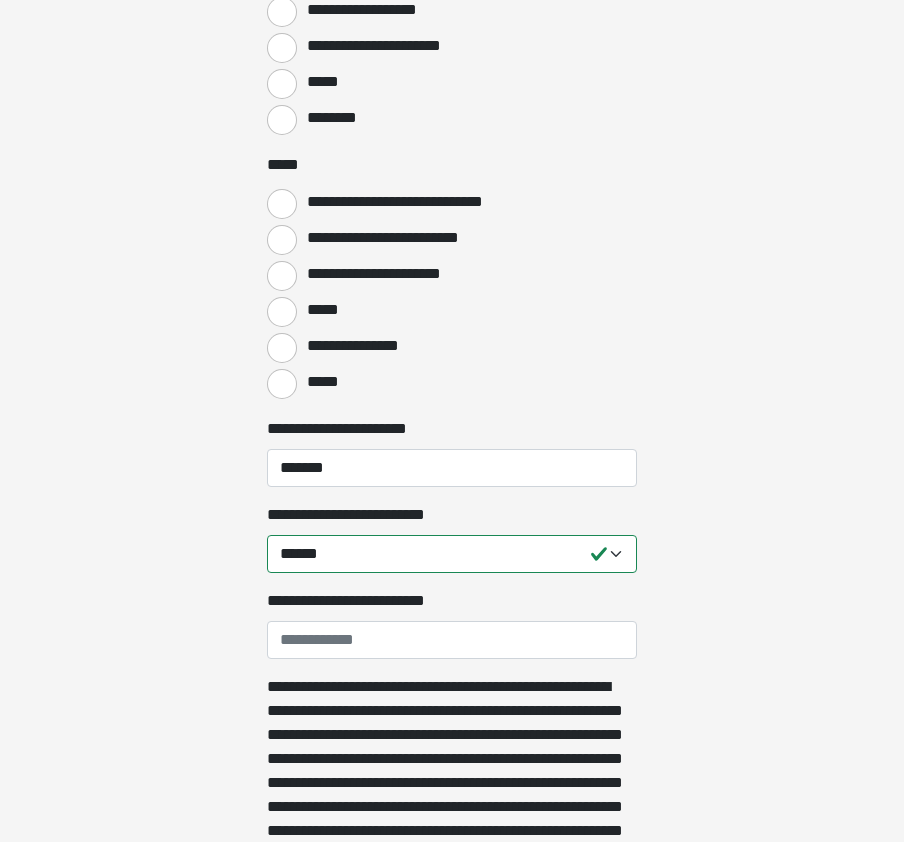 click on "**********" at bounding box center (452, -3579) 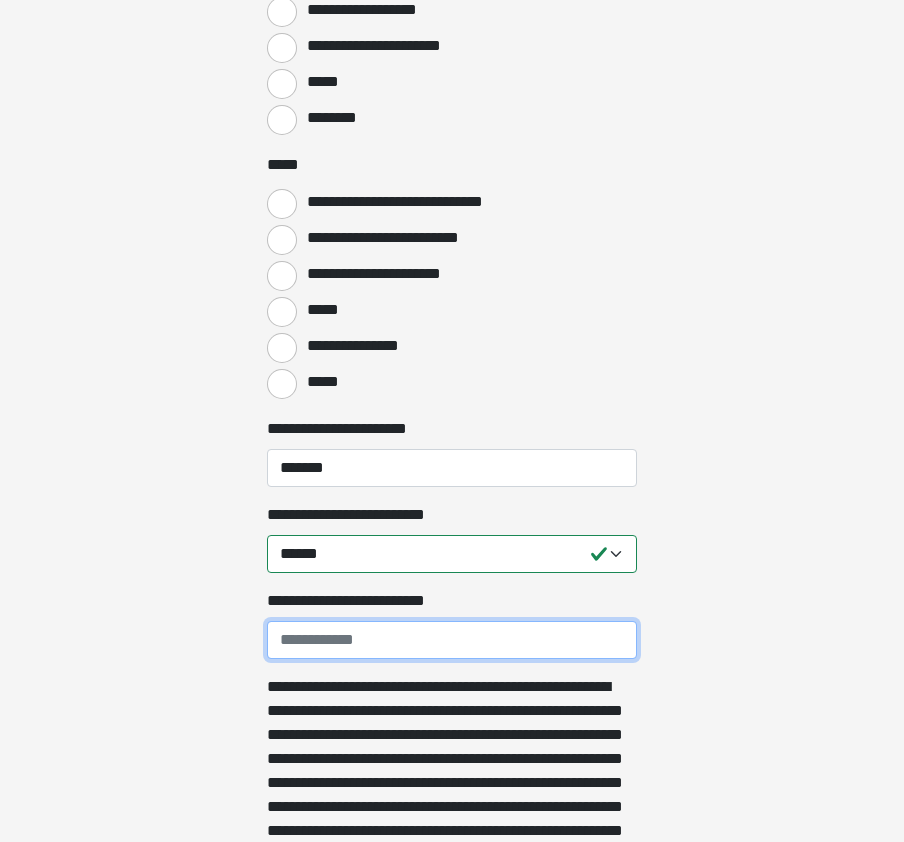 click on "**********" at bounding box center (452, 640) 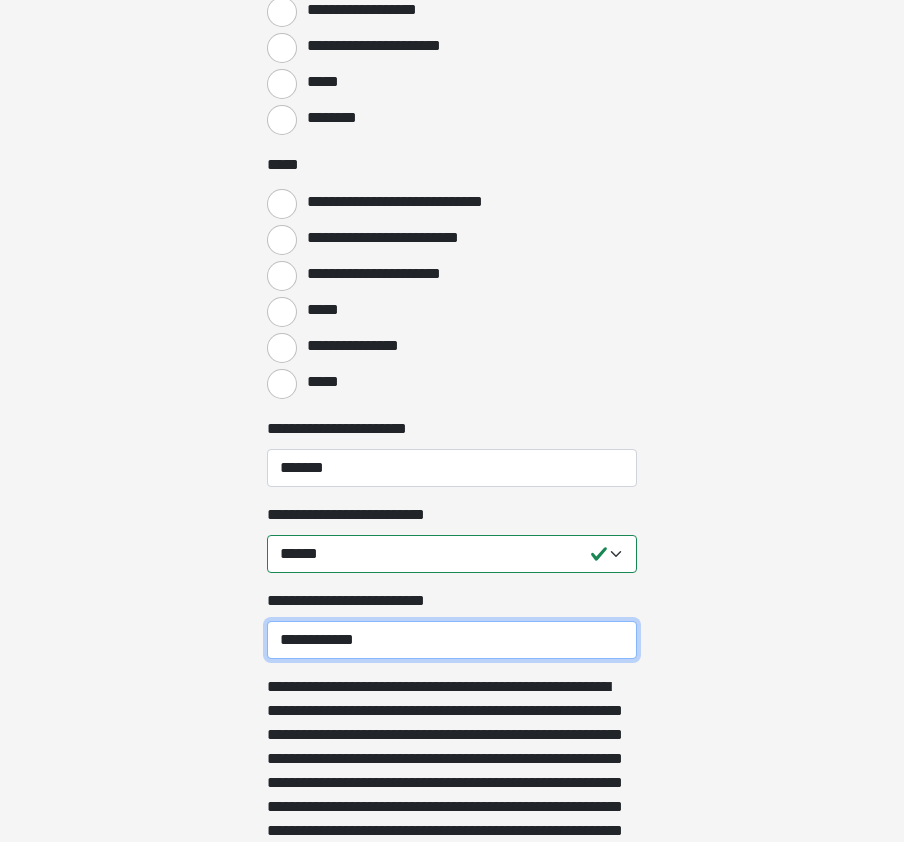 type on "**********" 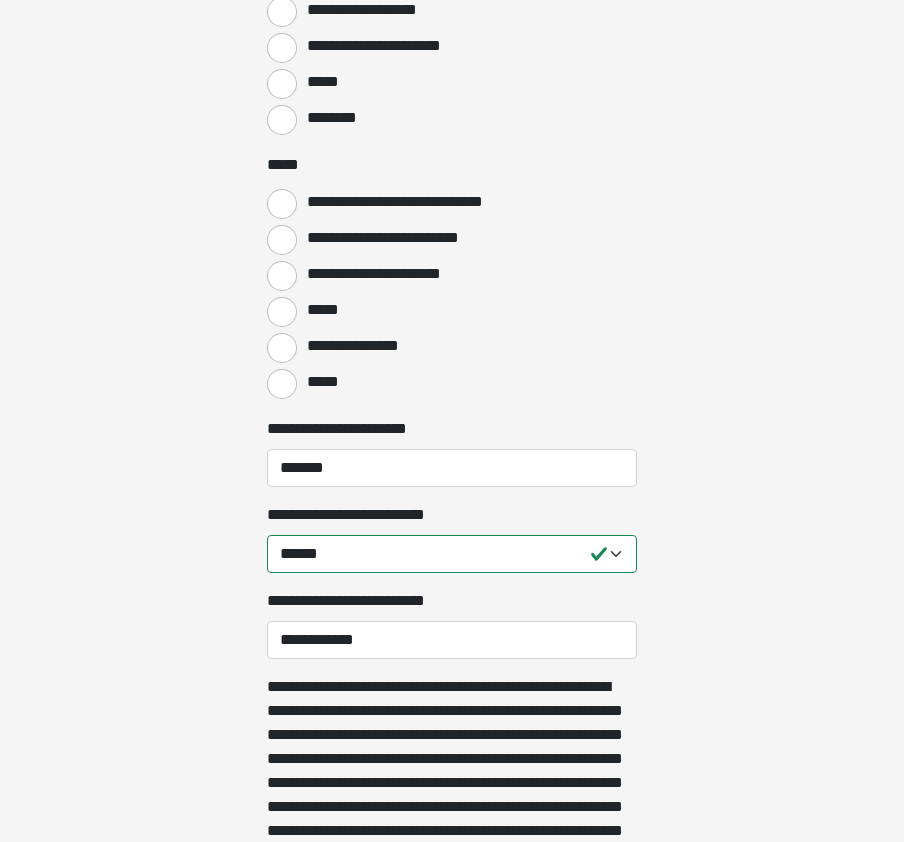 click on "**********" at bounding box center (452, -3579) 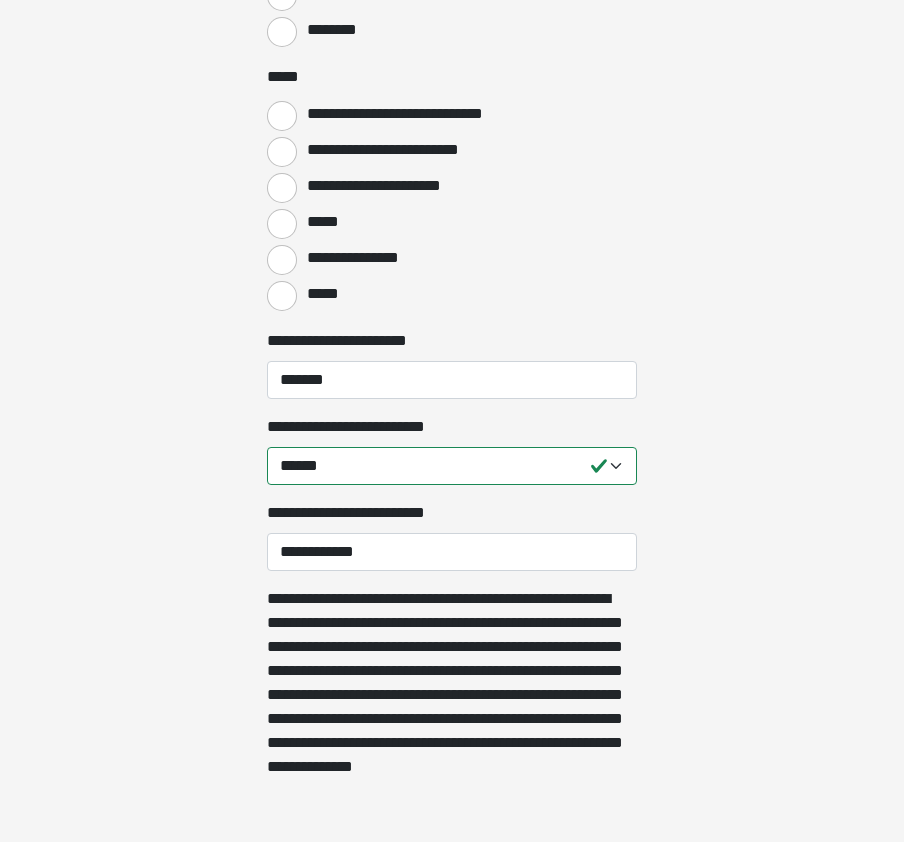 scroll, scrollTop: 4300, scrollLeft: 0, axis: vertical 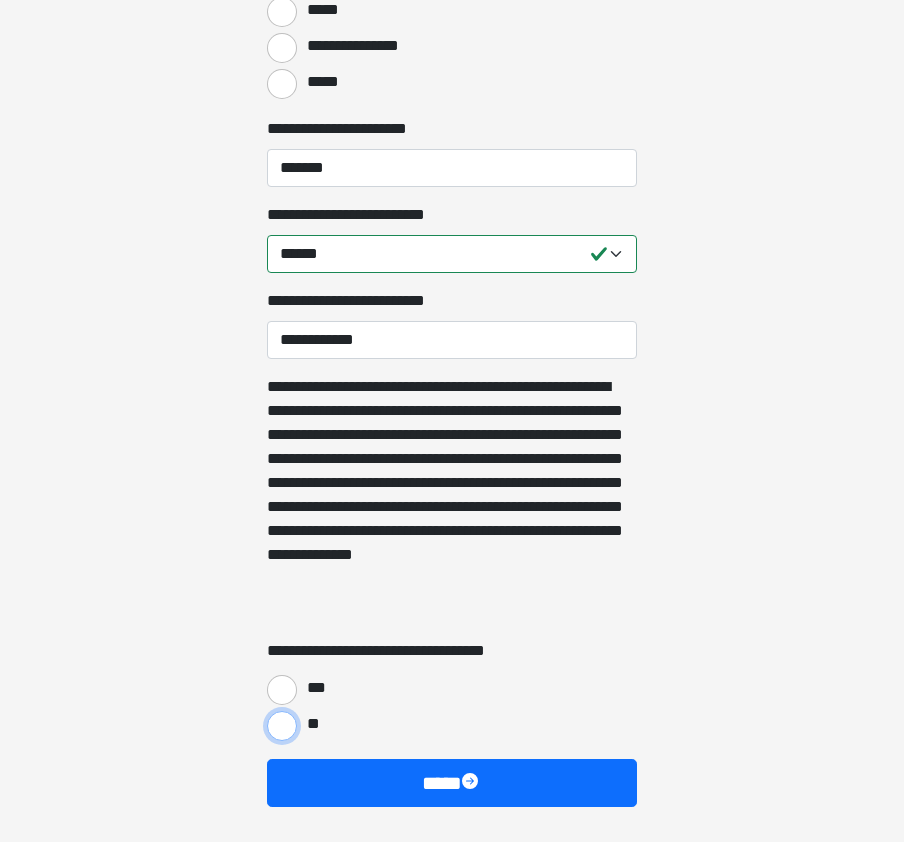 click on "**" at bounding box center [282, 726] 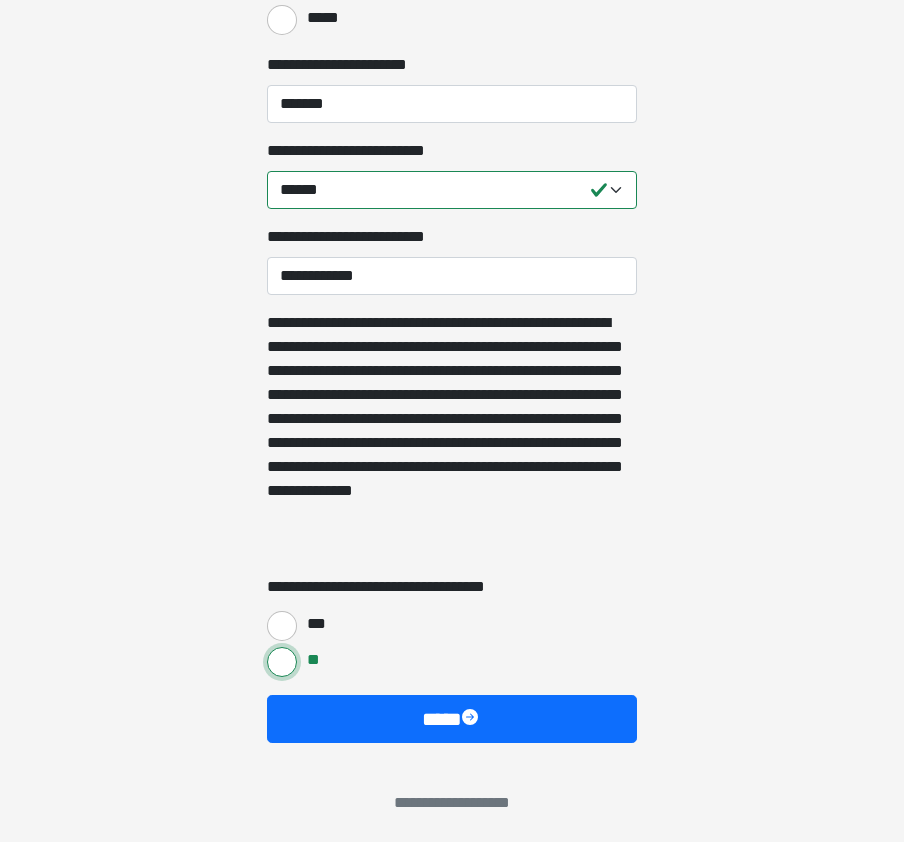 scroll, scrollTop: 4368, scrollLeft: 0, axis: vertical 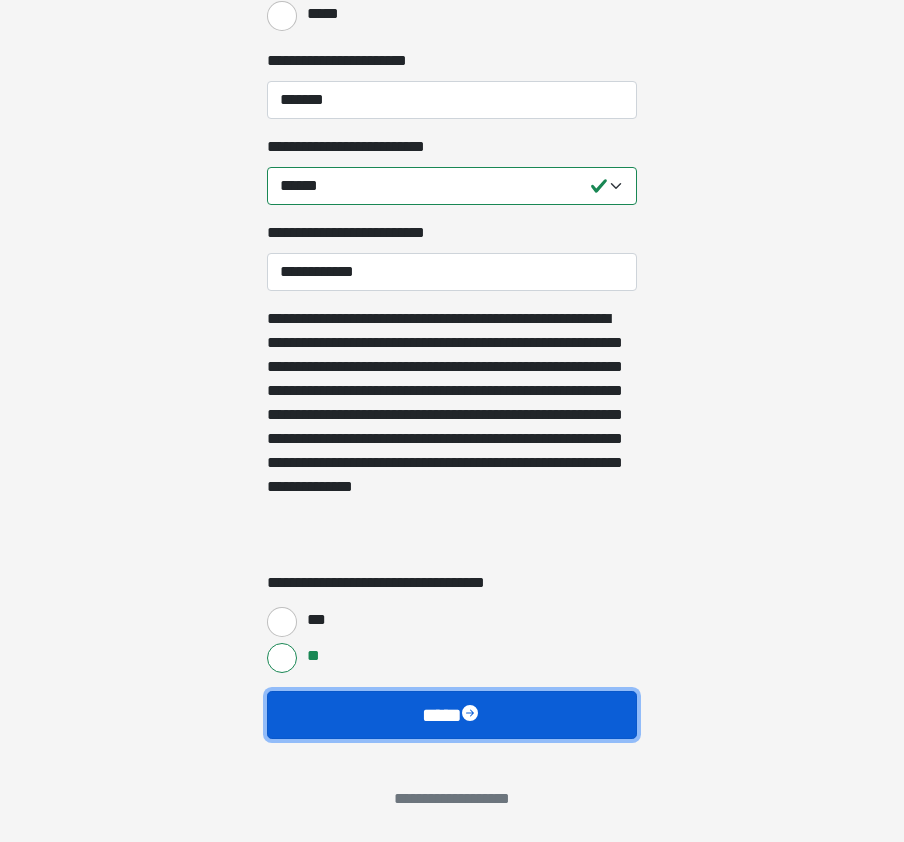 click on "****" at bounding box center (452, 715) 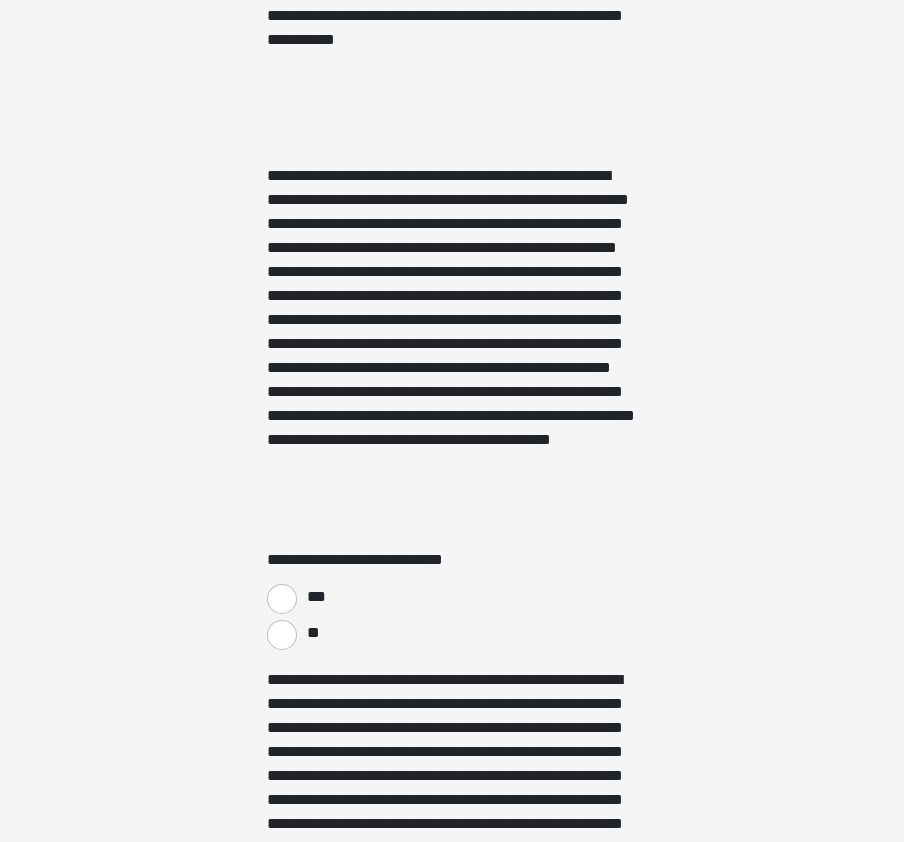 scroll, scrollTop: 3000, scrollLeft: 0, axis: vertical 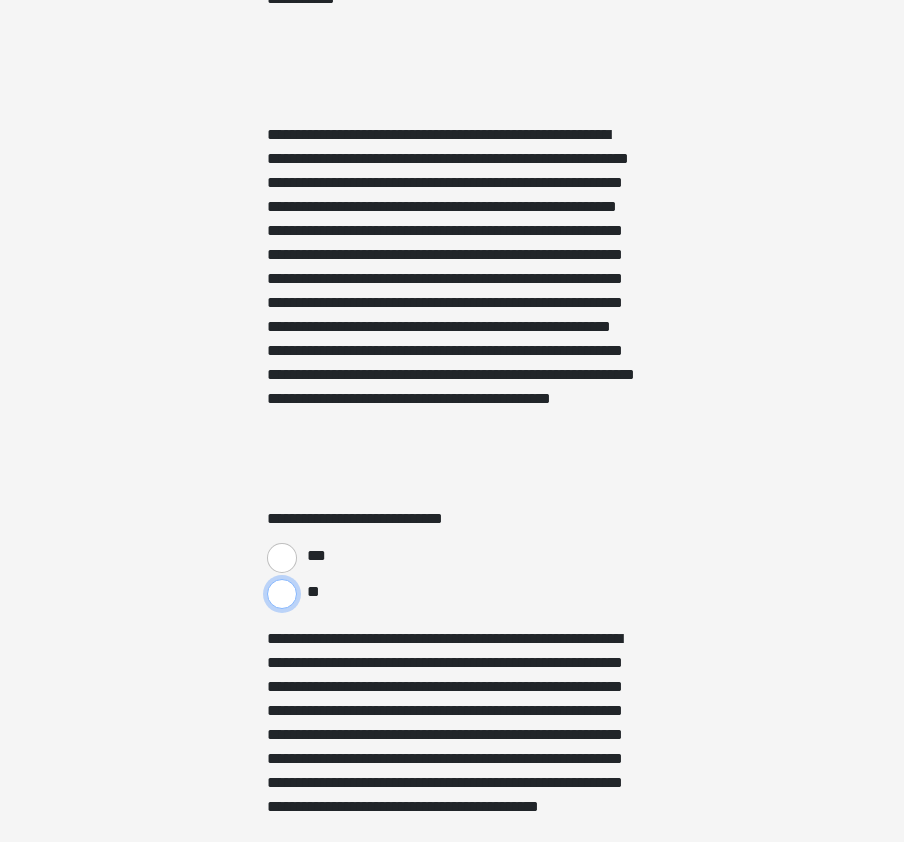 click on "**" at bounding box center [282, 594] 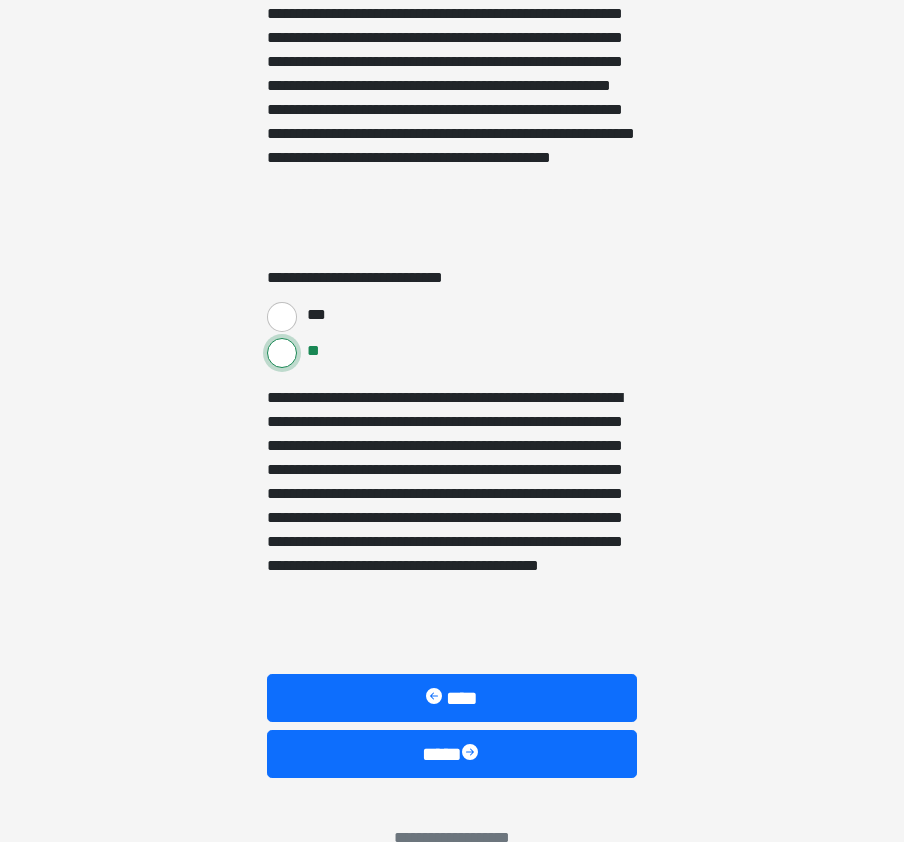 scroll, scrollTop: 3280, scrollLeft: 0, axis: vertical 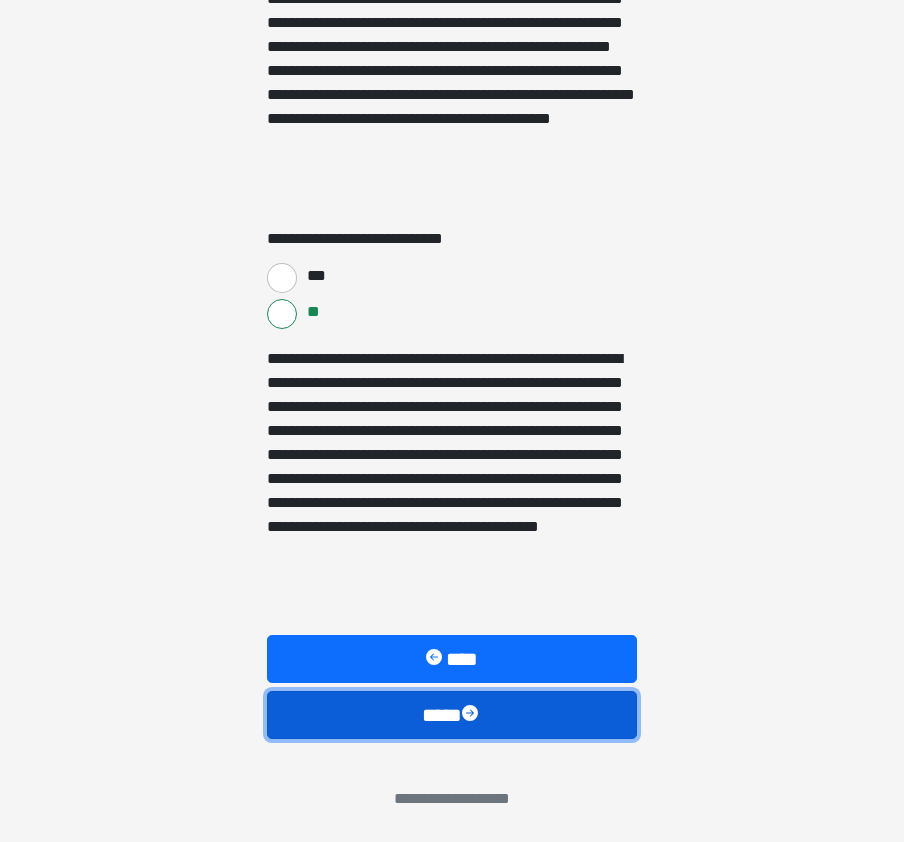 click on "****" at bounding box center (452, 715) 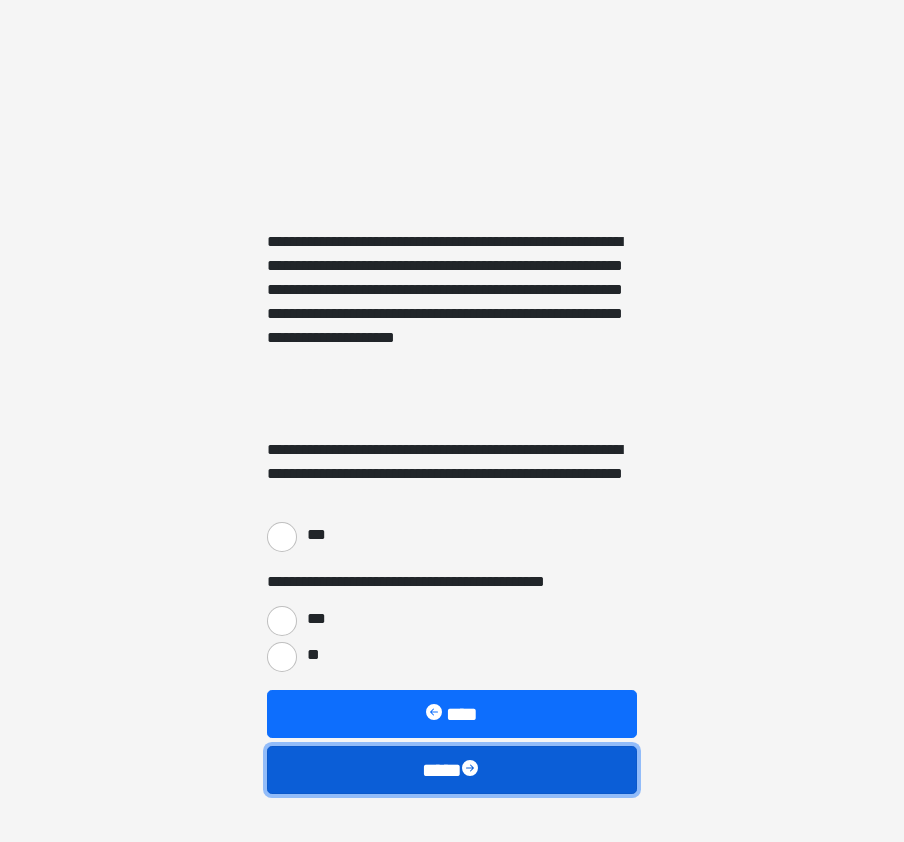 scroll, scrollTop: 2700, scrollLeft: 0, axis: vertical 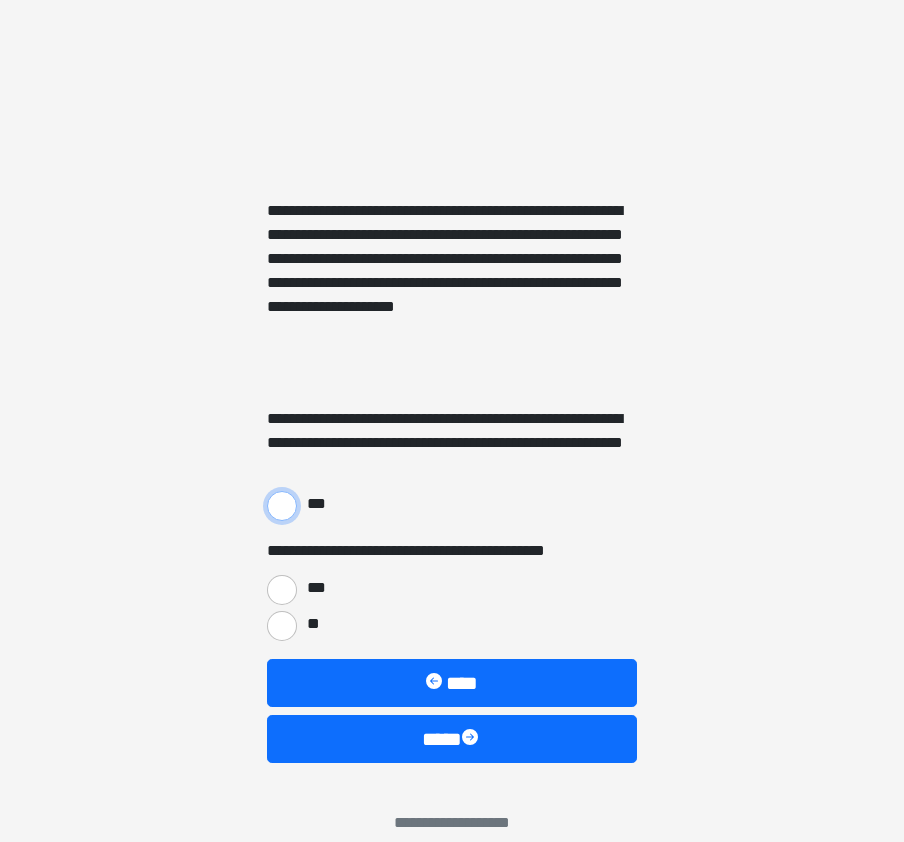 click on "***" at bounding box center (282, 506) 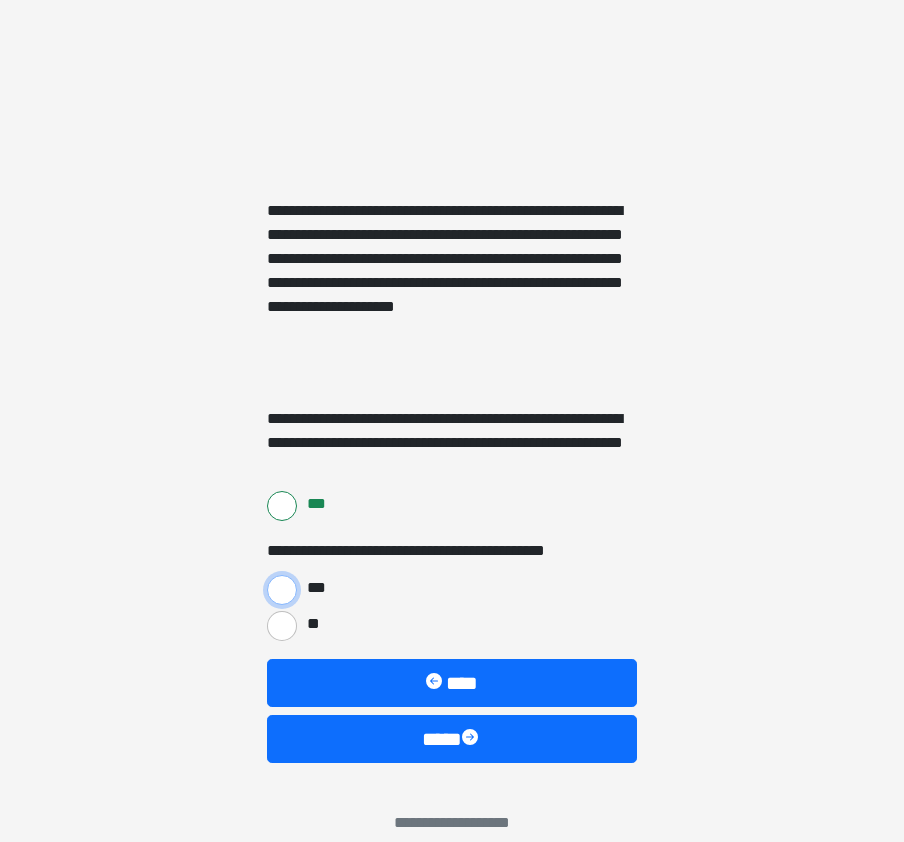 click on "***" at bounding box center [282, 590] 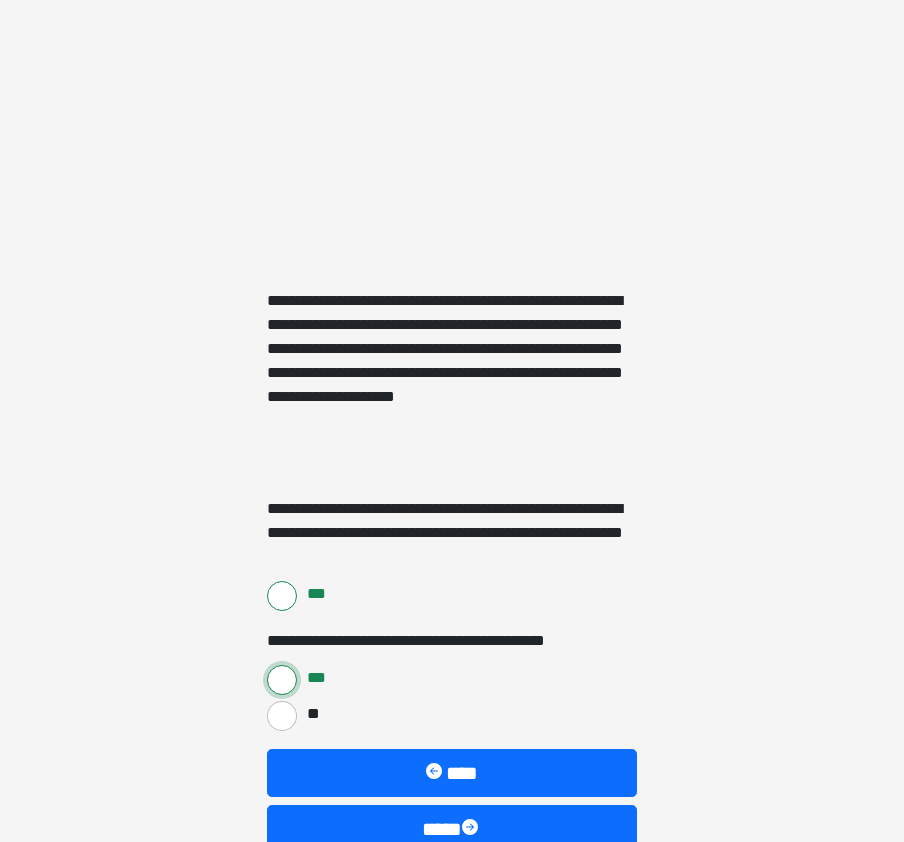 scroll, scrollTop: 2724, scrollLeft: 0, axis: vertical 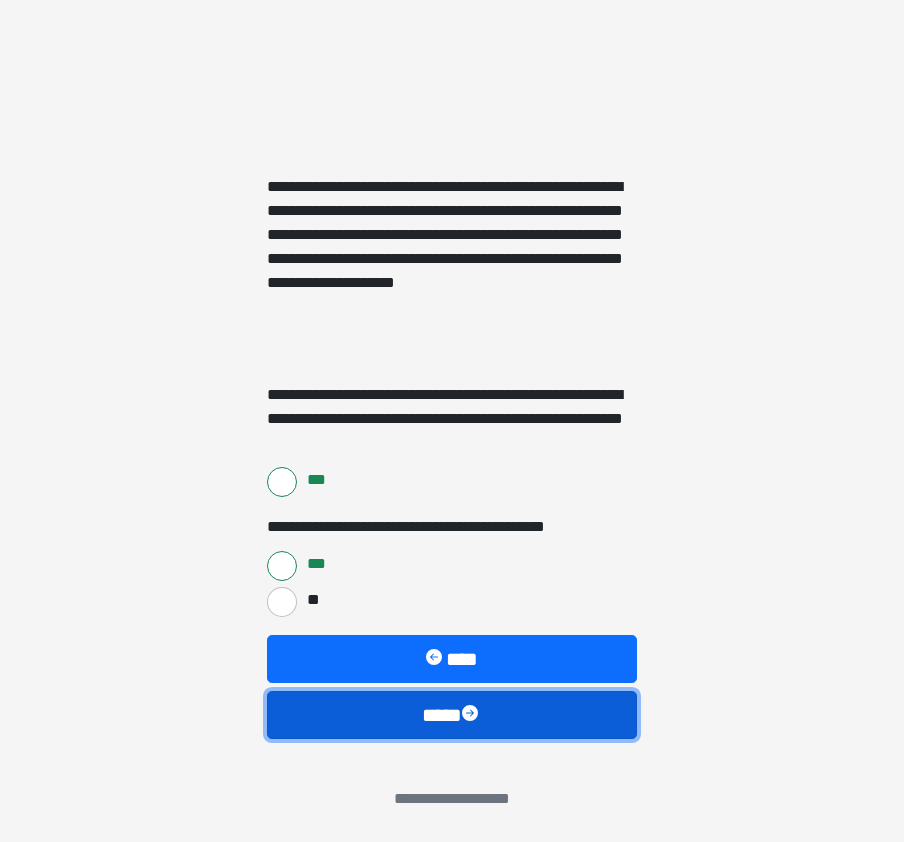 click on "****" at bounding box center (452, 715) 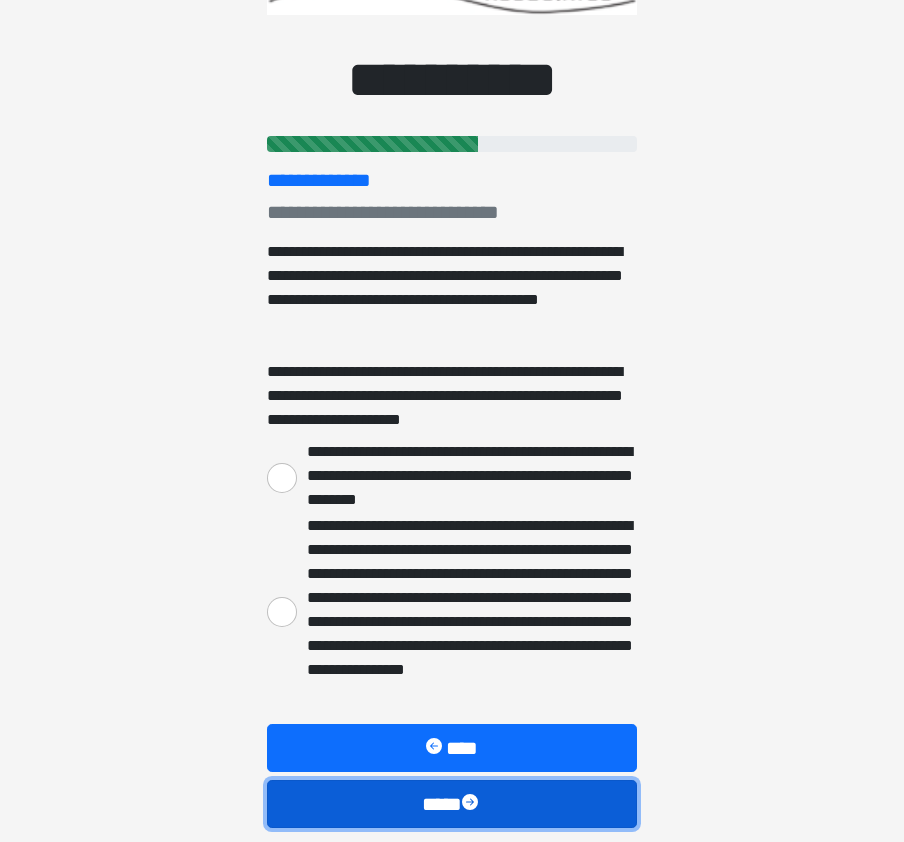 scroll, scrollTop: 200, scrollLeft: 0, axis: vertical 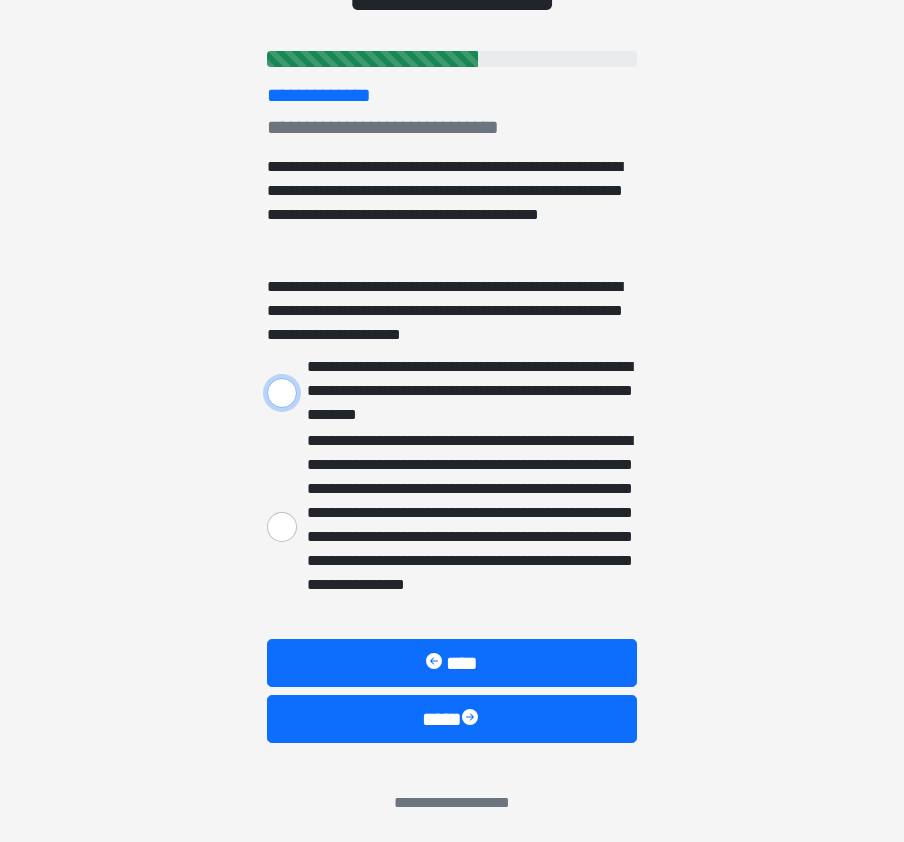 click on "**********" at bounding box center [282, 393] 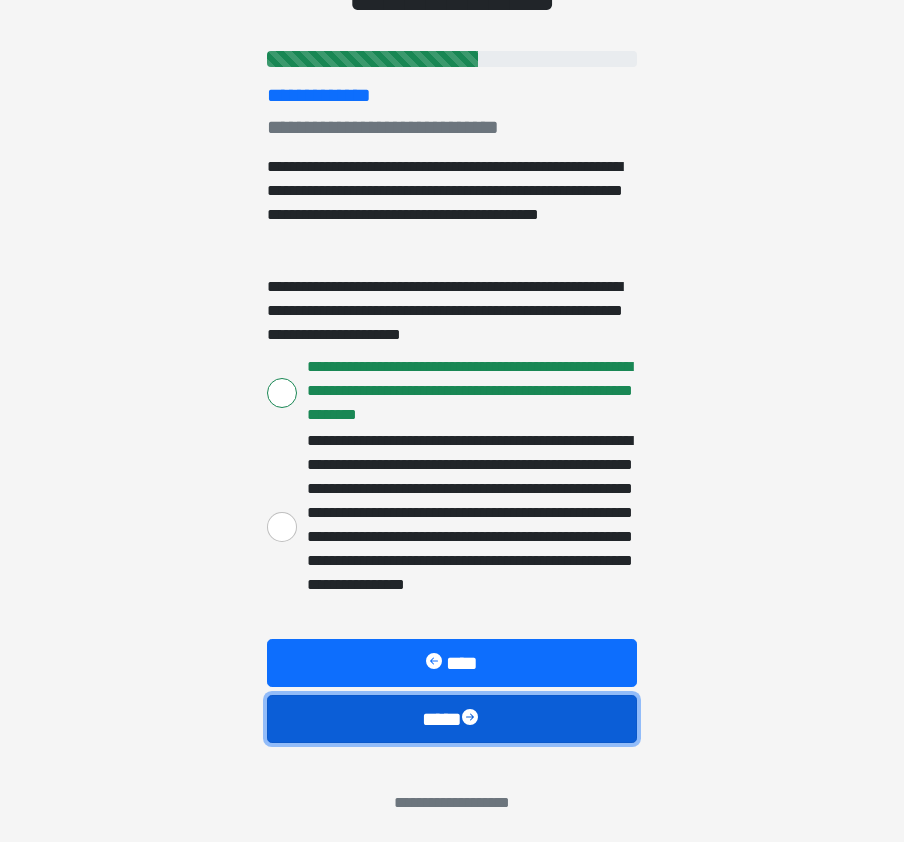 click on "****" at bounding box center [452, 719] 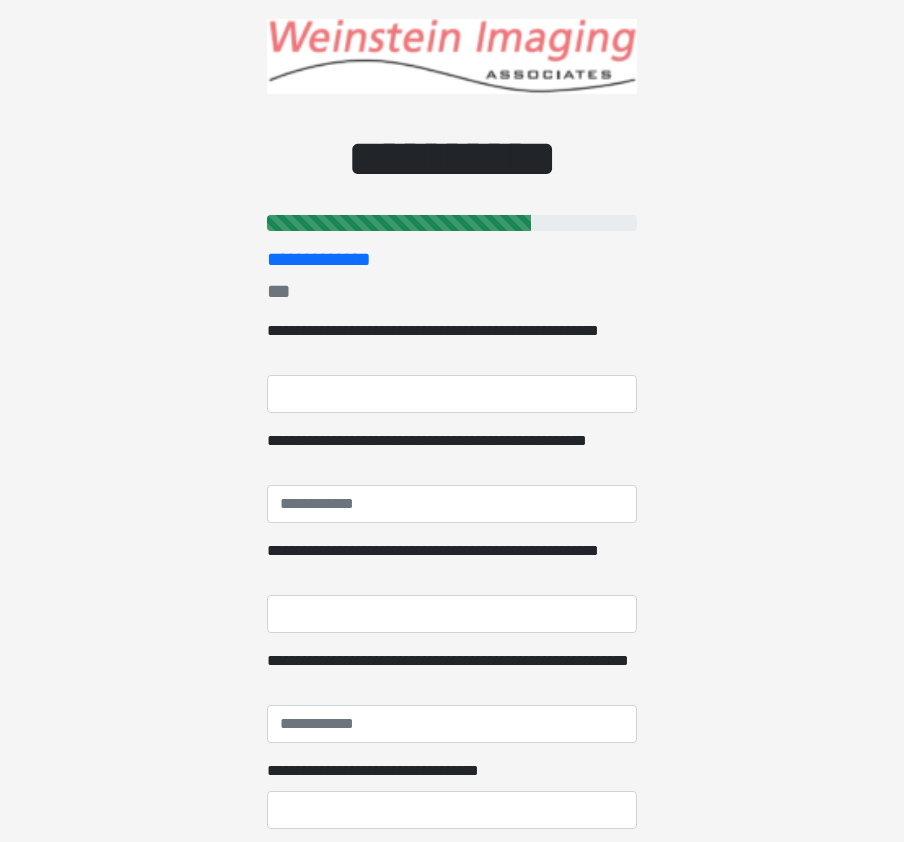 scroll, scrollTop: 0, scrollLeft: 0, axis: both 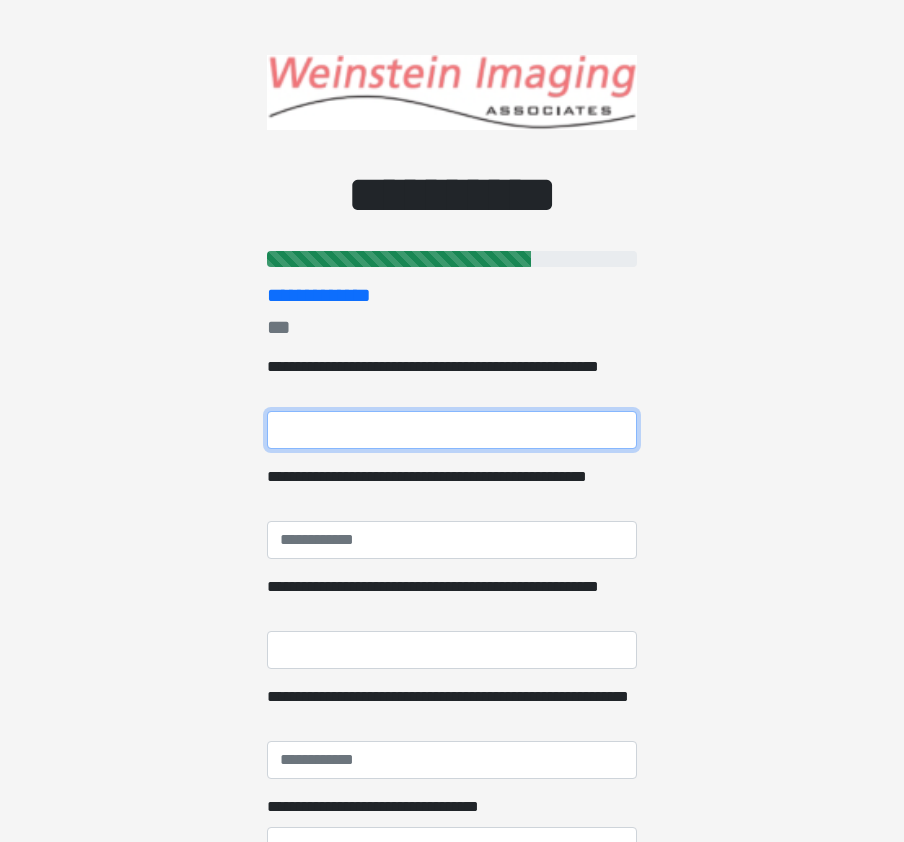 click on "**********" at bounding box center (452, 430) 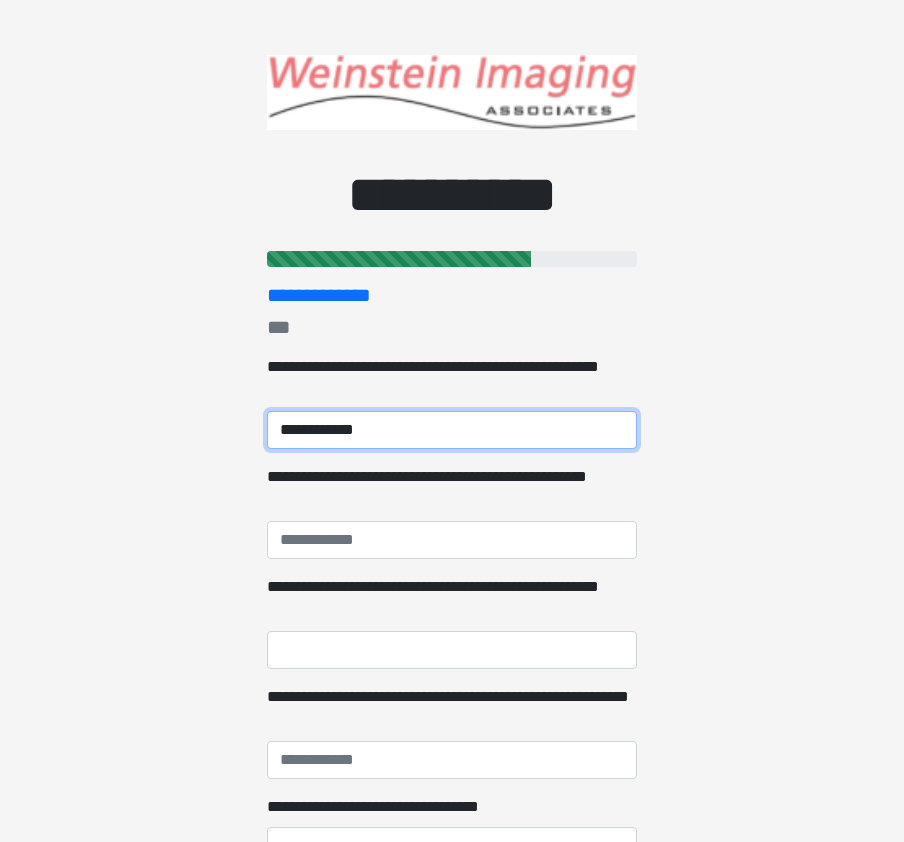 type on "**********" 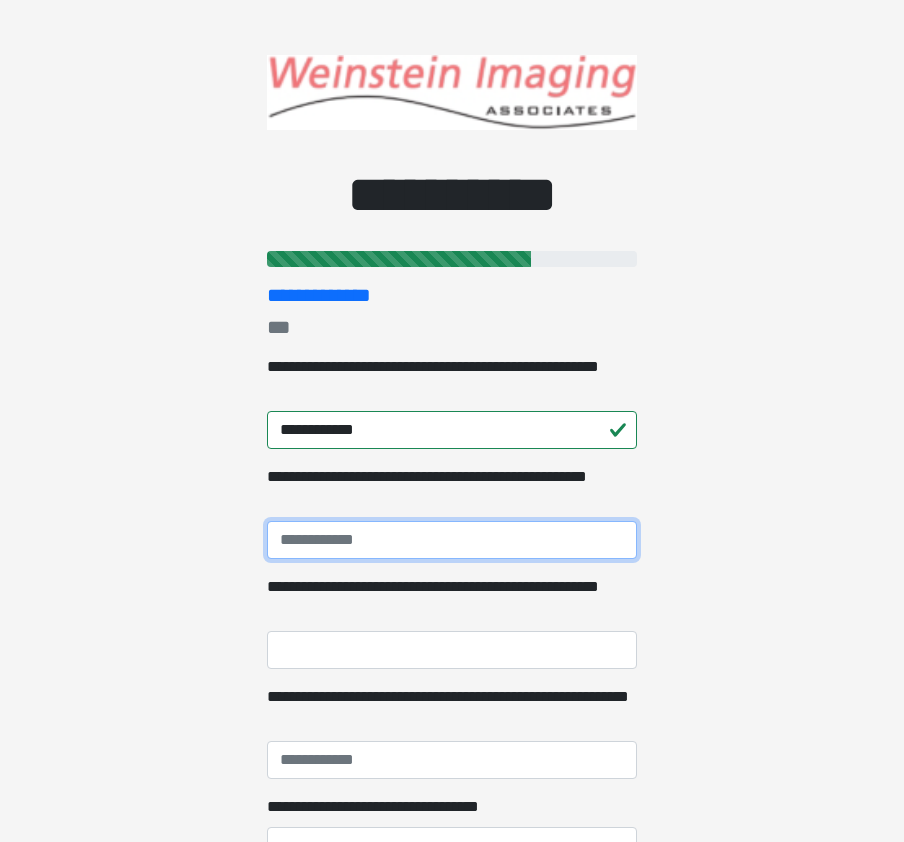 click on "**********" at bounding box center (452, 540) 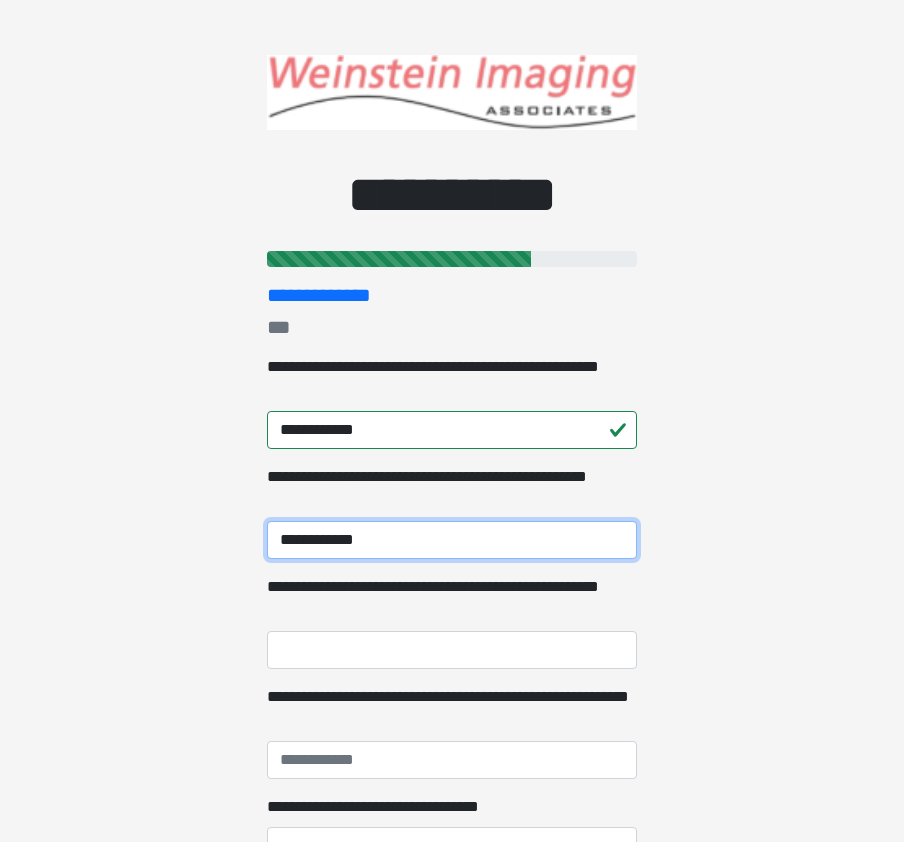 type on "**********" 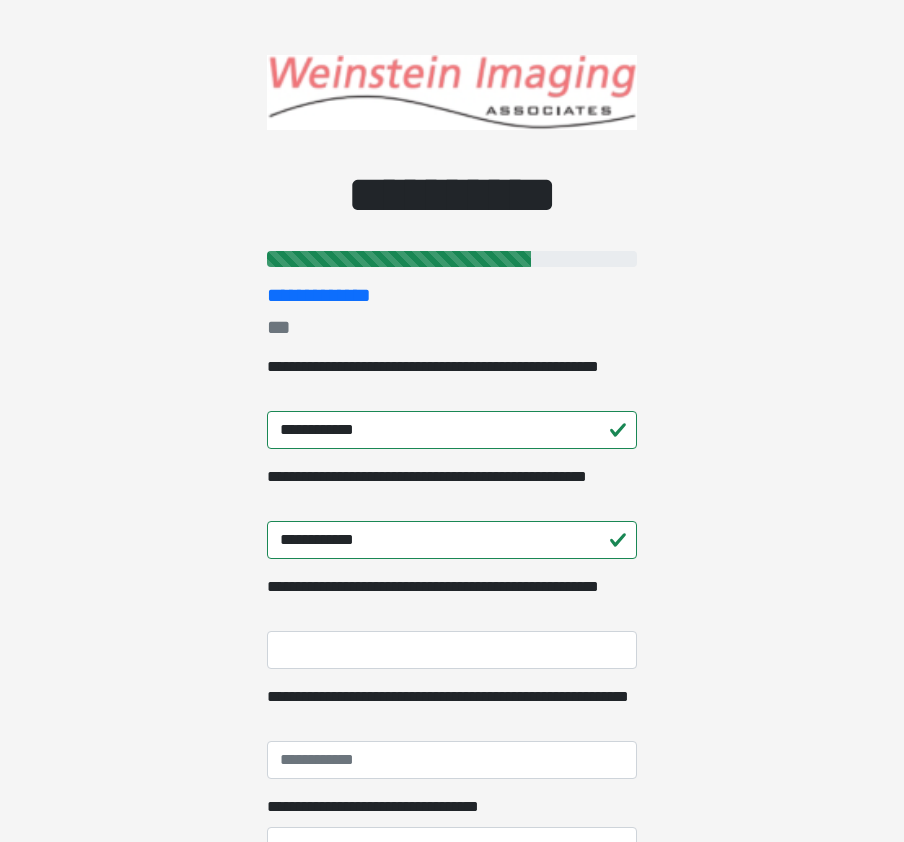 click on "**********" at bounding box center (452, 421) 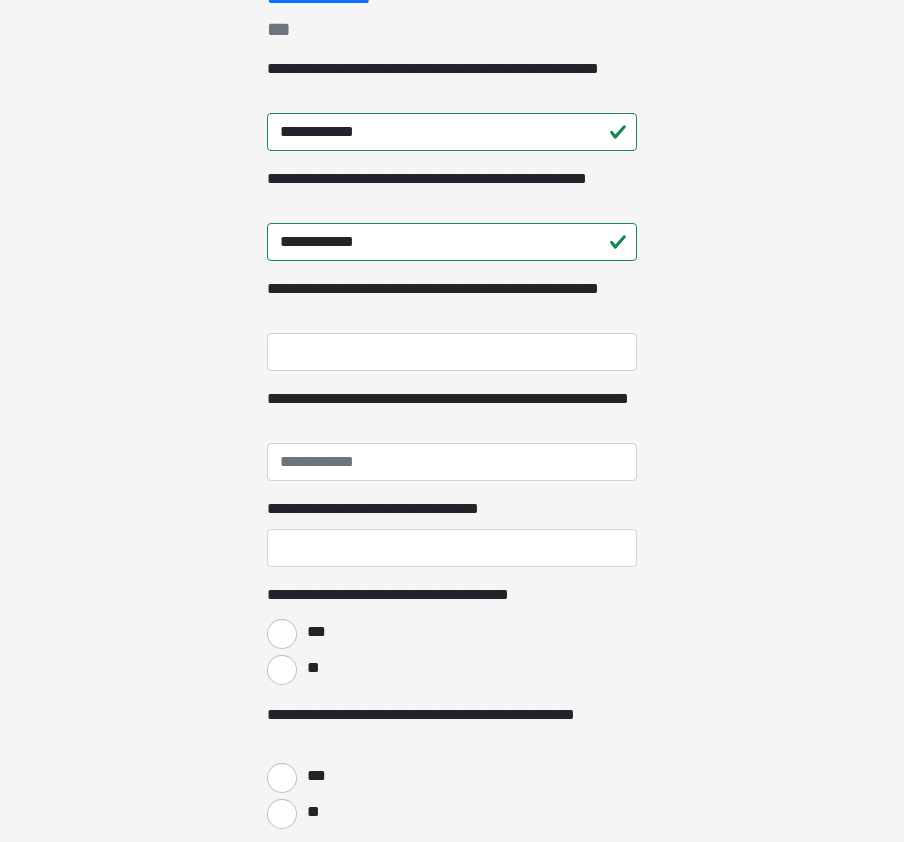 scroll, scrollTop: 400, scrollLeft: 0, axis: vertical 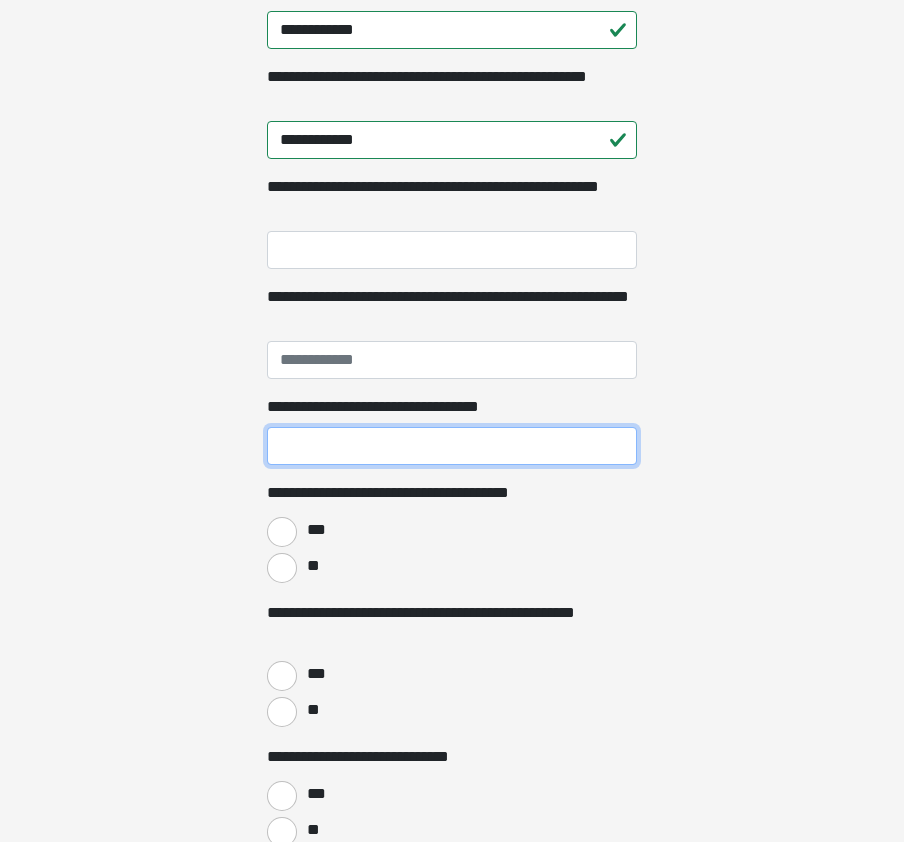 click on "**********" at bounding box center [452, 446] 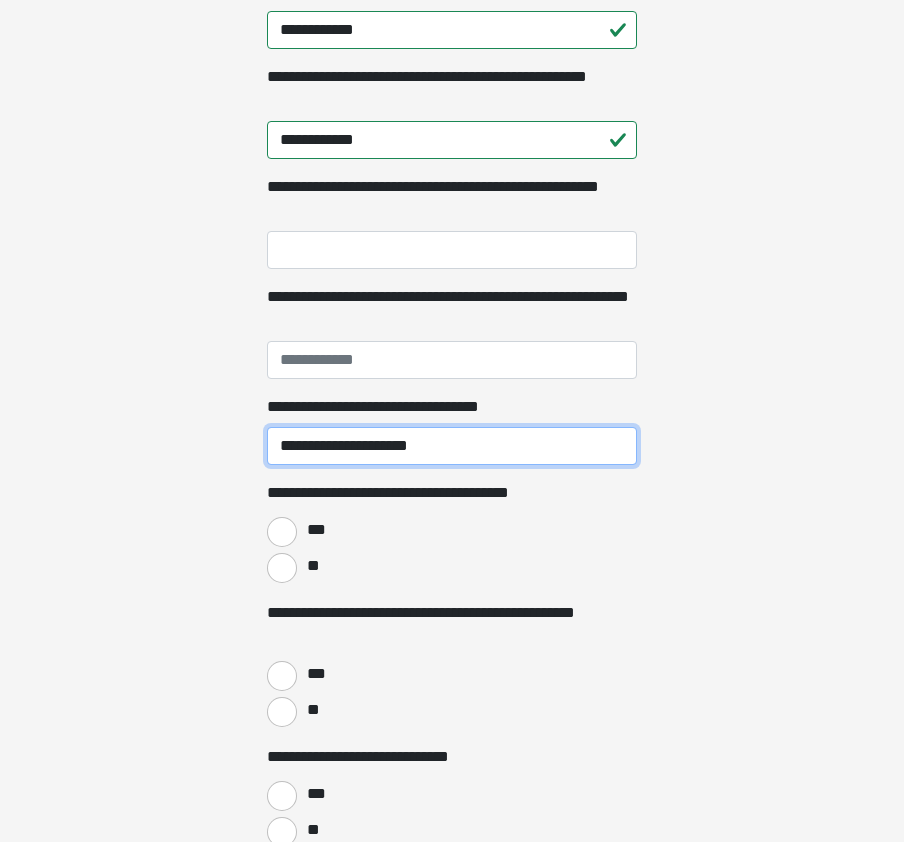 type on "**********" 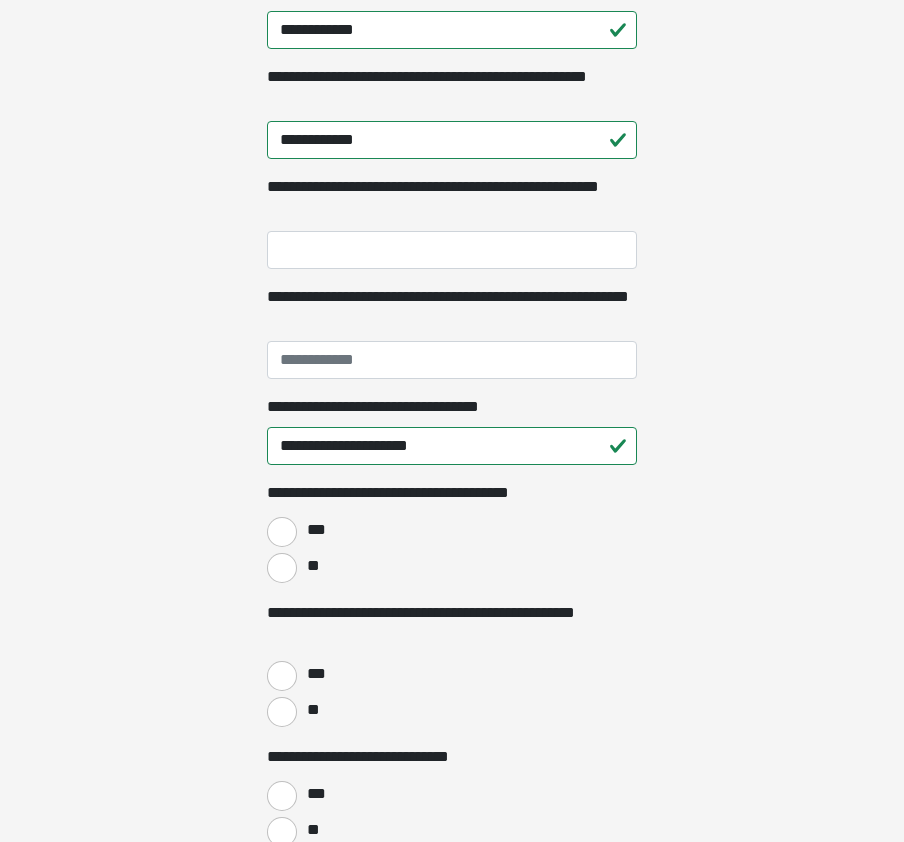 click on "**********" at bounding box center [452, 21] 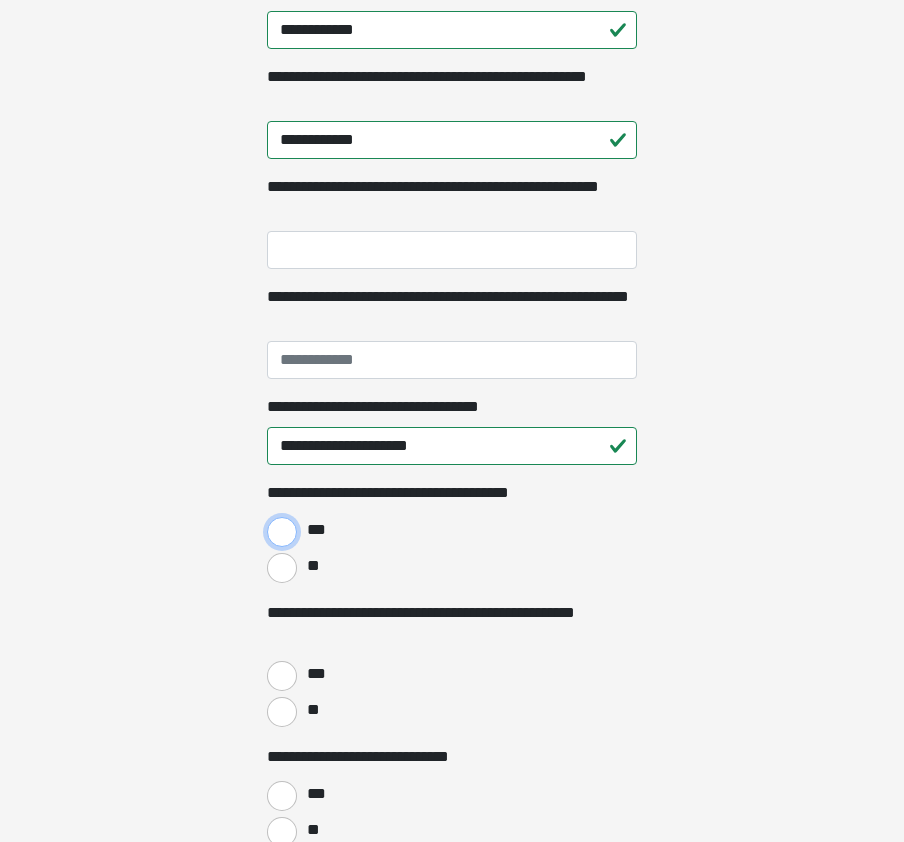 click on "***" at bounding box center [282, 532] 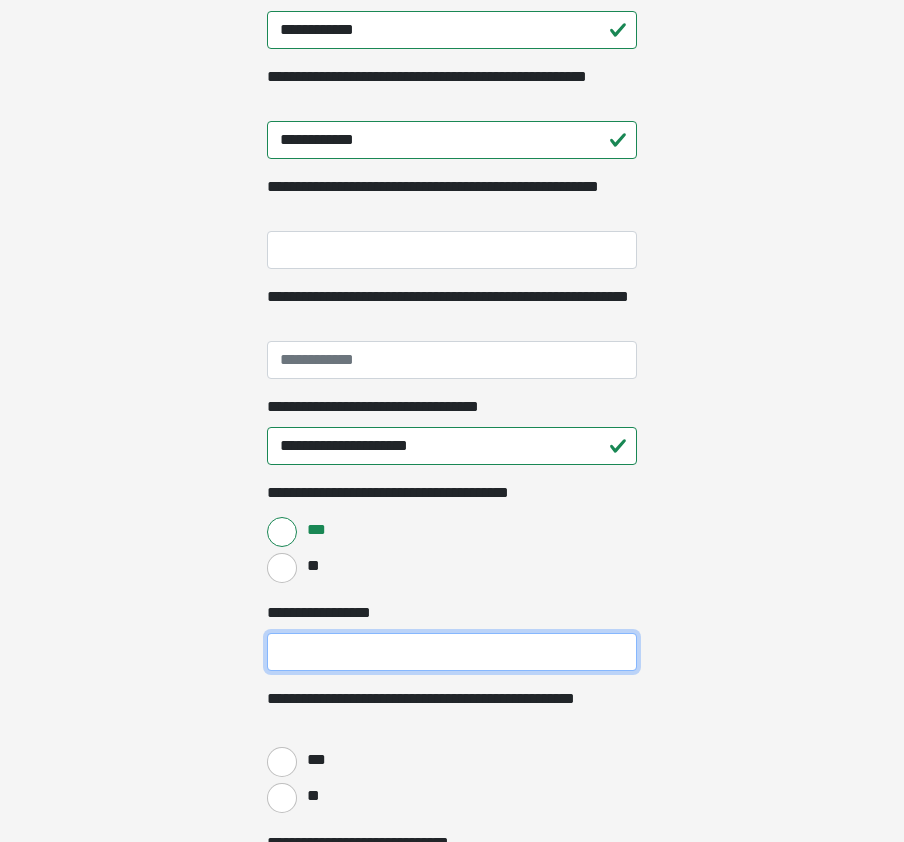 click on "**********" at bounding box center (452, 652) 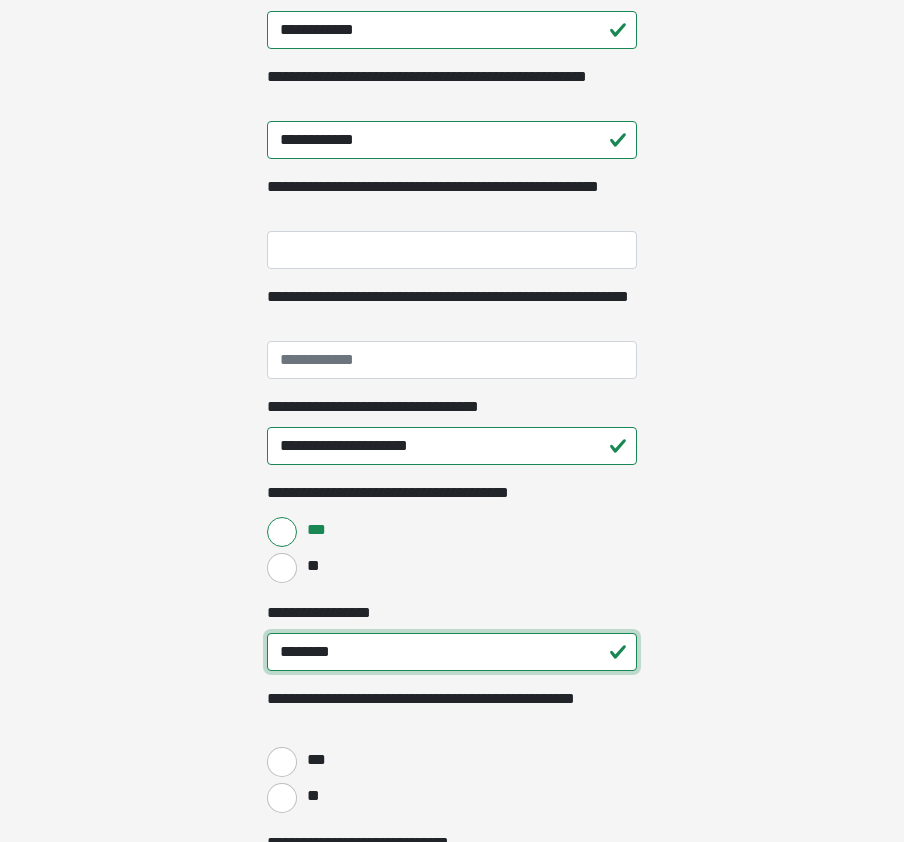 click on "*******" at bounding box center [452, 652] 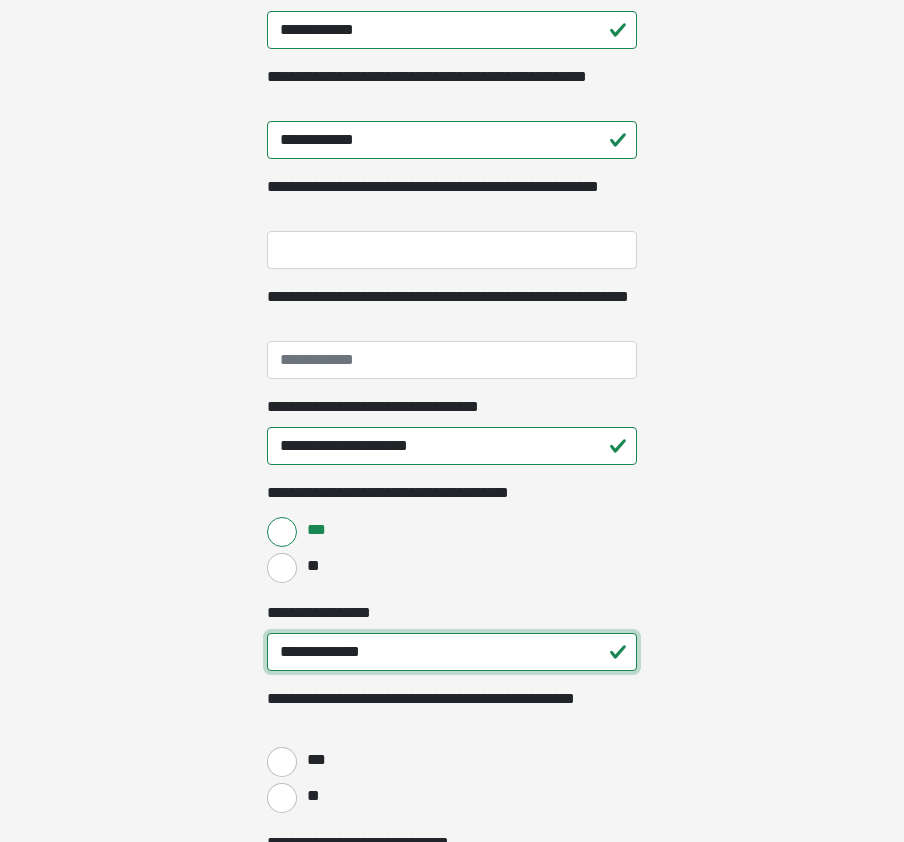 click on "**********" at bounding box center (452, 652) 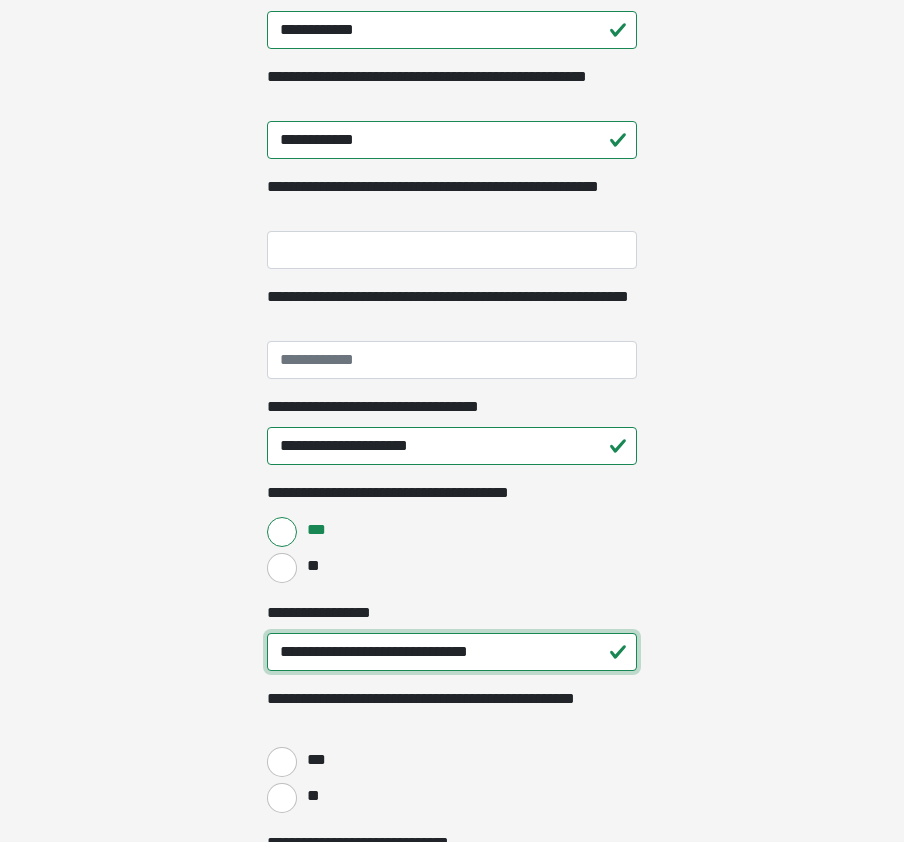 type on "**********" 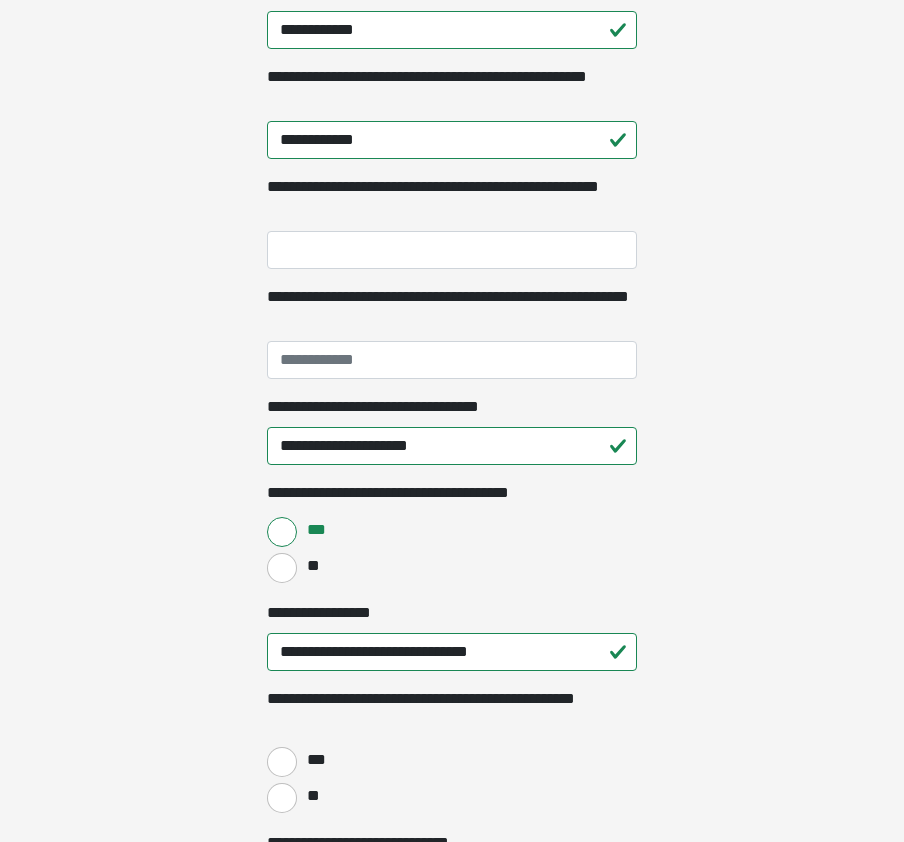 click on "**********" at bounding box center (452, 21) 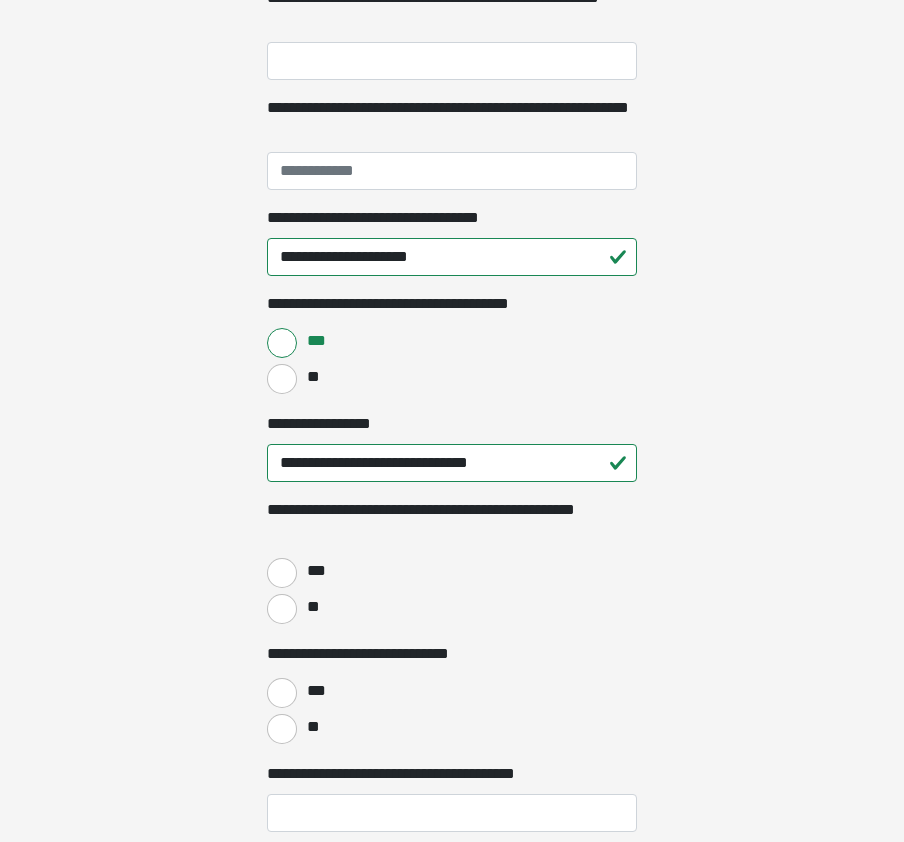 scroll, scrollTop: 600, scrollLeft: 0, axis: vertical 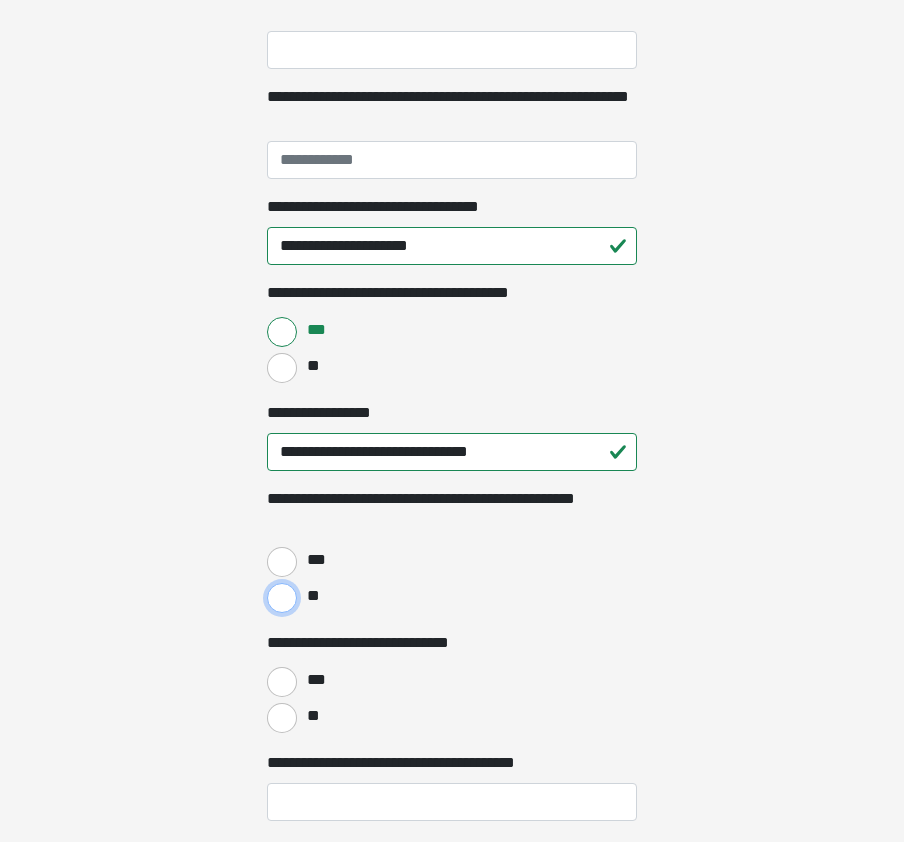 click on "**" at bounding box center (282, 598) 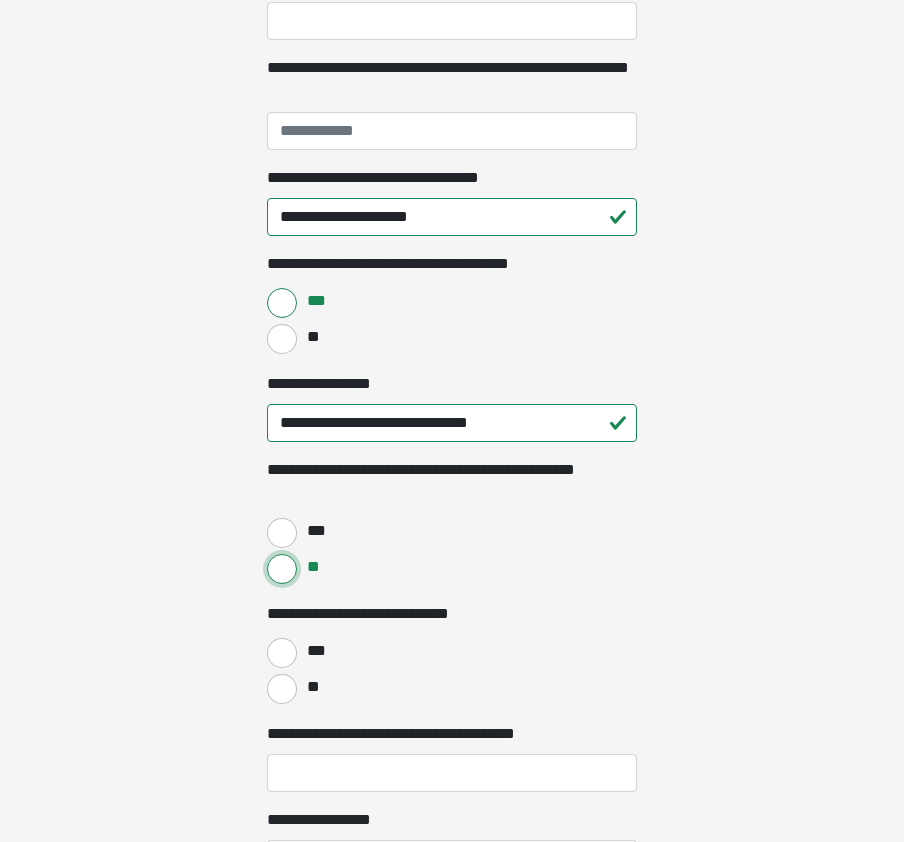 scroll, scrollTop: 700, scrollLeft: 0, axis: vertical 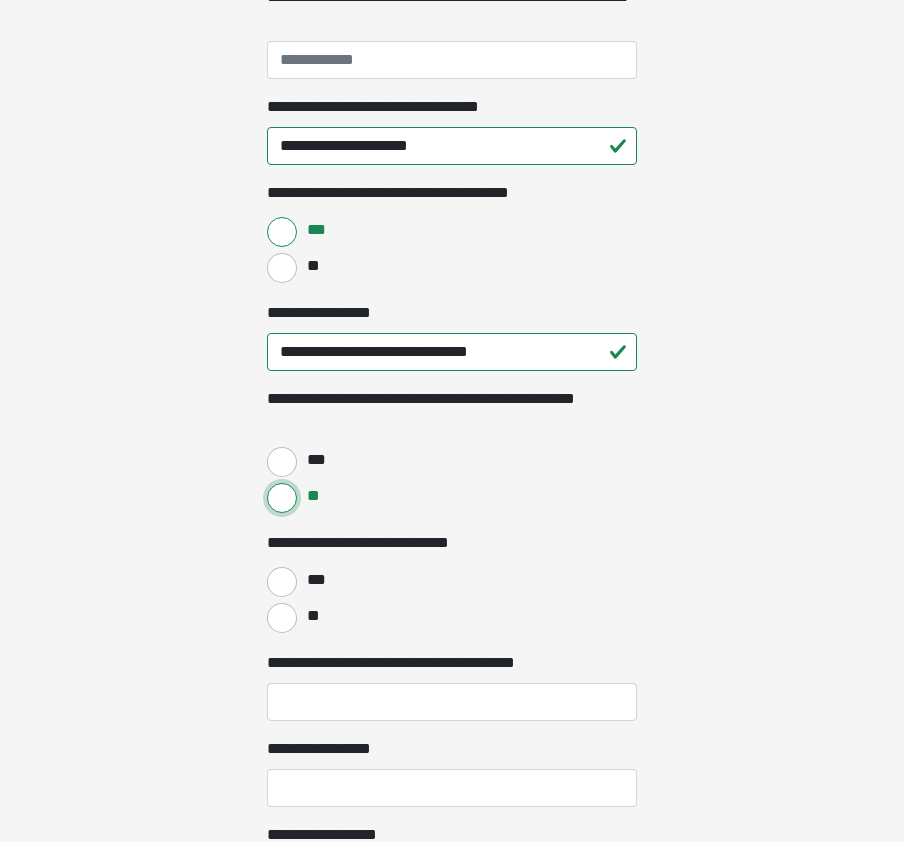 click on "**" at bounding box center (282, 498) 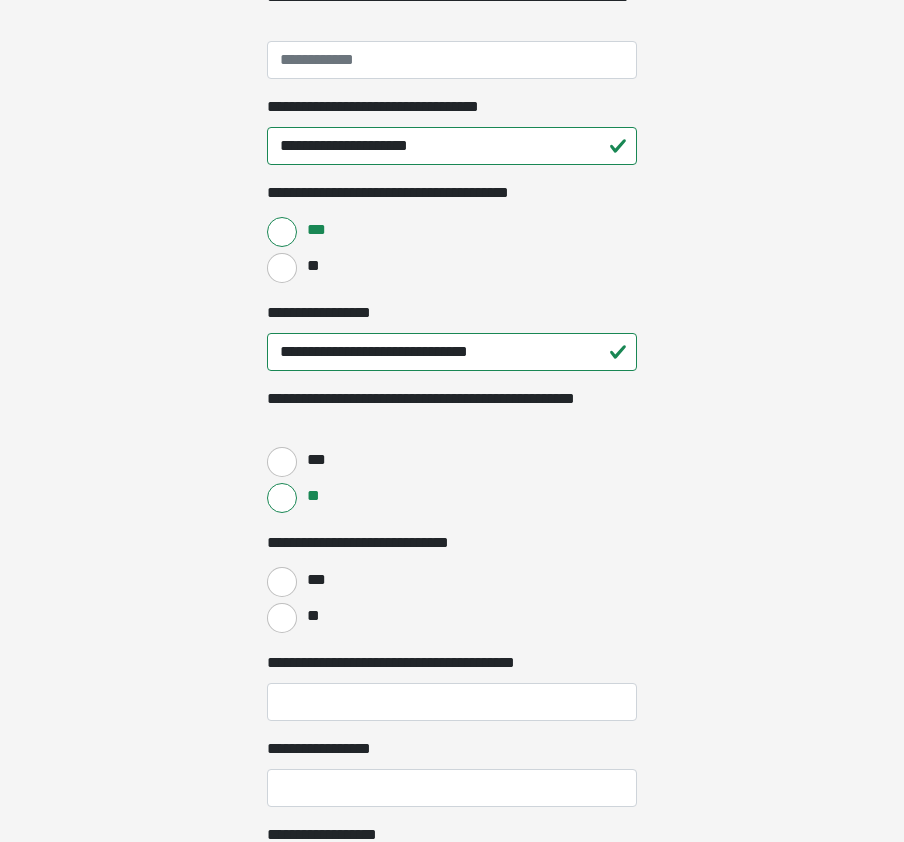 click on "**" at bounding box center (452, 496) 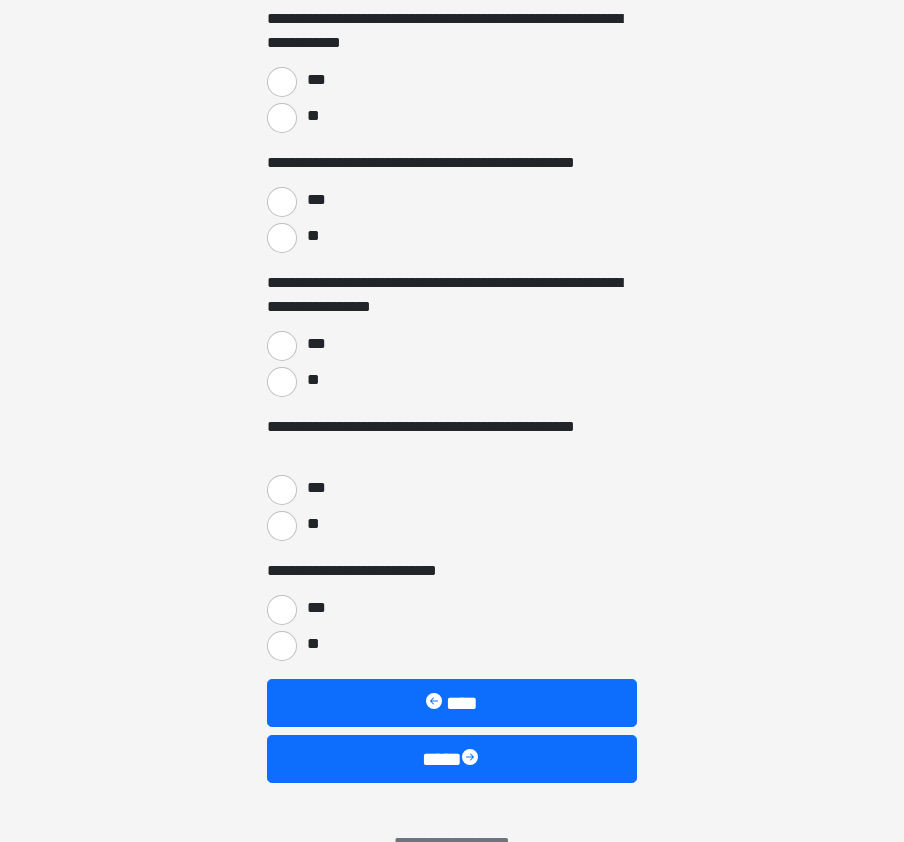 scroll, scrollTop: 3568, scrollLeft: 0, axis: vertical 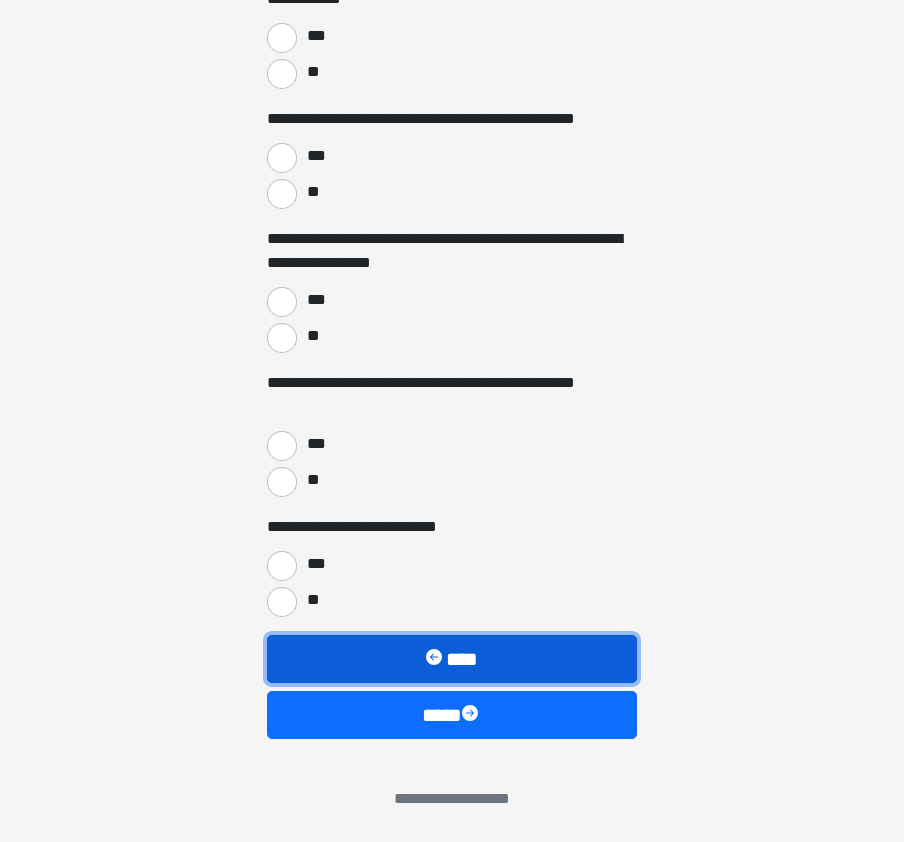 click at bounding box center (436, 659) 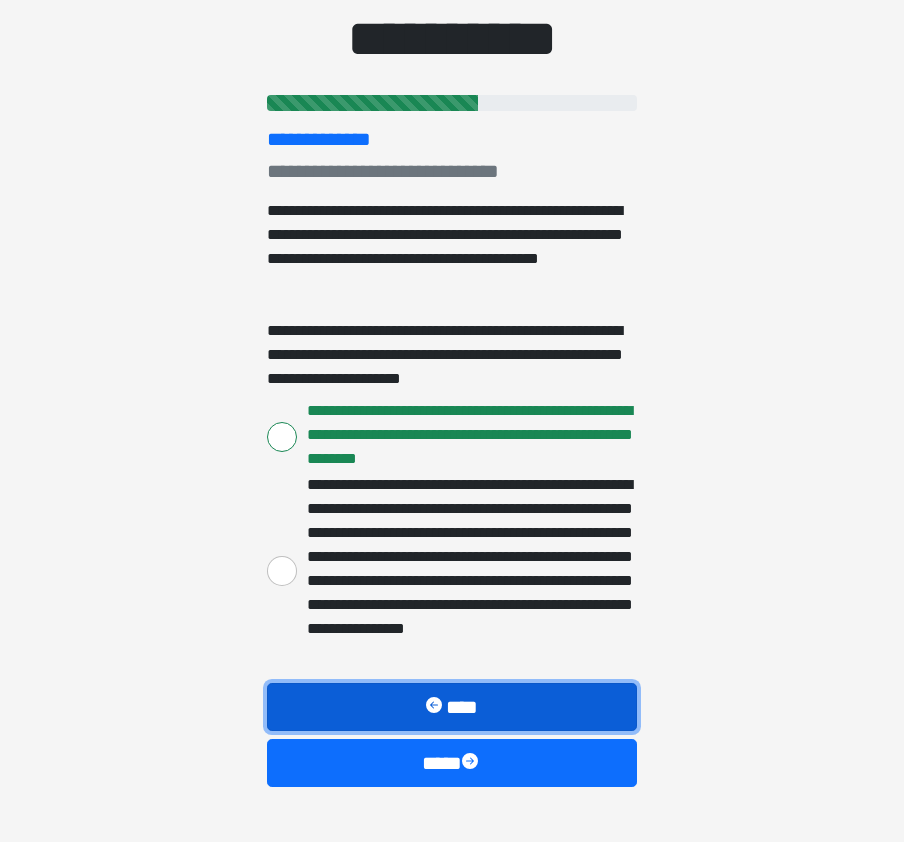 scroll, scrollTop: 204, scrollLeft: 0, axis: vertical 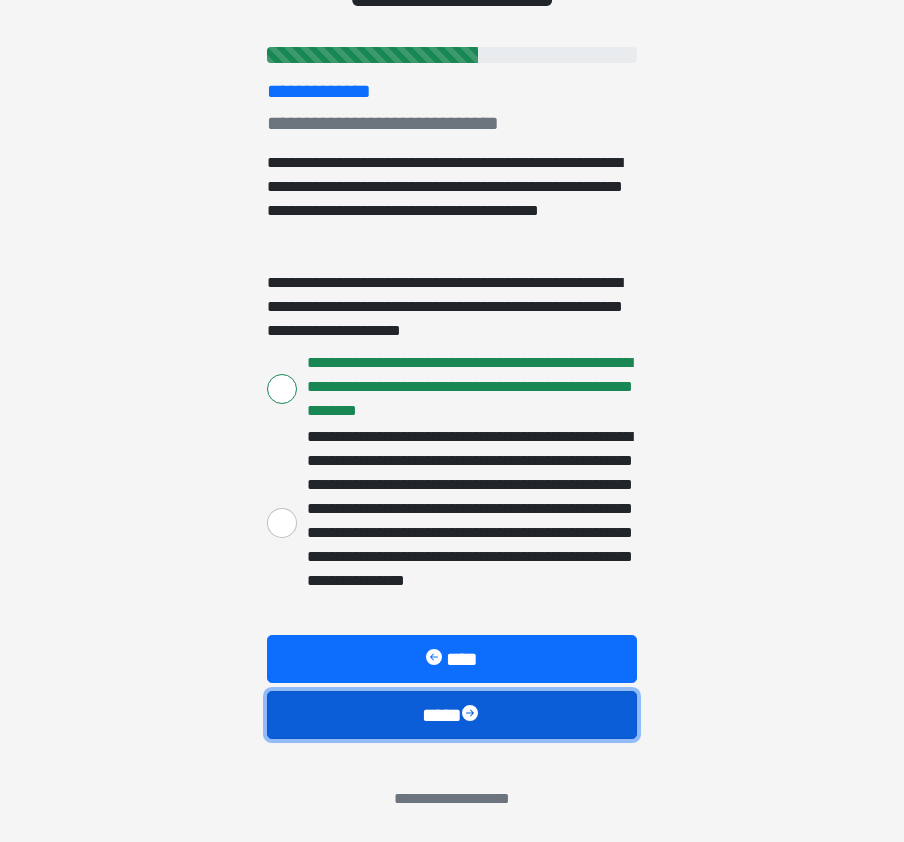 click on "****" at bounding box center [452, 715] 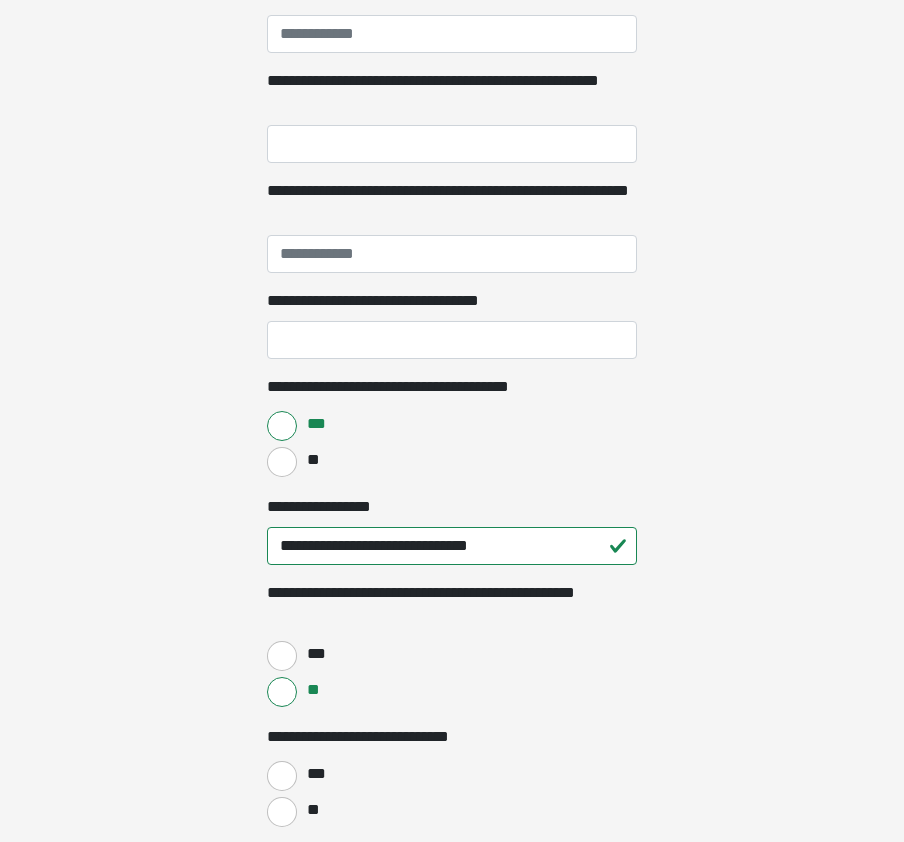 scroll, scrollTop: 600, scrollLeft: 0, axis: vertical 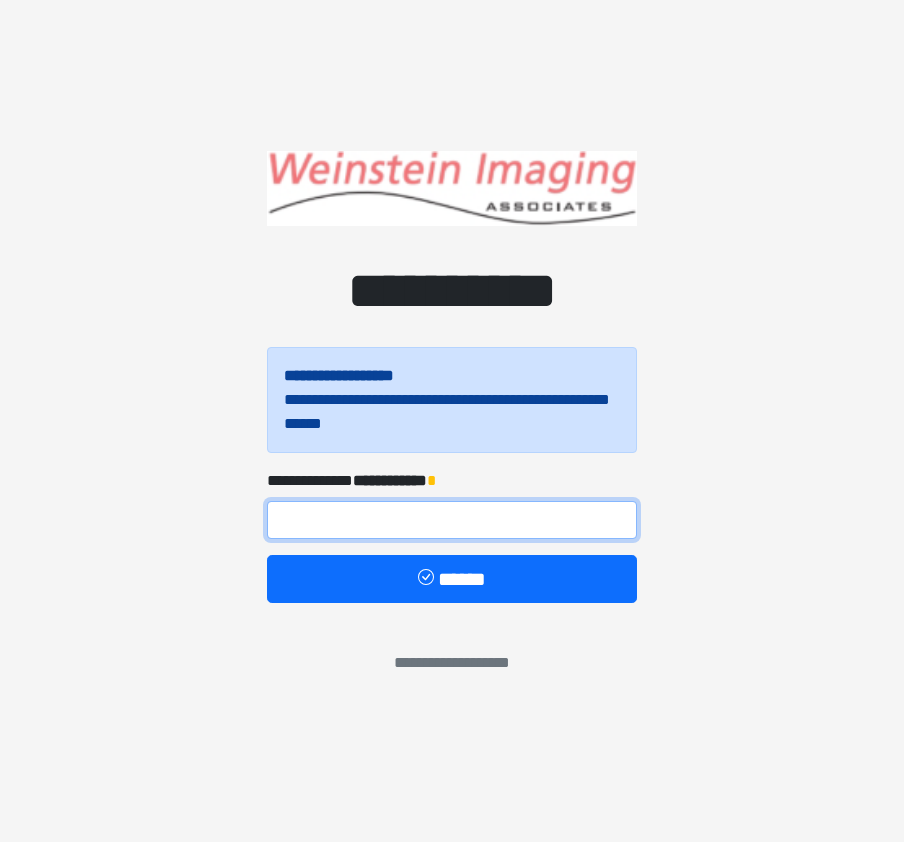 click at bounding box center (452, 520) 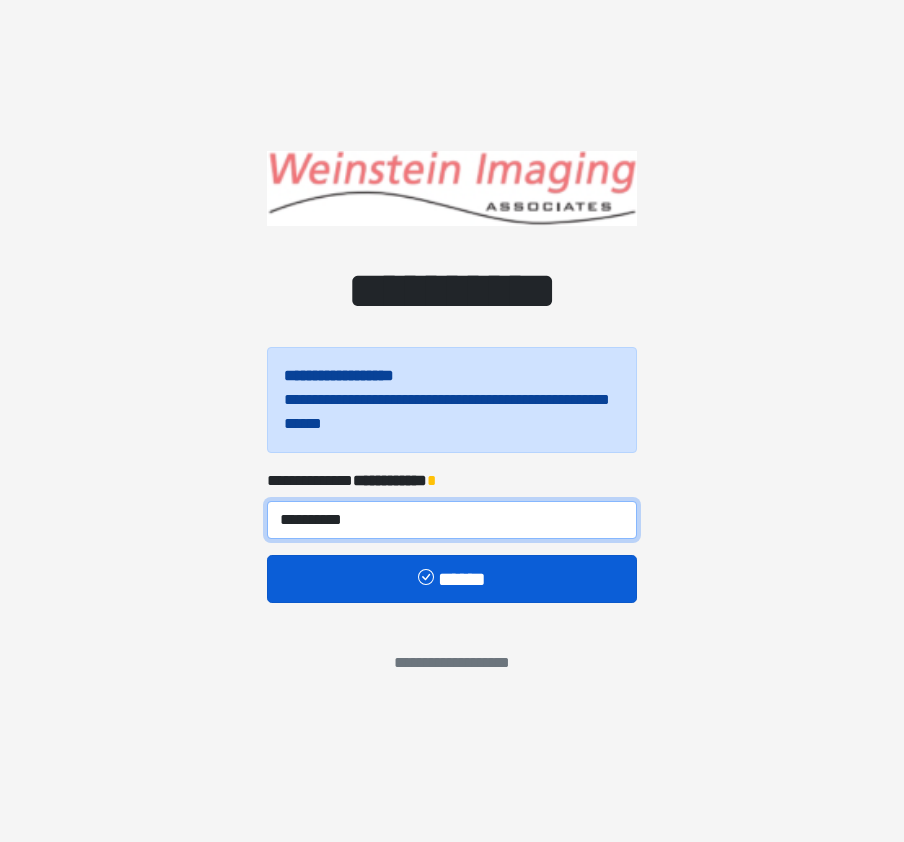 type on "**********" 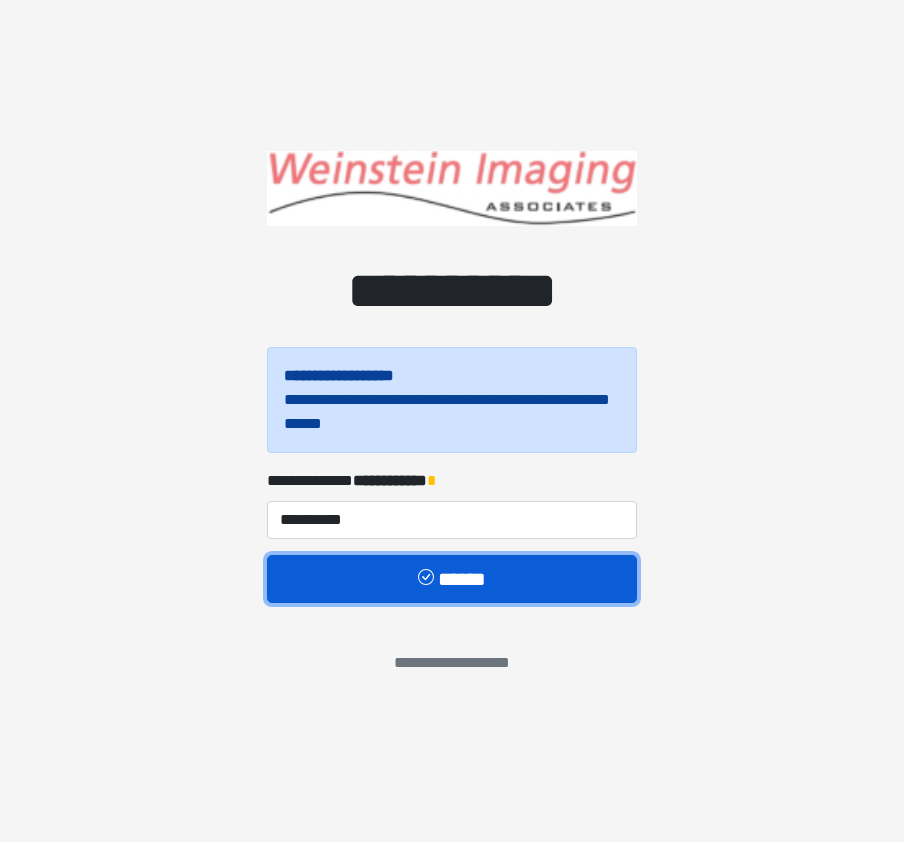 click on "******" at bounding box center (452, 579) 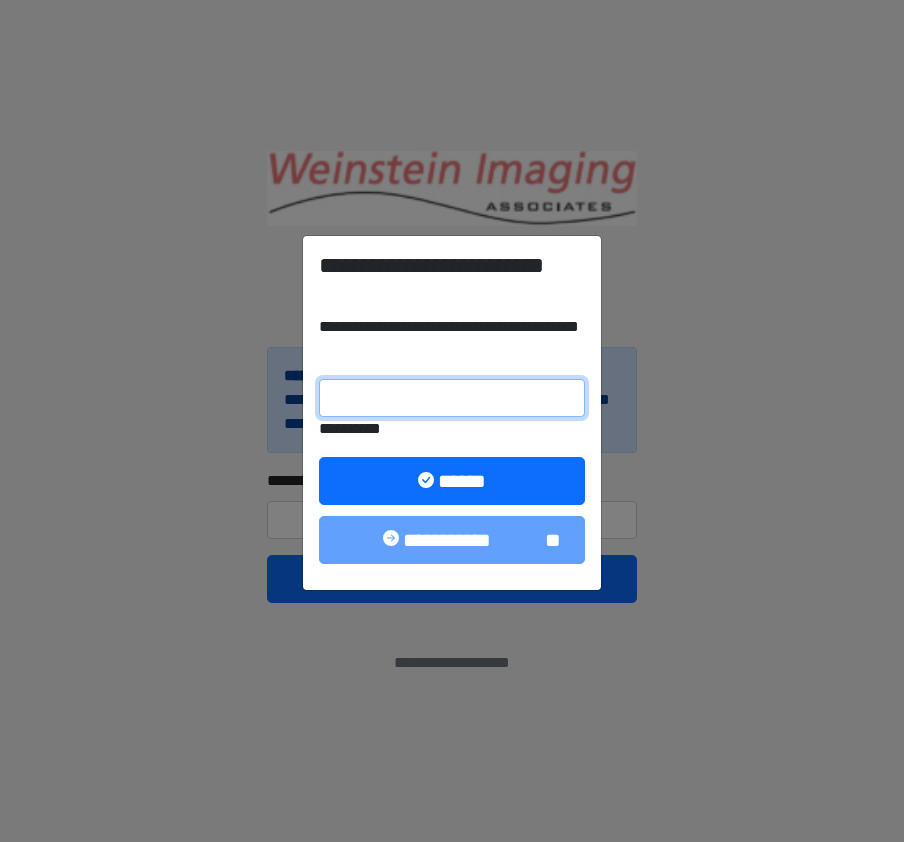 click on "**********" at bounding box center [452, 398] 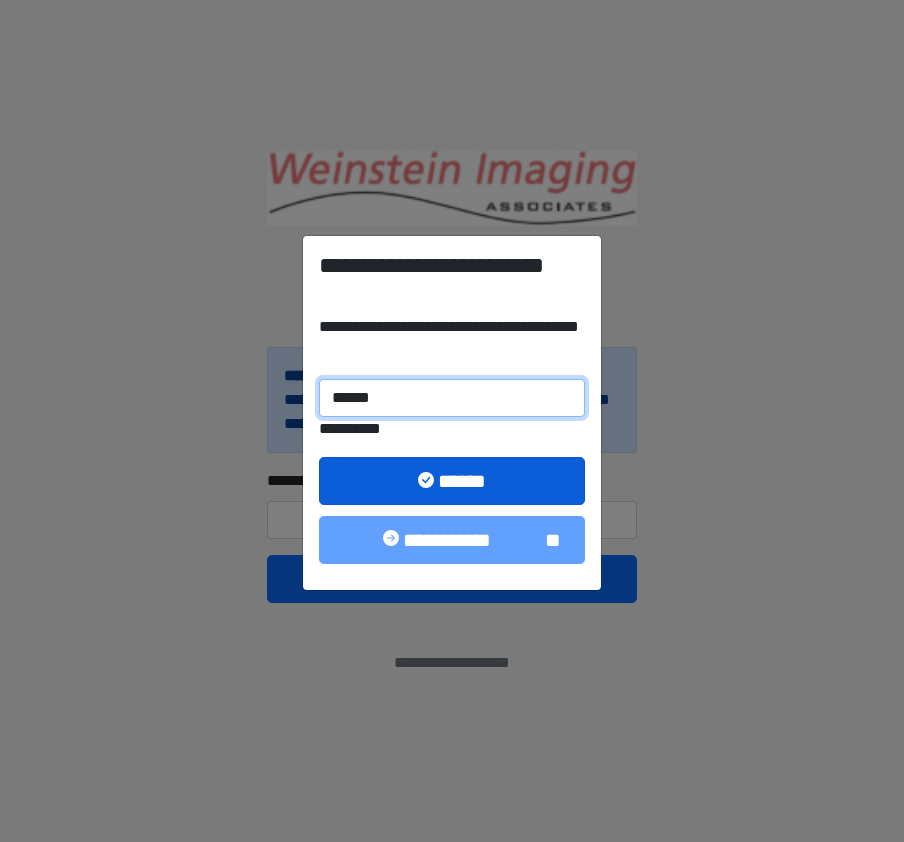 type on "******" 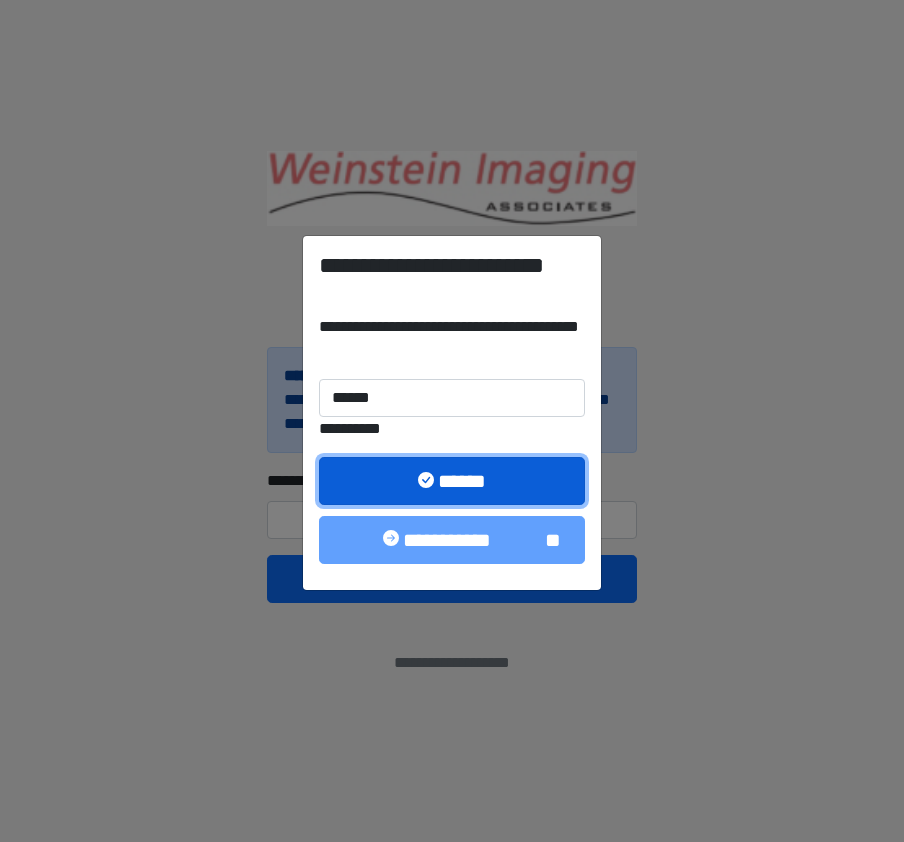 click on "******" at bounding box center [452, 481] 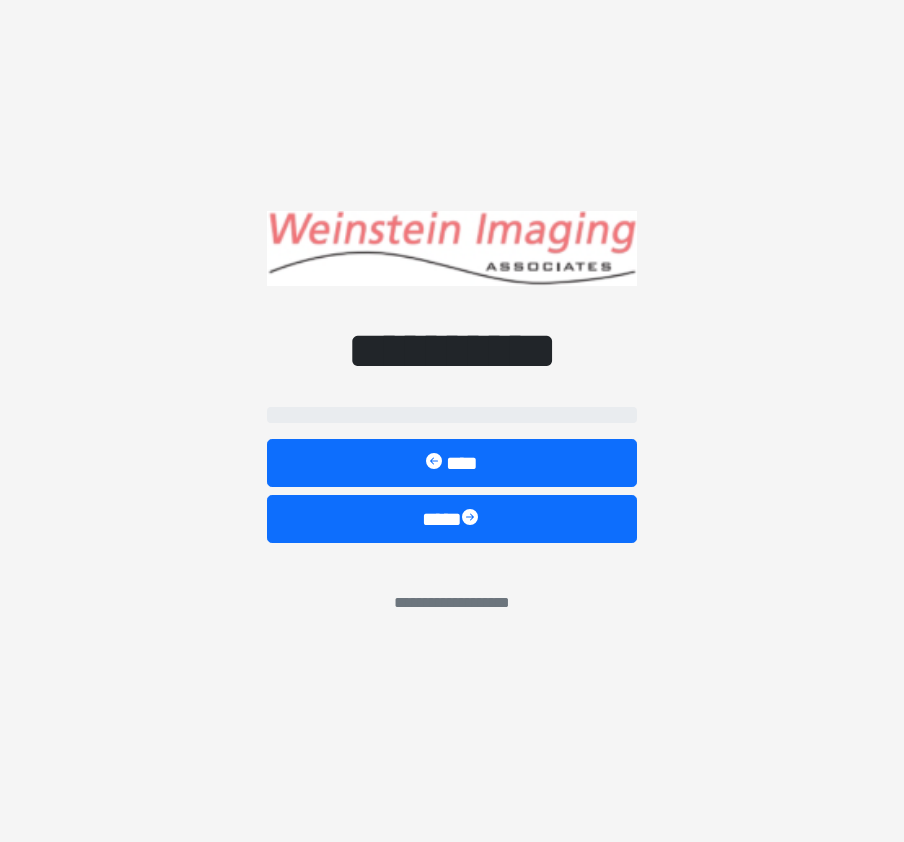 select on "****" 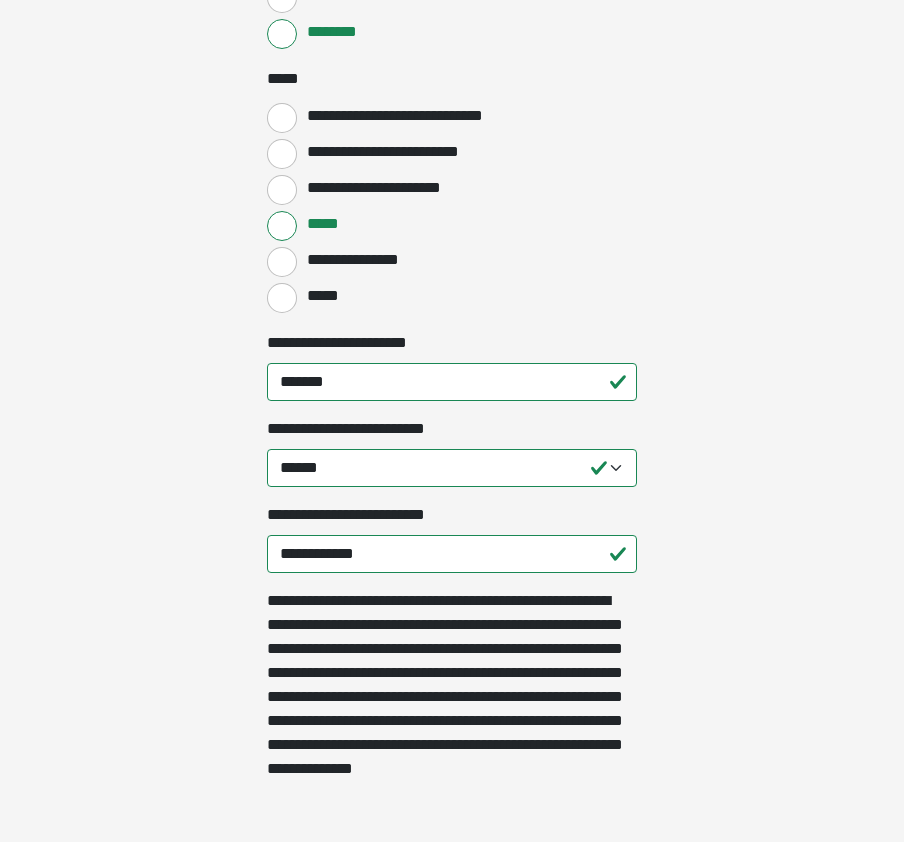 scroll, scrollTop: 4368, scrollLeft: 0, axis: vertical 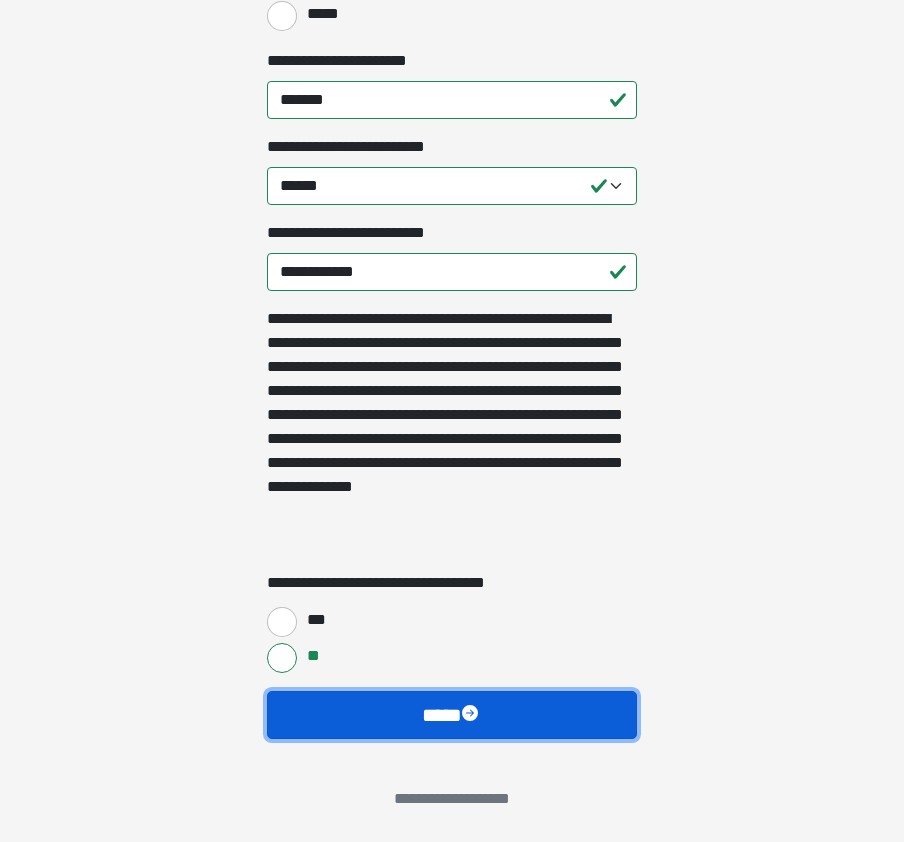 click on "****" at bounding box center (452, 715) 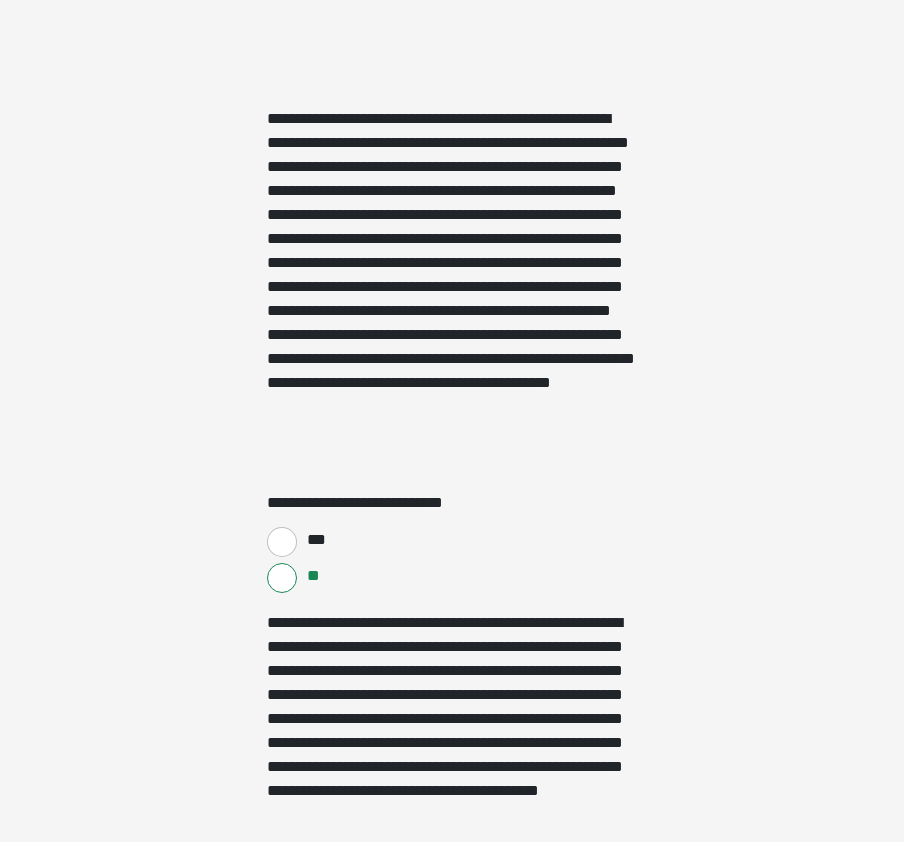 scroll, scrollTop: 3280, scrollLeft: 0, axis: vertical 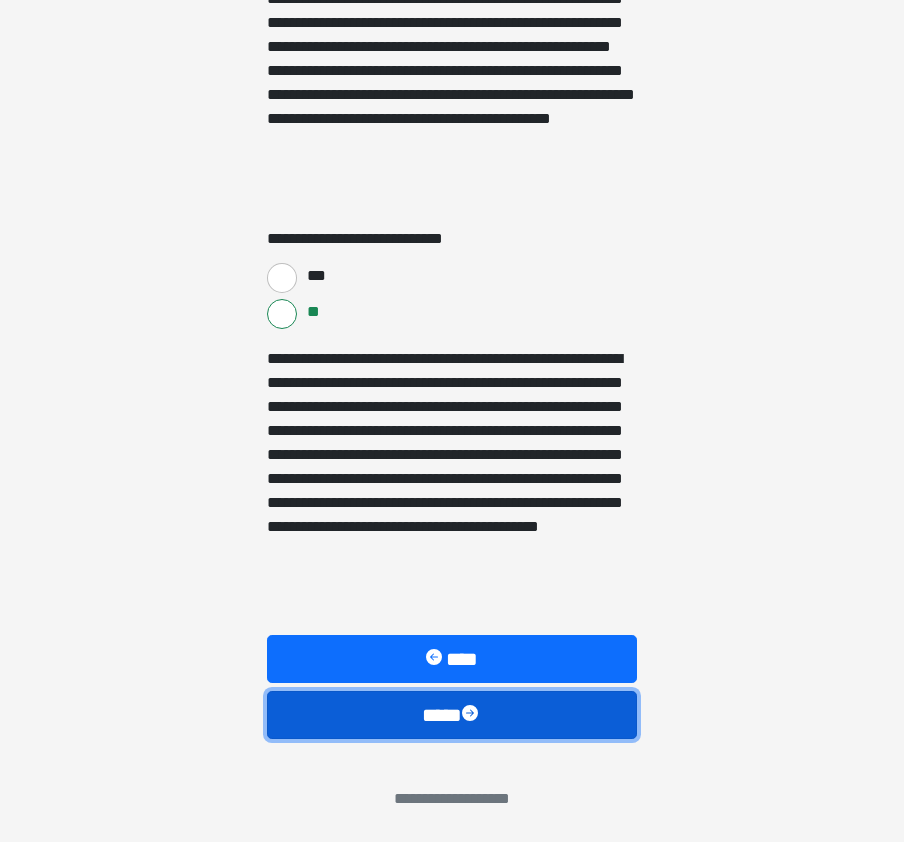 click on "****" at bounding box center (452, 715) 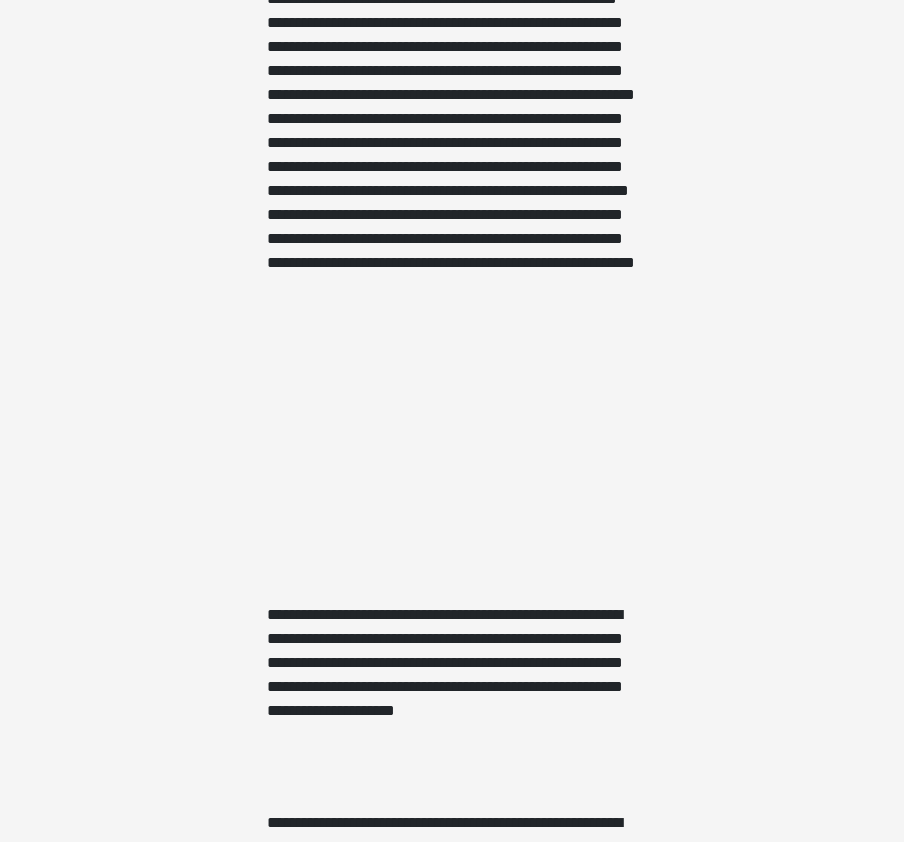 scroll, scrollTop: 2724, scrollLeft: 0, axis: vertical 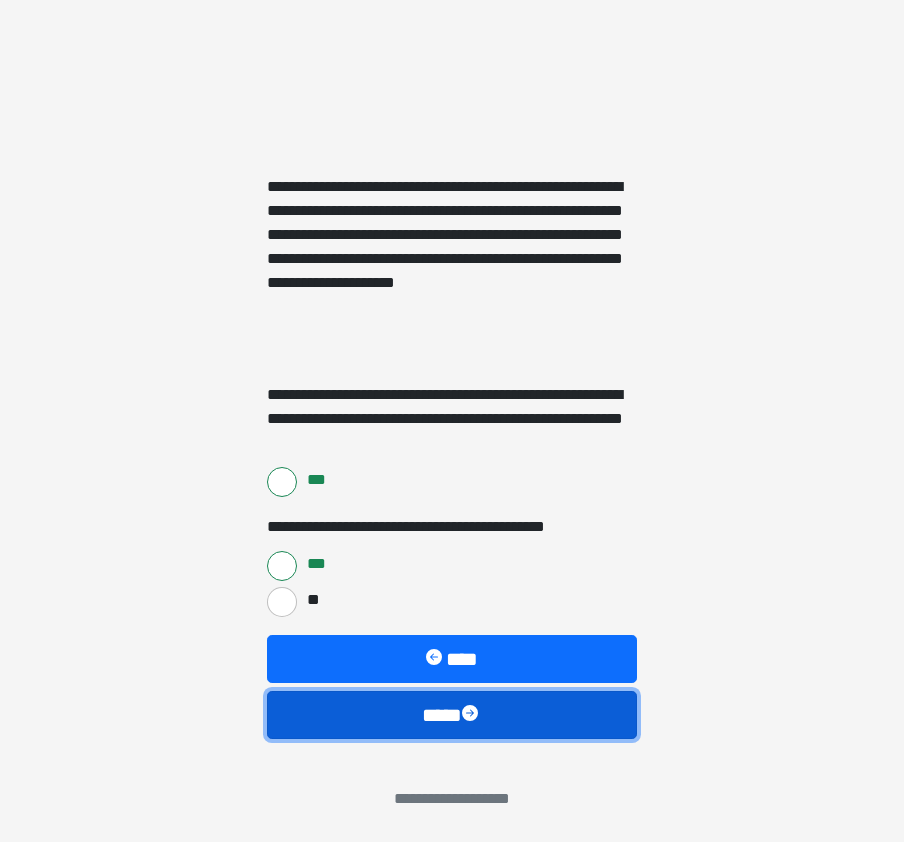 click on "****" at bounding box center (452, 715) 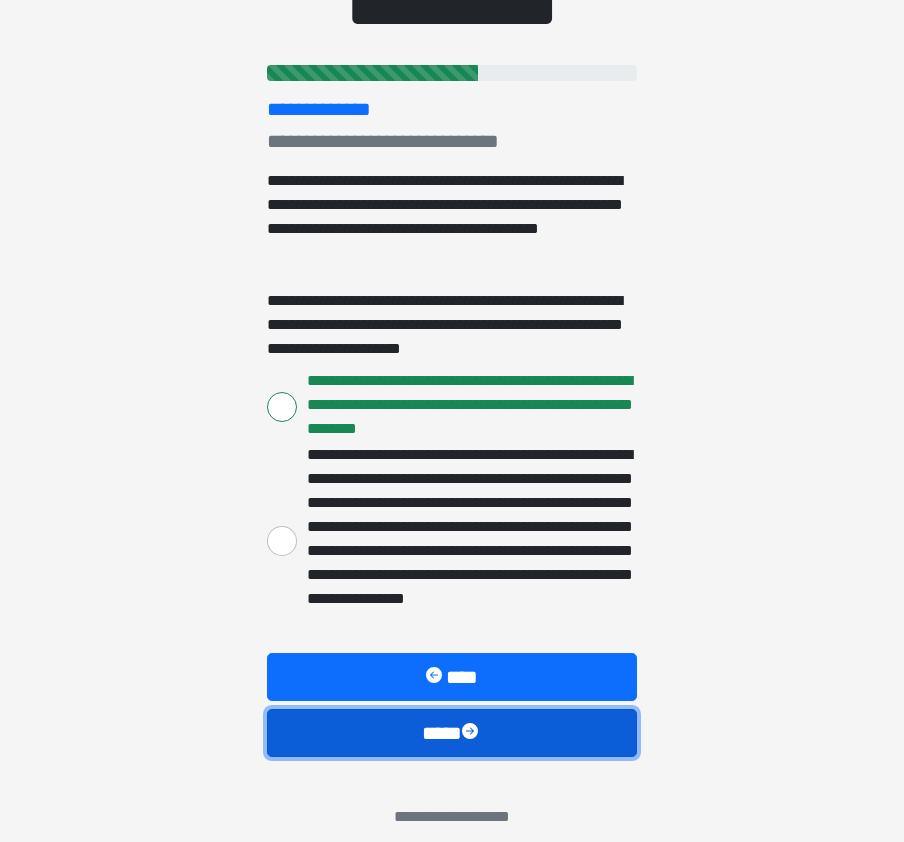 scroll, scrollTop: 204, scrollLeft: 0, axis: vertical 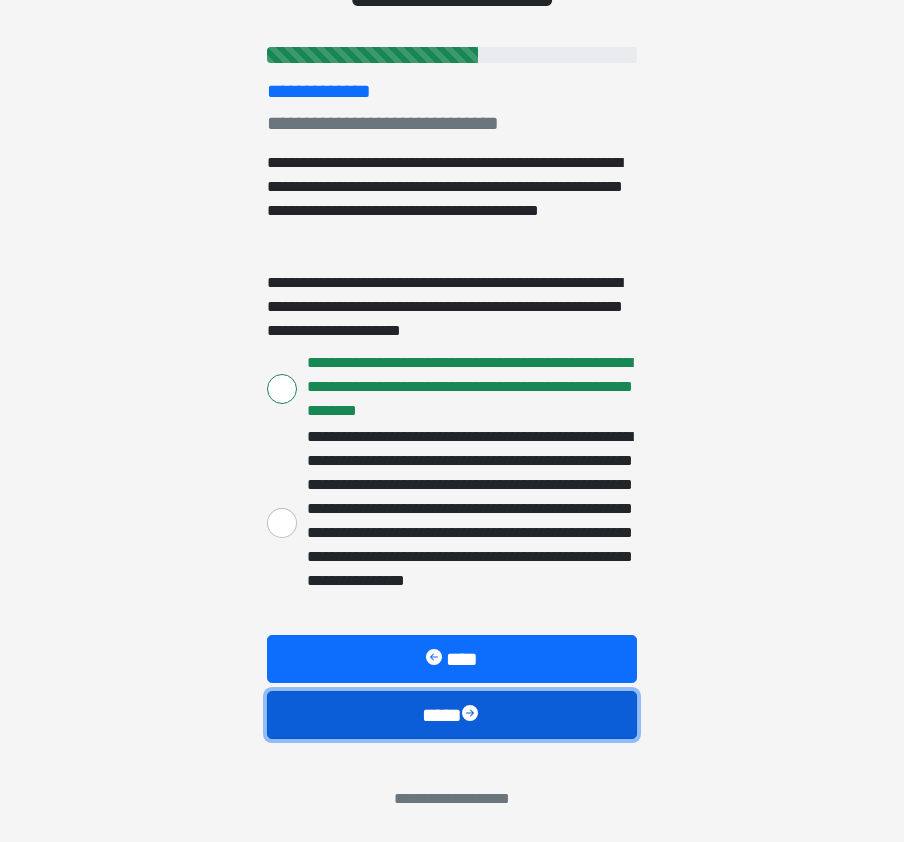 click on "****" at bounding box center (452, 715) 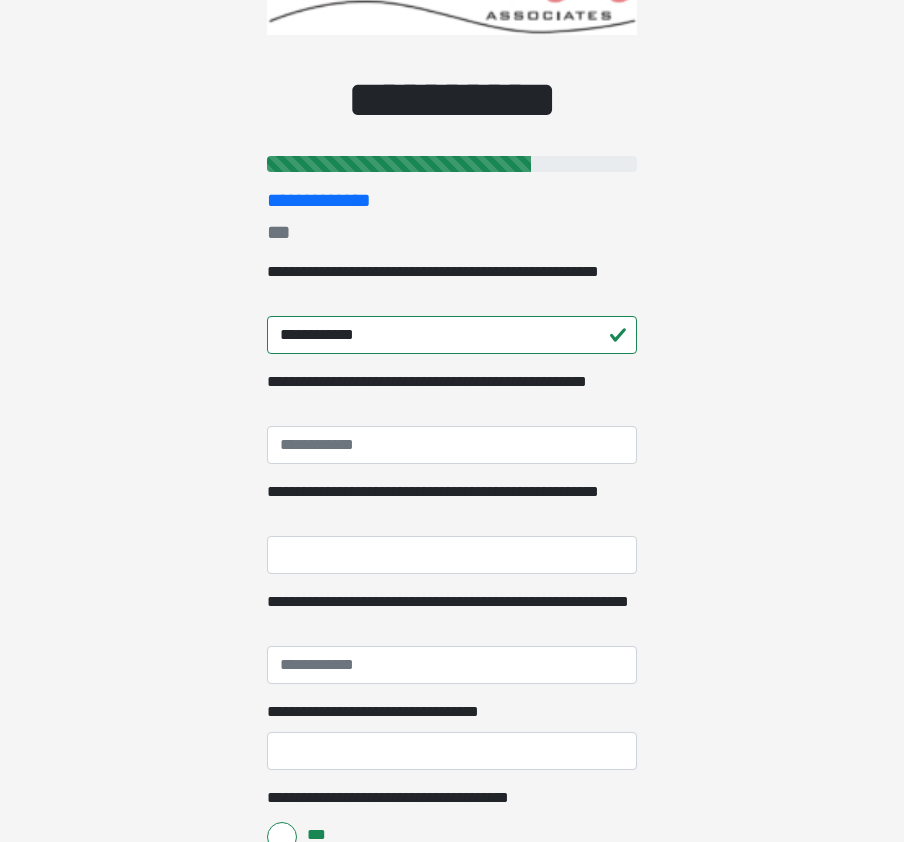 scroll, scrollTop: 100, scrollLeft: 0, axis: vertical 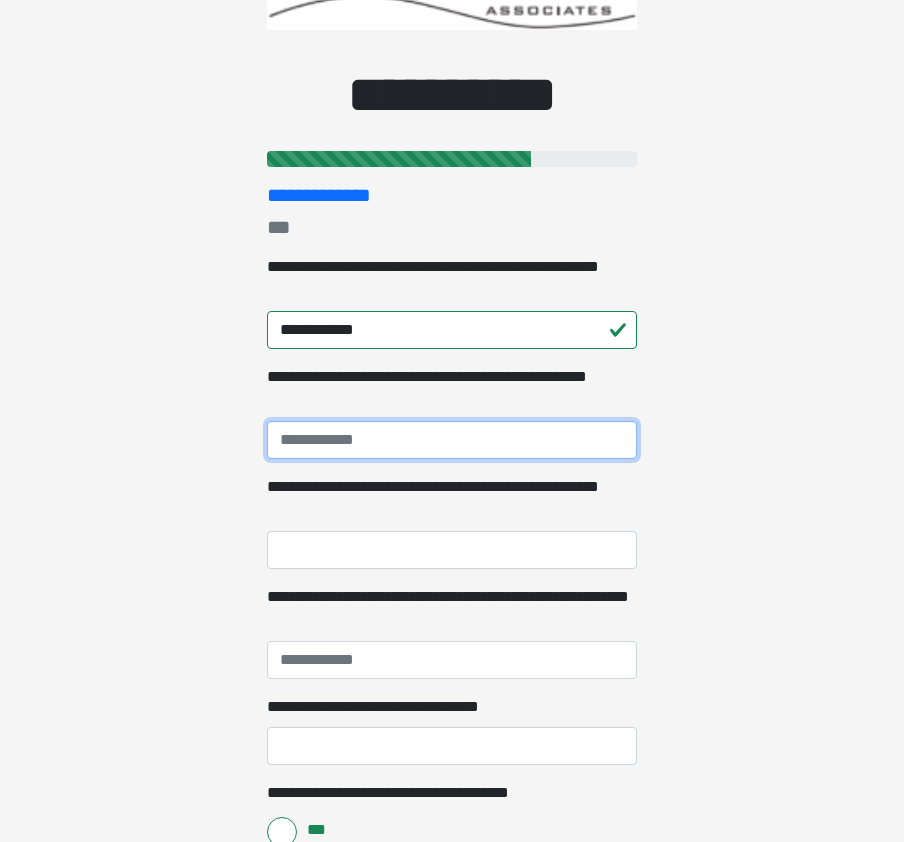 click on "**********" at bounding box center (452, 440) 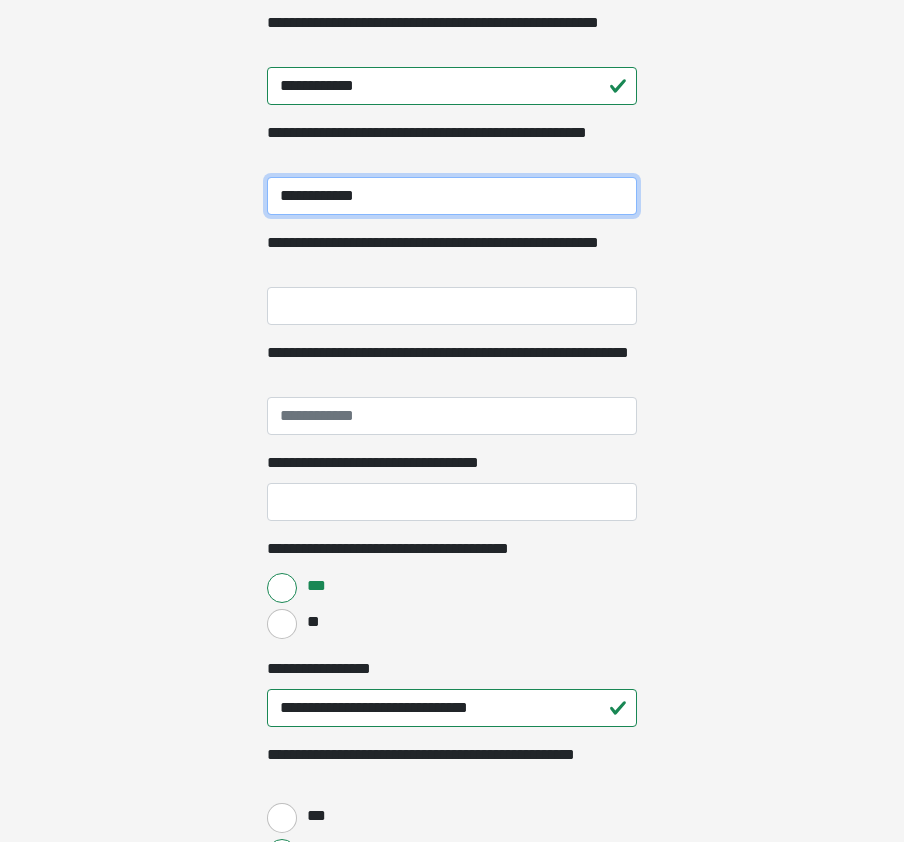 scroll, scrollTop: 600, scrollLeft: 0, axis: vertical 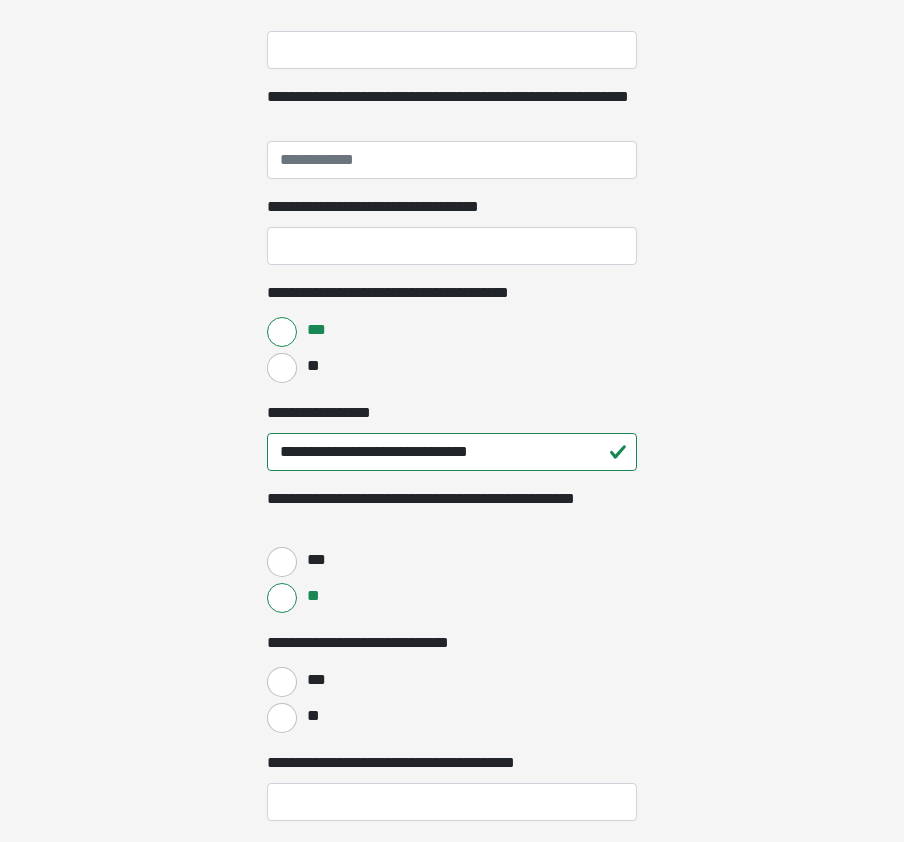 type on "**********" 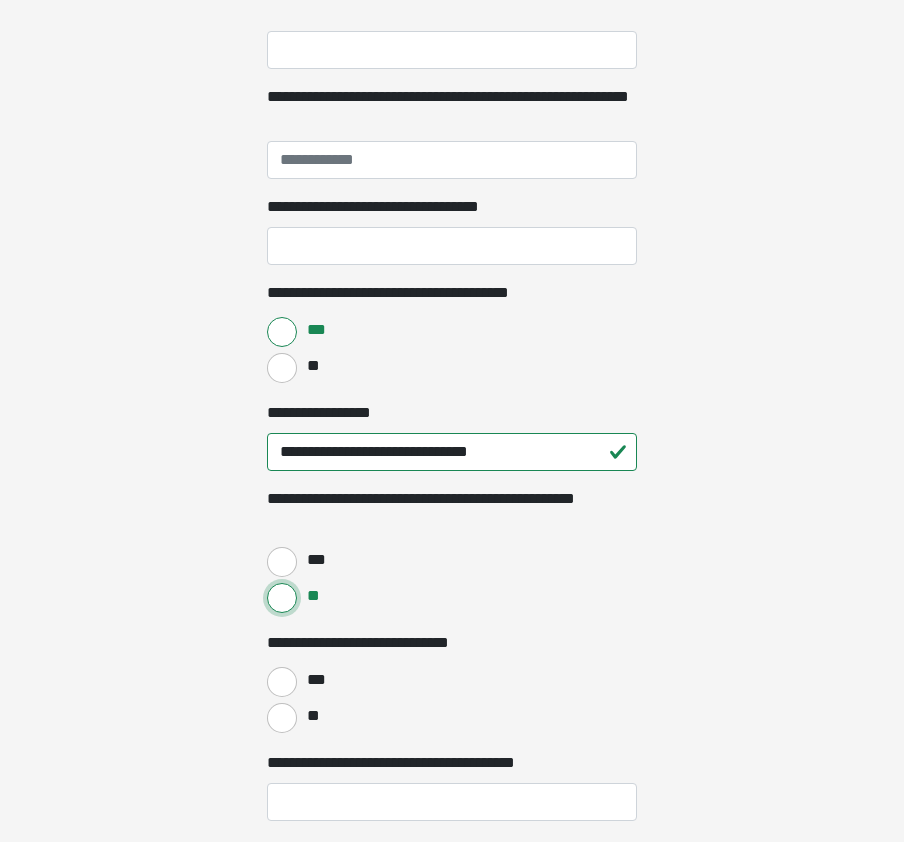 click on "**" at bounding box center [282, 598] 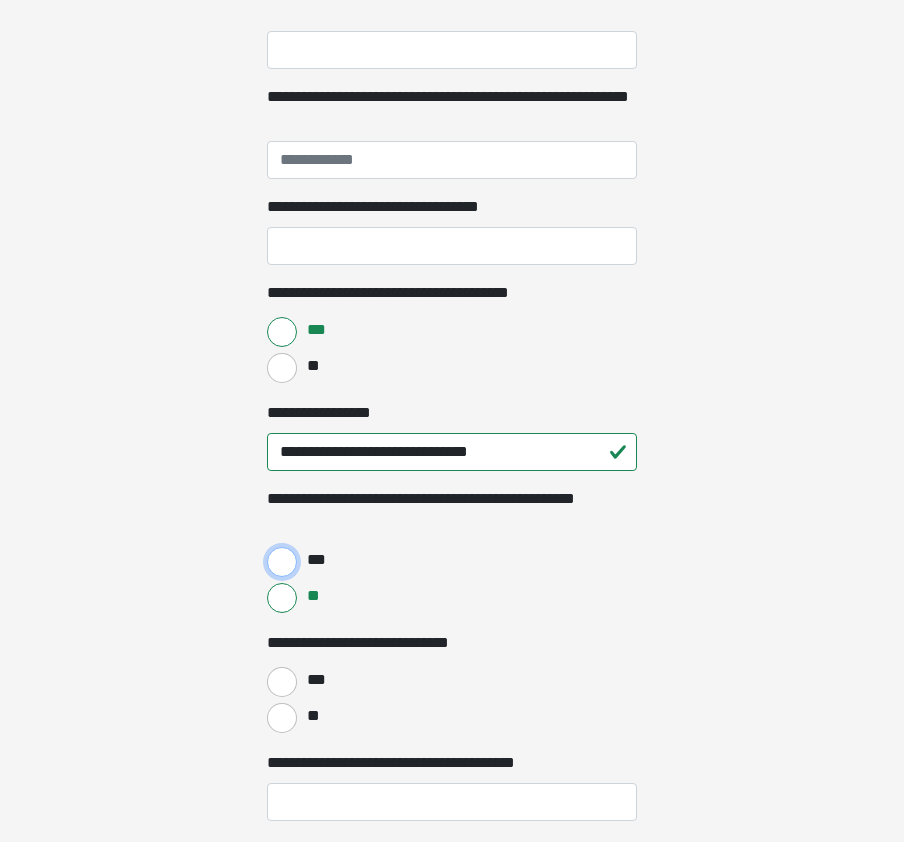 click on "***" at bounding box center (282, 562) 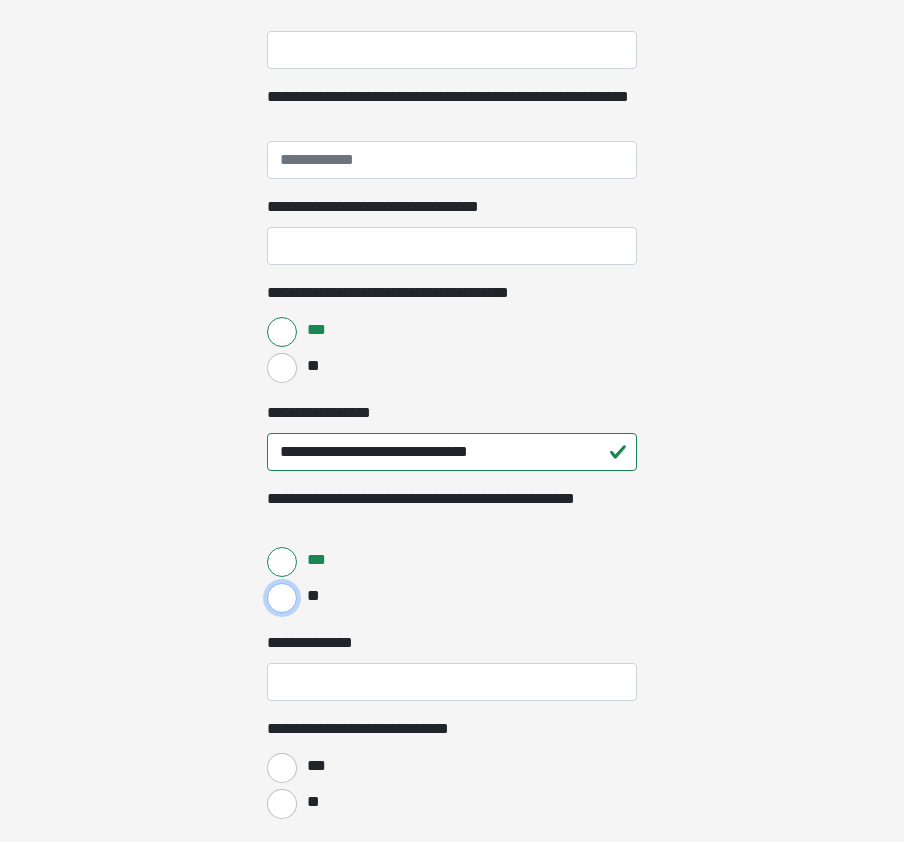 click on "**" at bounding box center [282, 598] 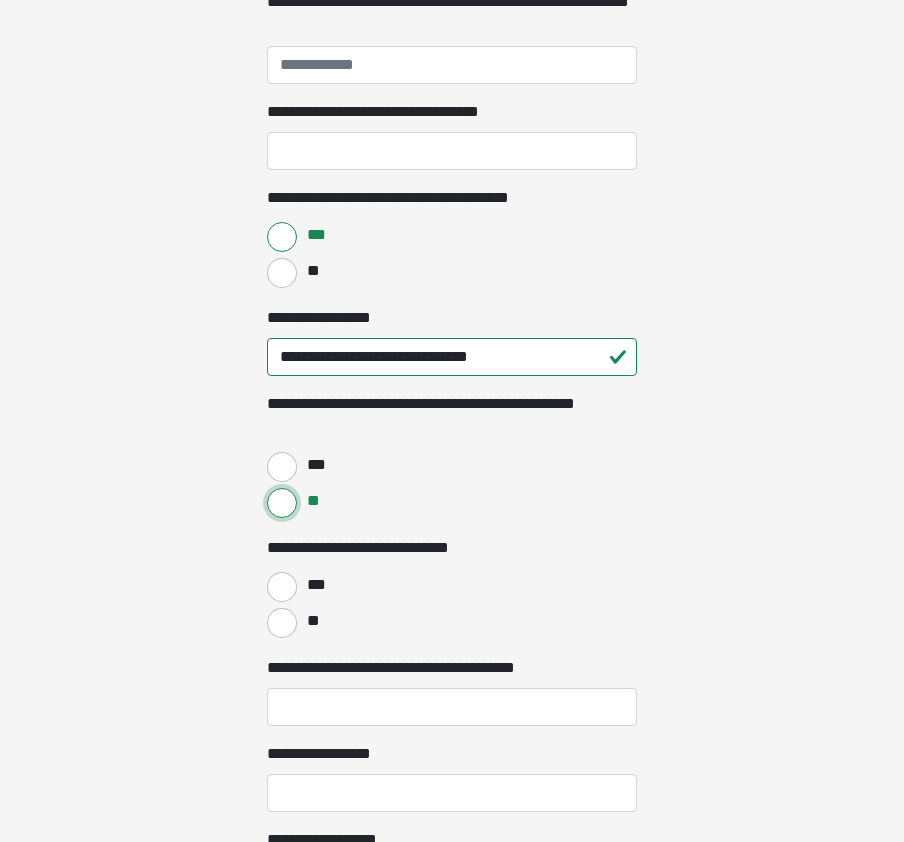 scroll, scrollTop: 700, scrollLeft: 0, axis: vertical 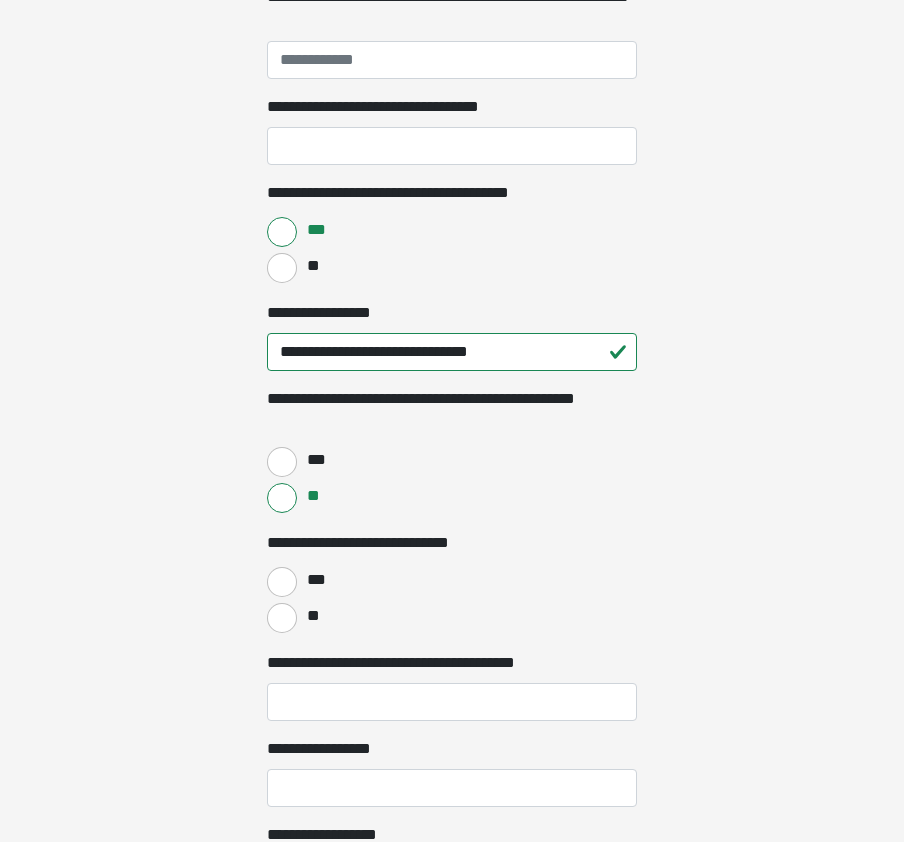 click on "**********" at bounding box center (452, -279) 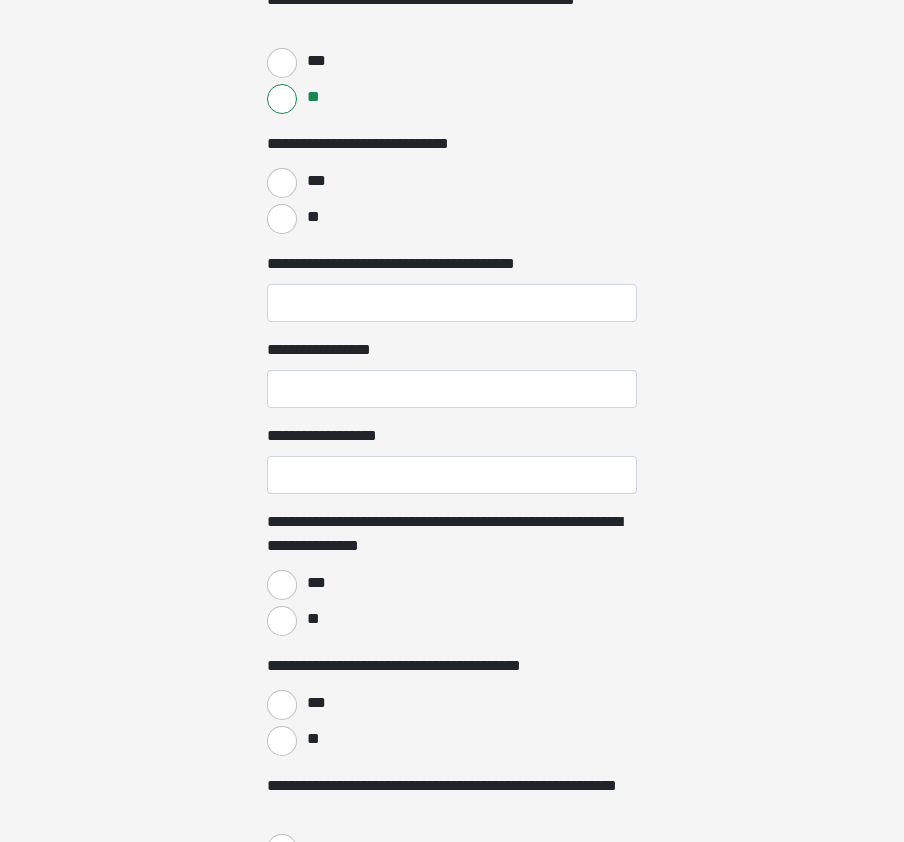 scroll, scrollTop: 1100, scrollLeft: 0, axis: vertical 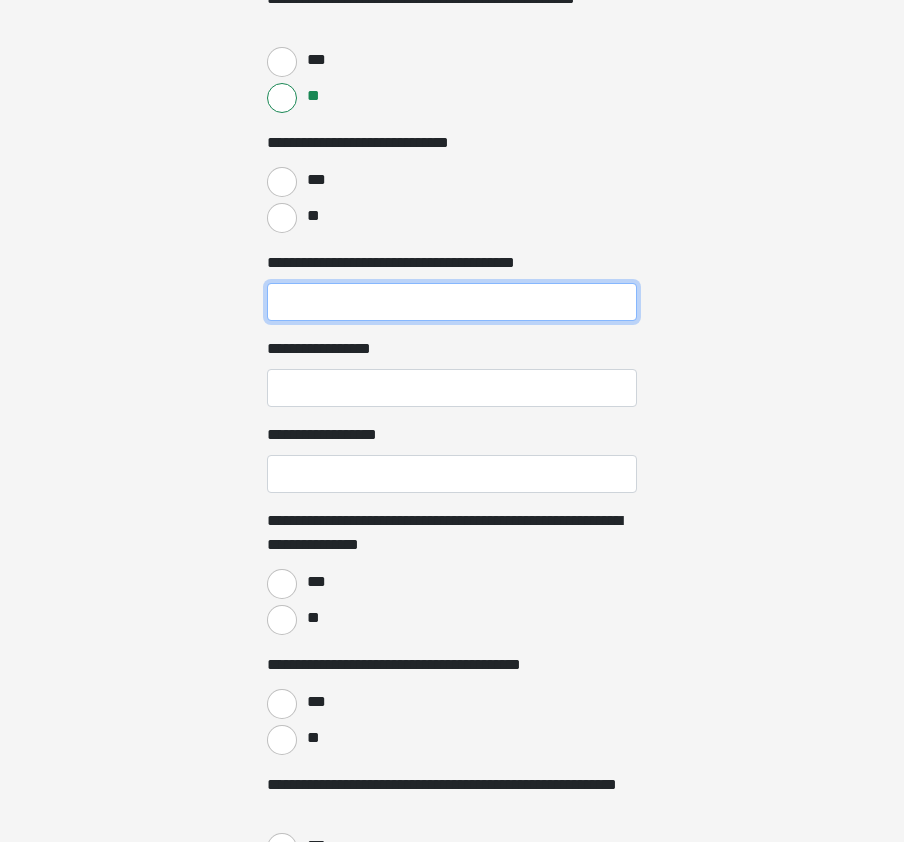 click on "**********" at bounding box center [452, 302] 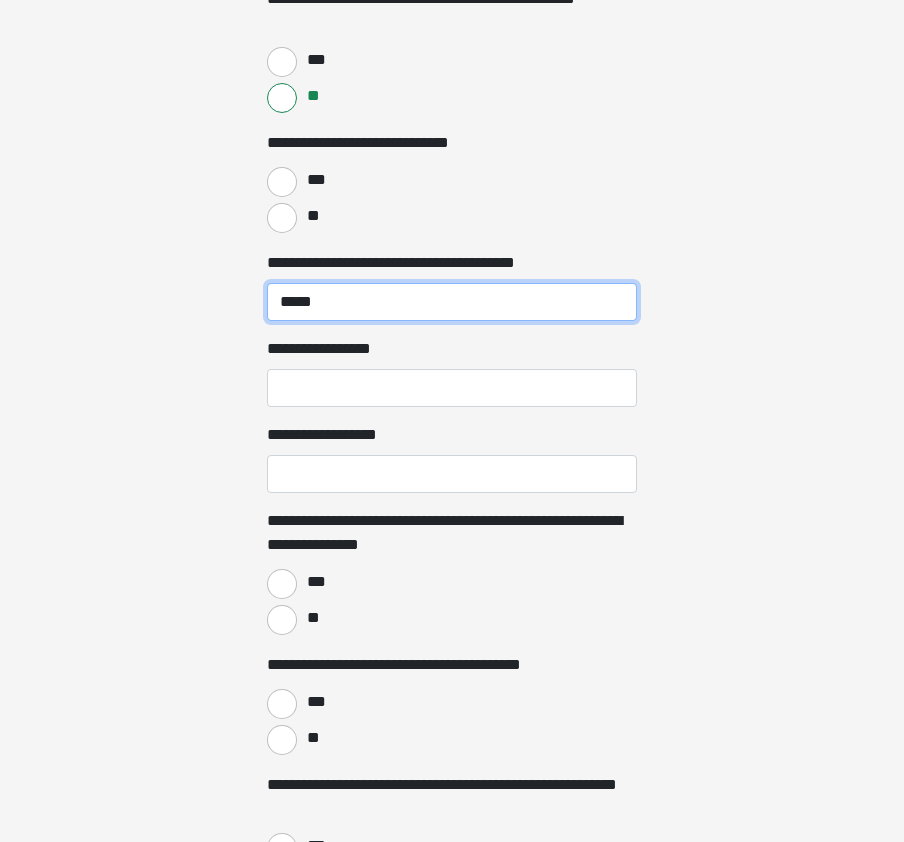 type on "*****" 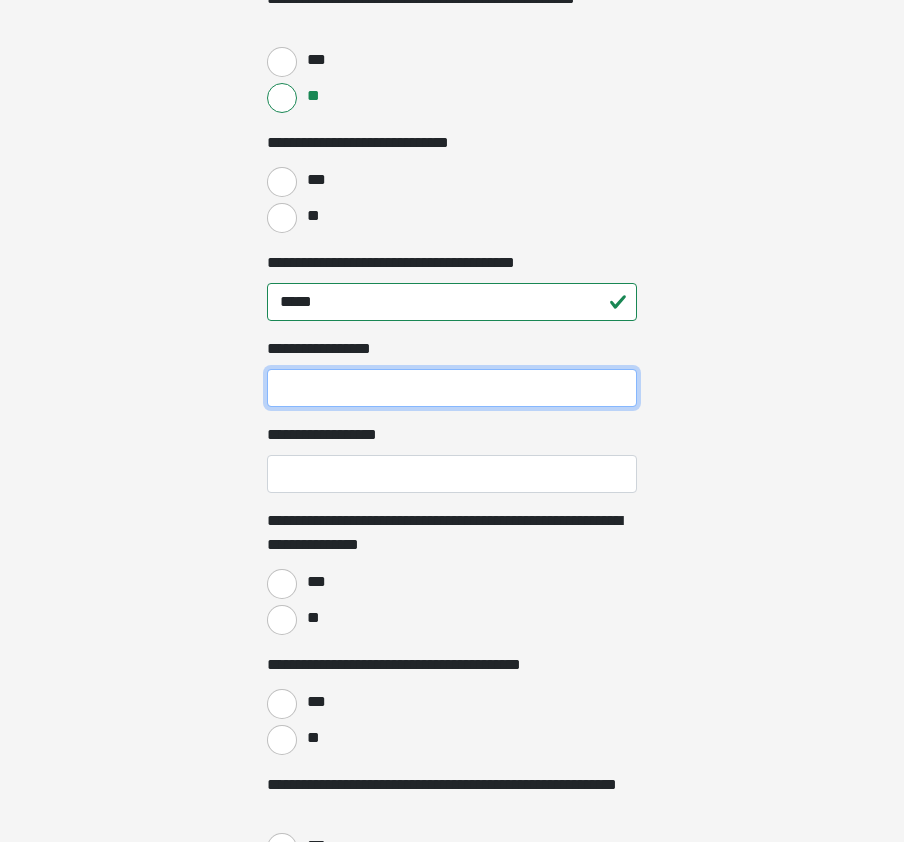 click on "**********" at bounding box center (452, 388) 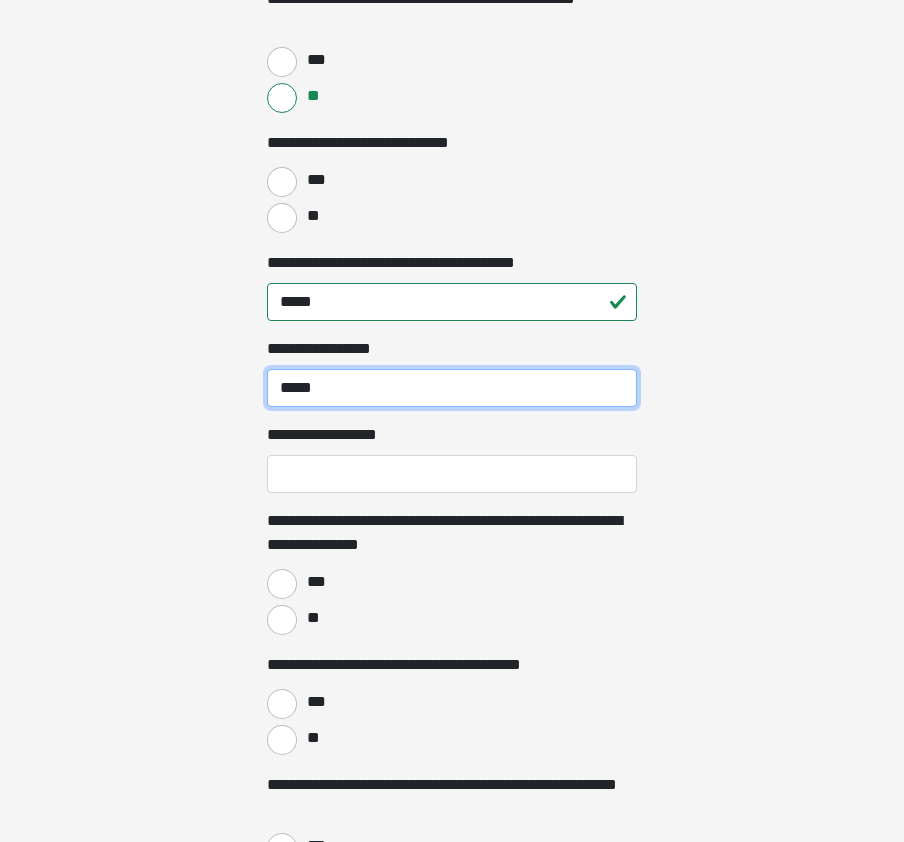 type on "*****" 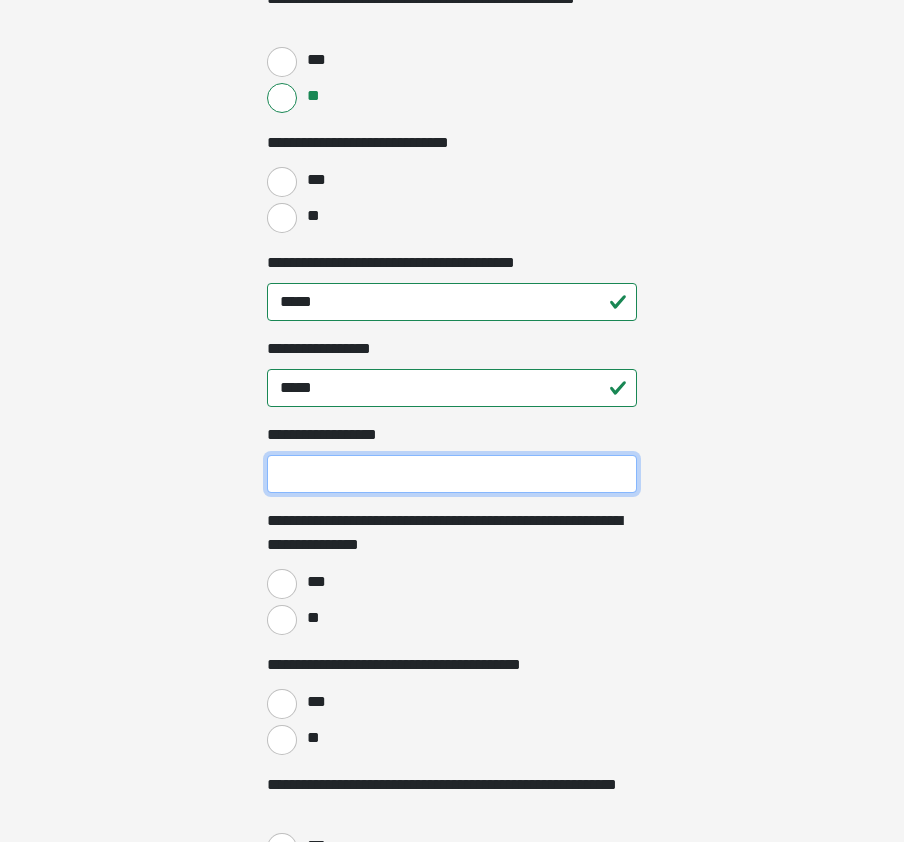 click on "**********" at bounding box center (452, 474) 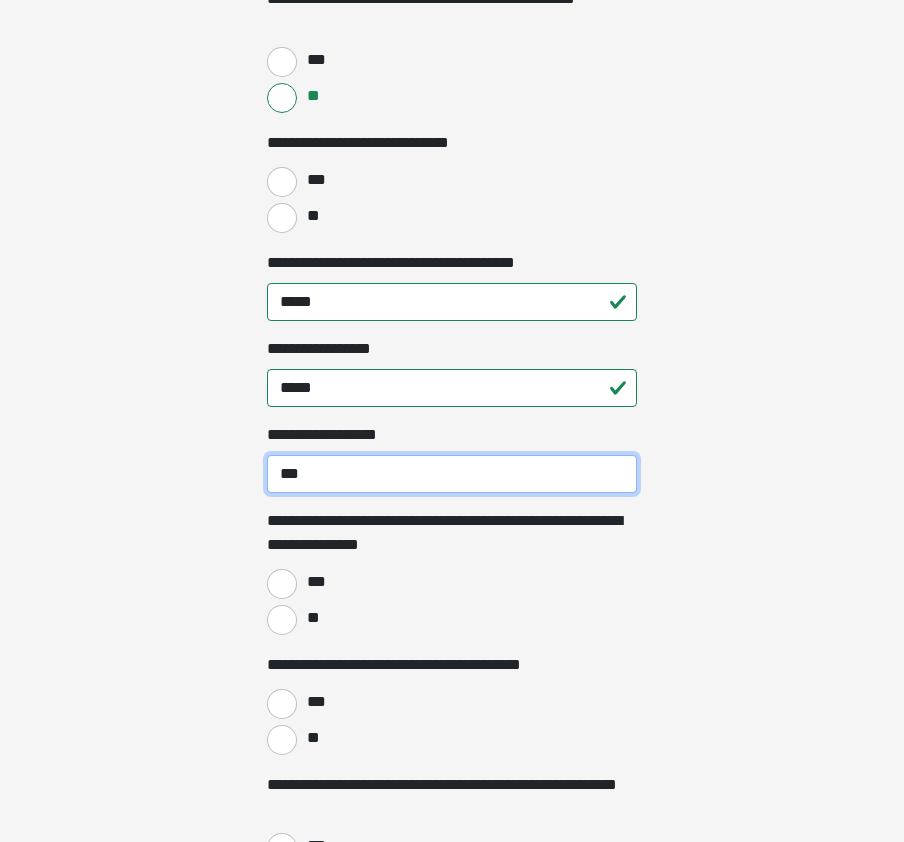 type on "***" 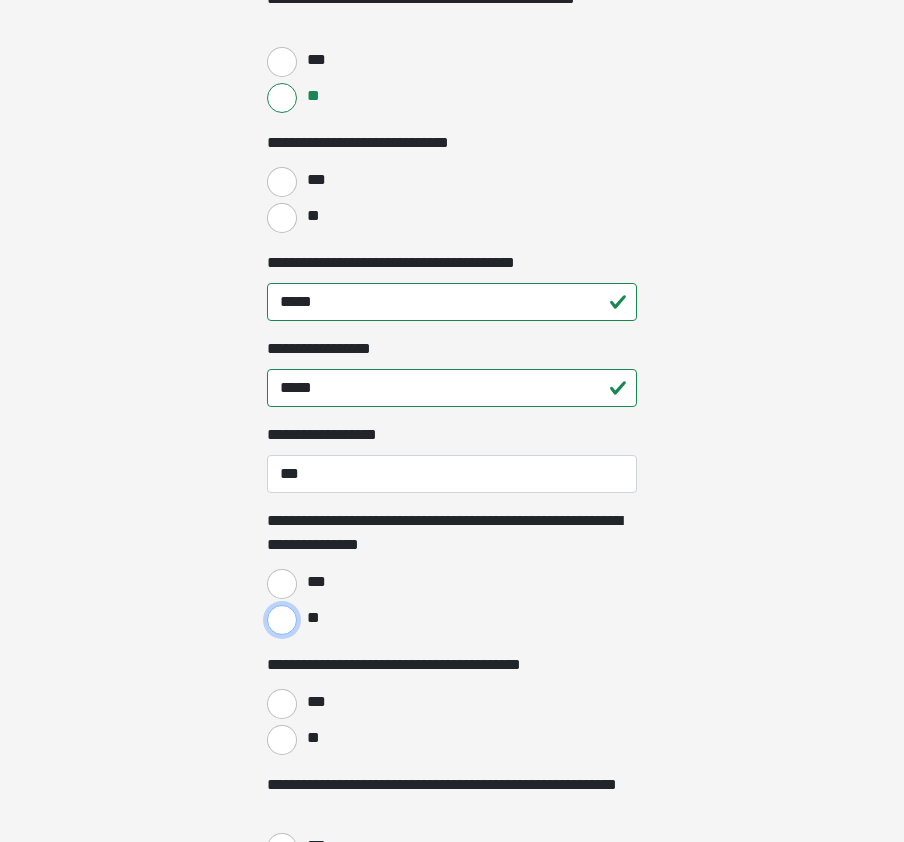 click on "**" at bounding box center [282, 620] 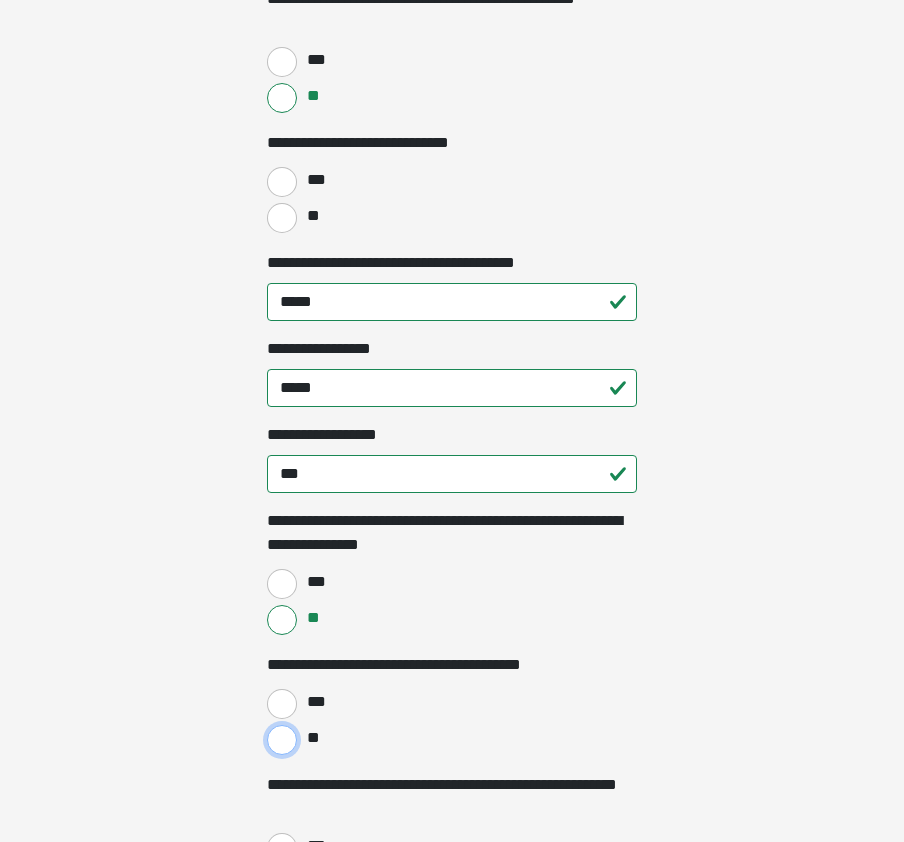 click on "**" at bounding box center [282, 740] 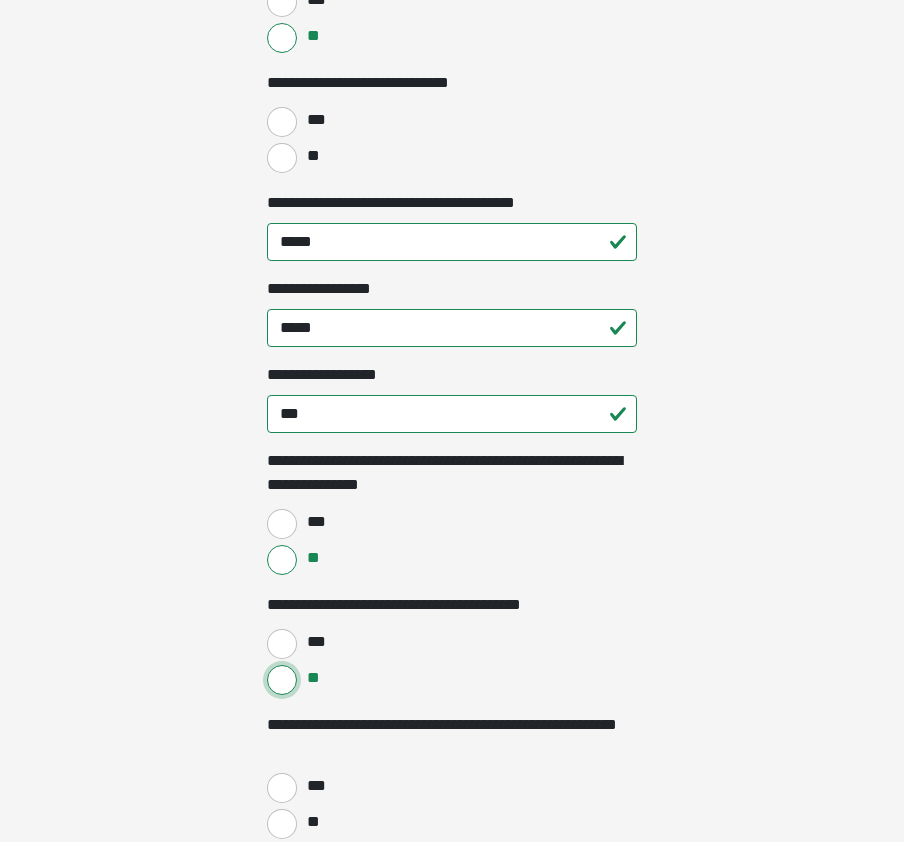 scroll, scrollTop: 1400, scrollLeft: 0, axis: vertical 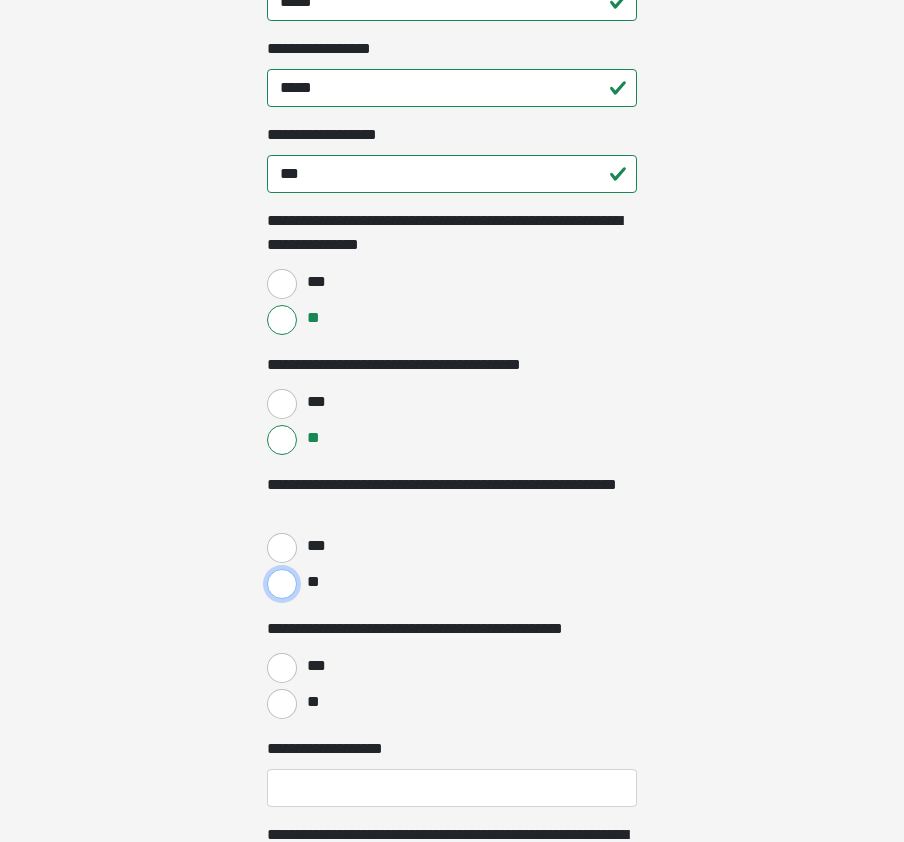 click on "**" at bounding box center (282, 584) 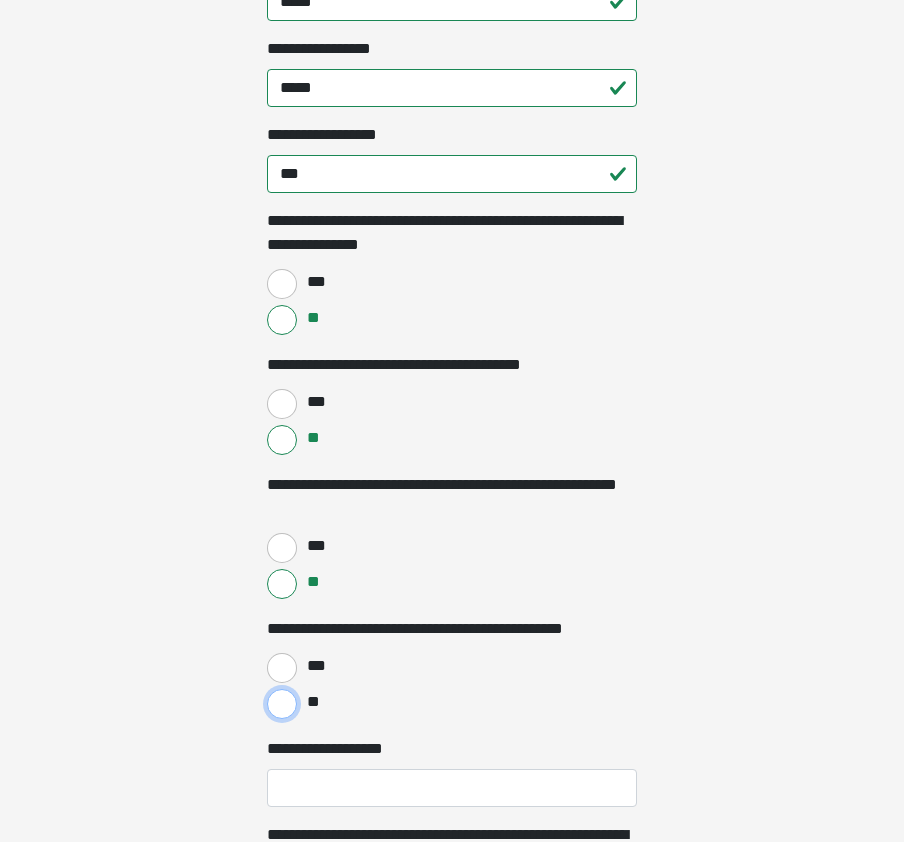 click on "**" at bounding box center (282, 704) 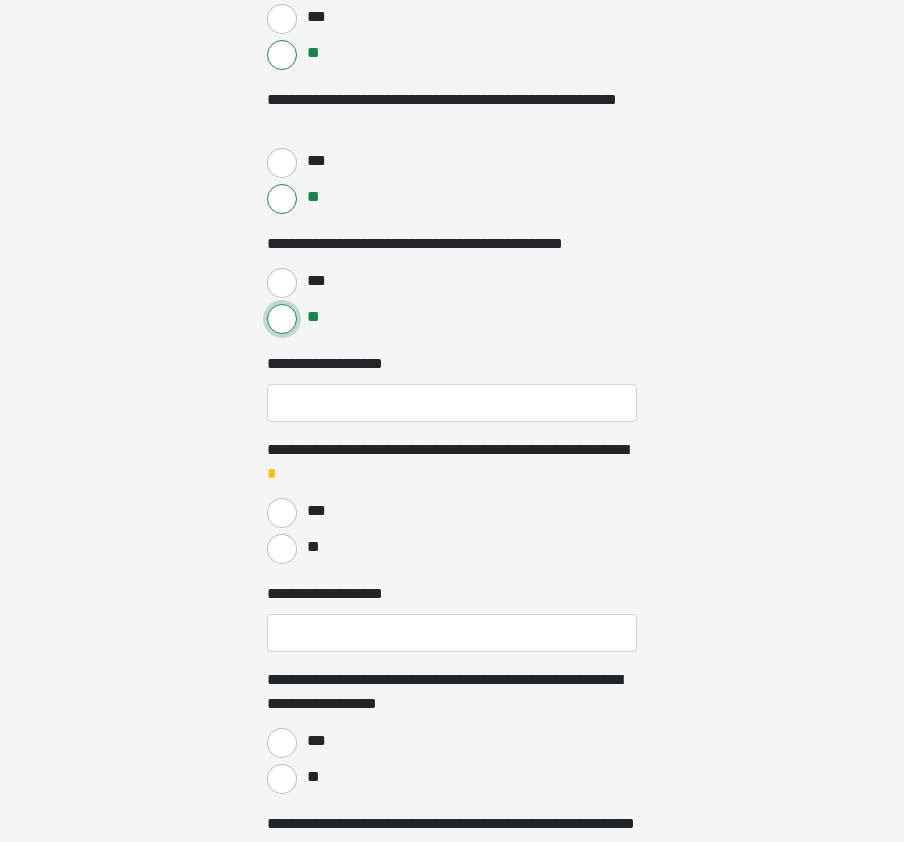 scroll, scrollTop: 1800, scrollLeft: 0, axis: vertical 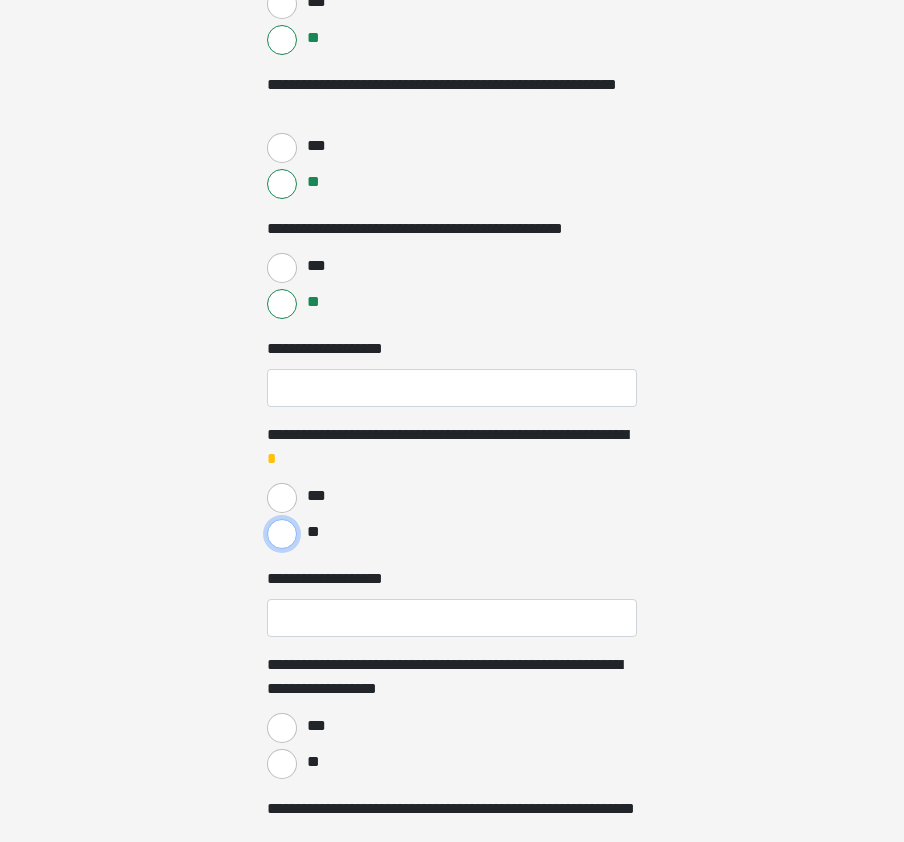 click on "**" at bounding box center (282, 534) 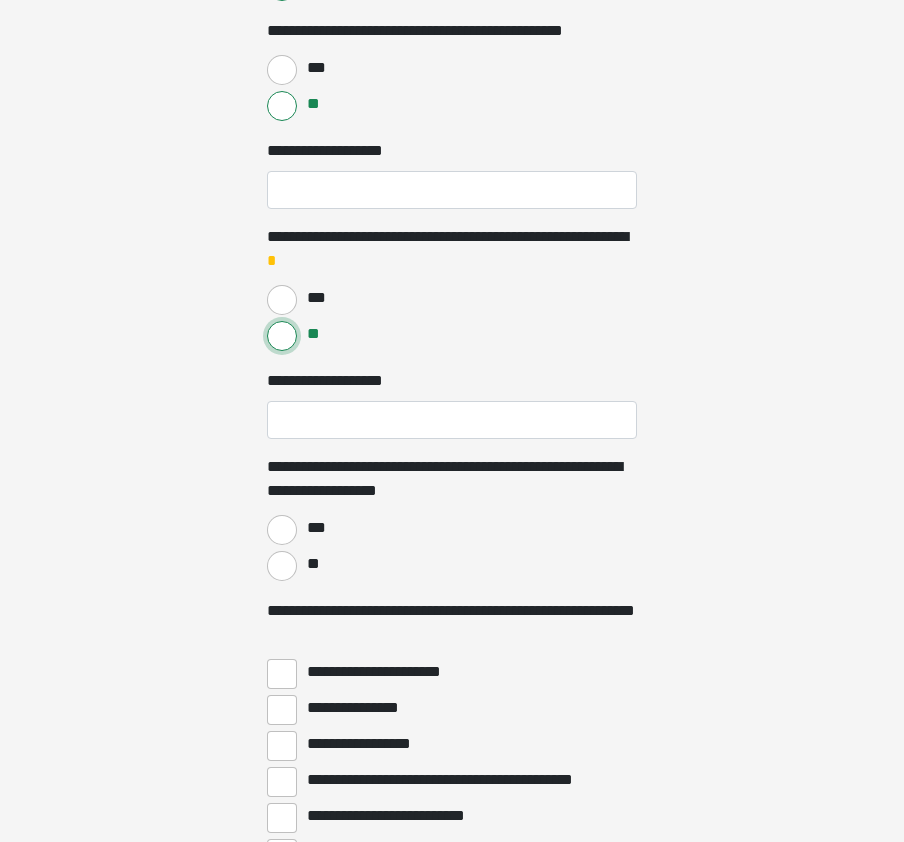 scroll, scrollTop: 2100, scrollLeft: 0, axis: vertical 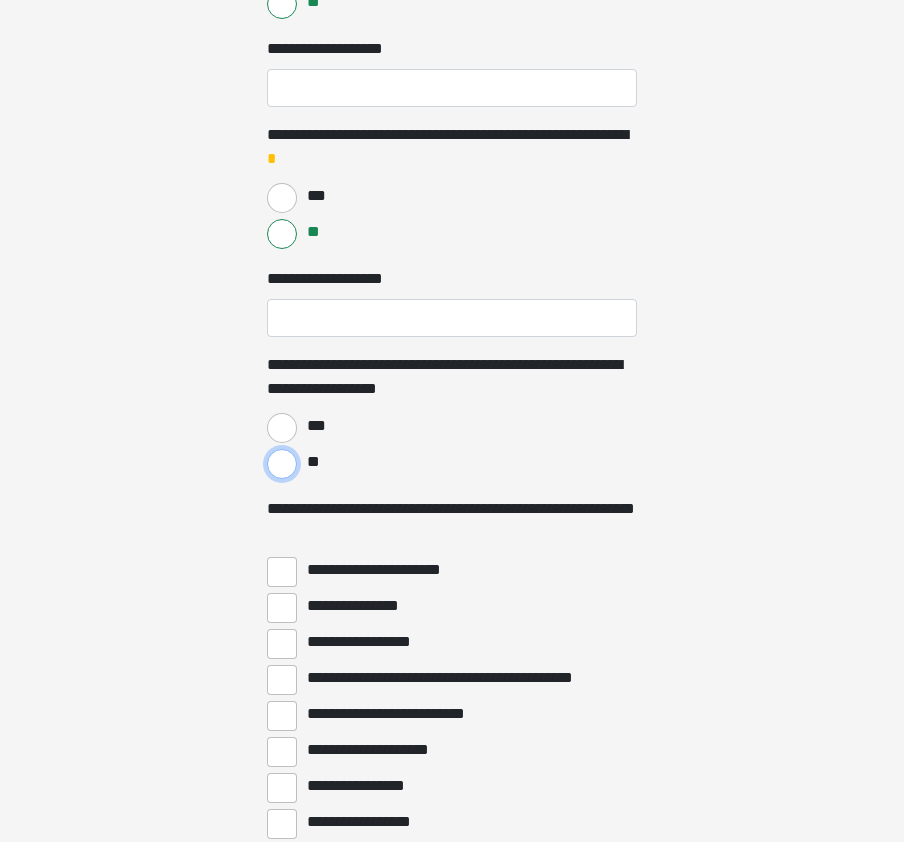 click on "**" at bounding box center [282, 464] 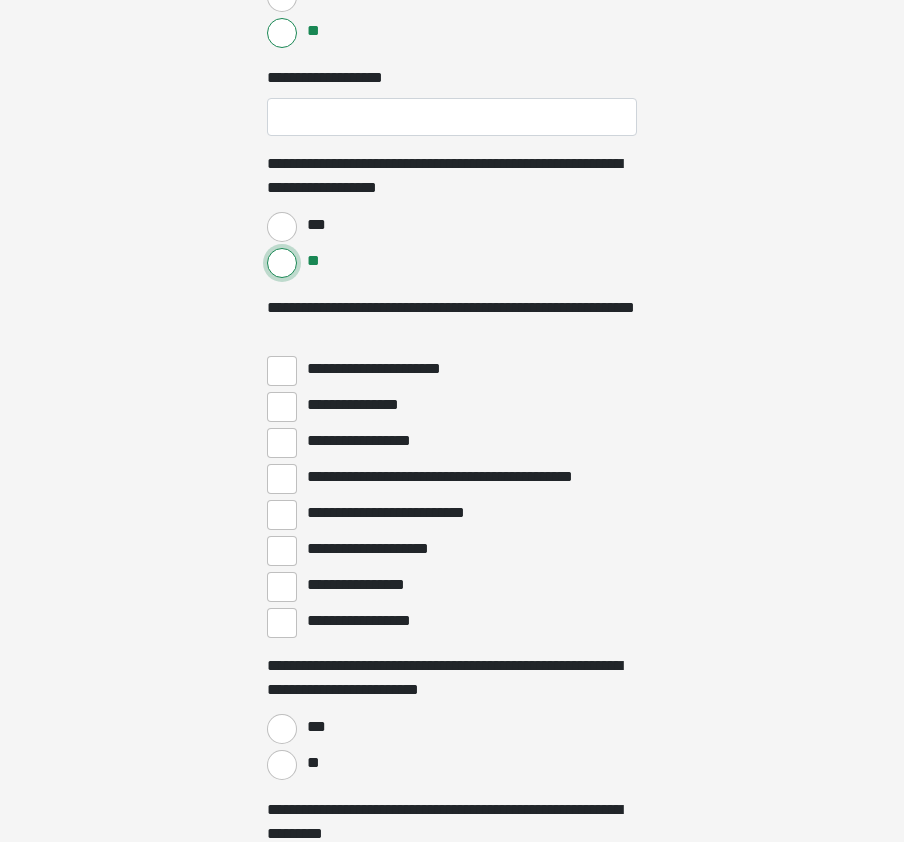 scroll, scrollTop: 2500, scrollLeft: 0, axis: vertical 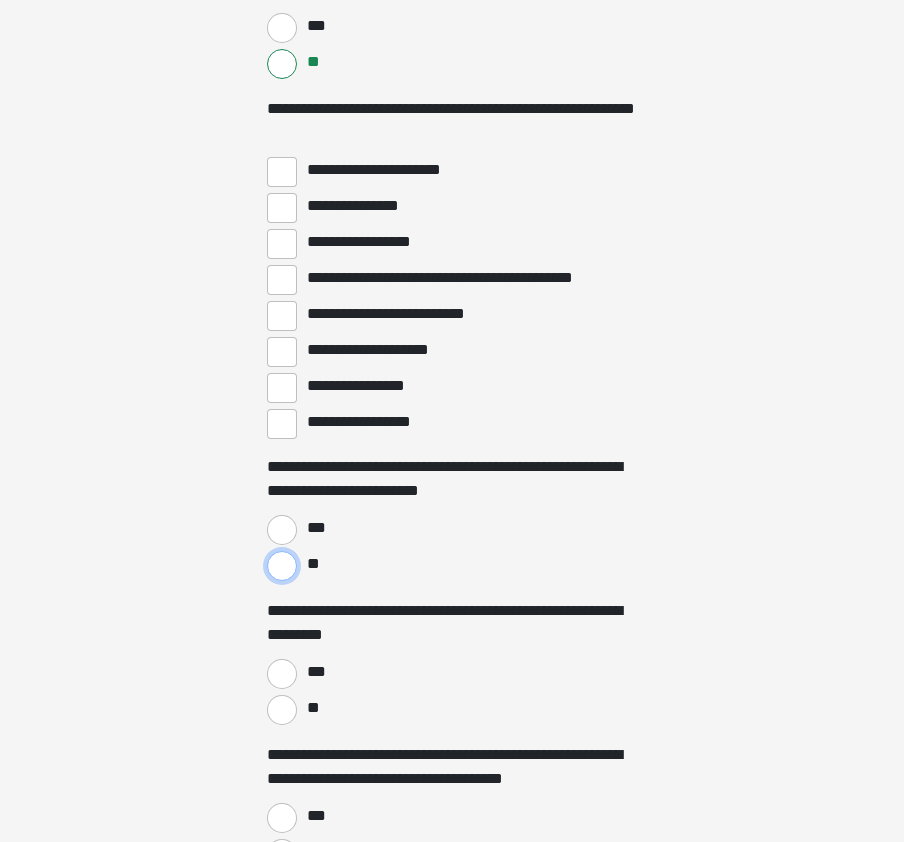 click on "**" at bounding box center (282, 566) 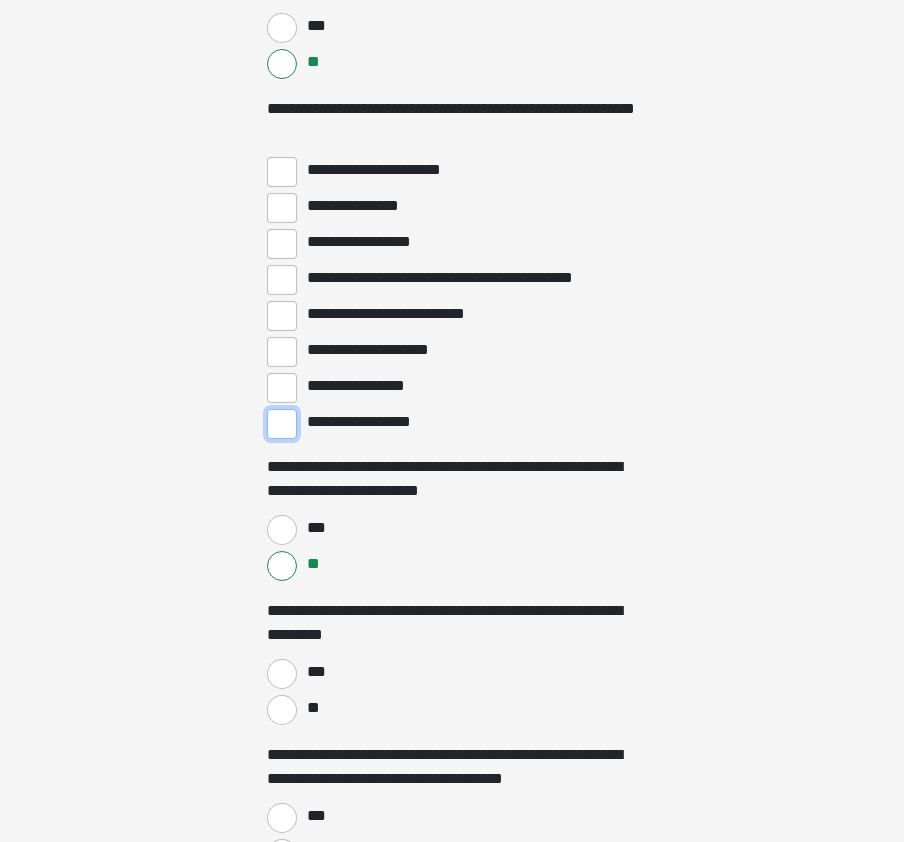 click on "**********" at bounding box center (282, 424) 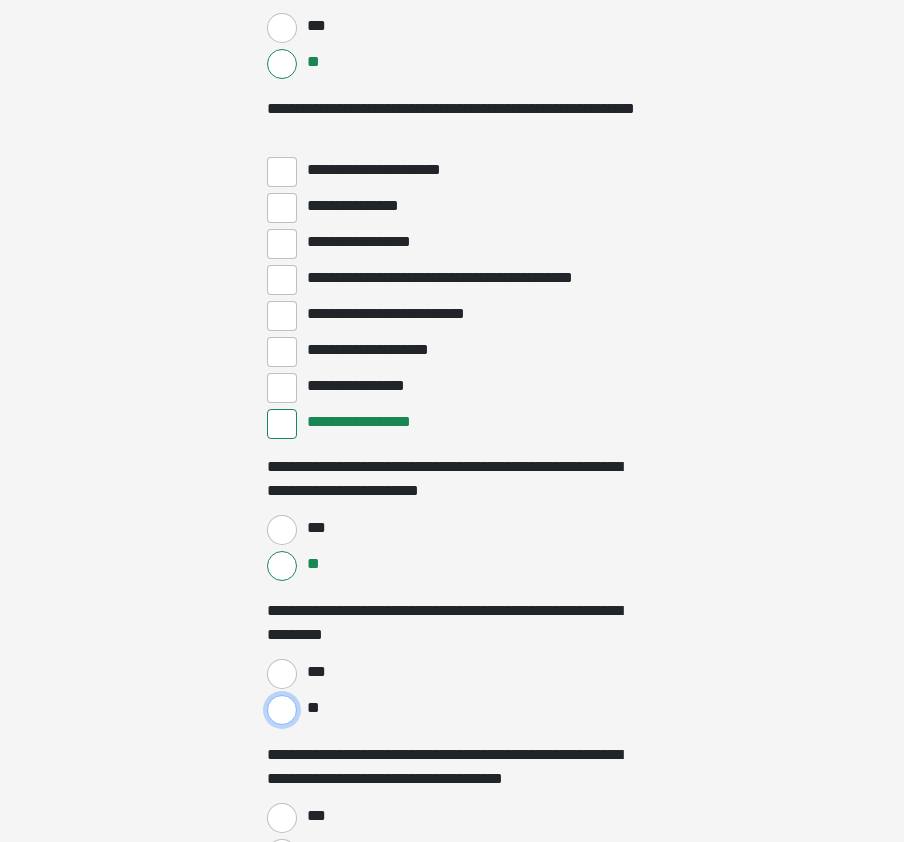 click on "**" at bounding box center [282, 710] 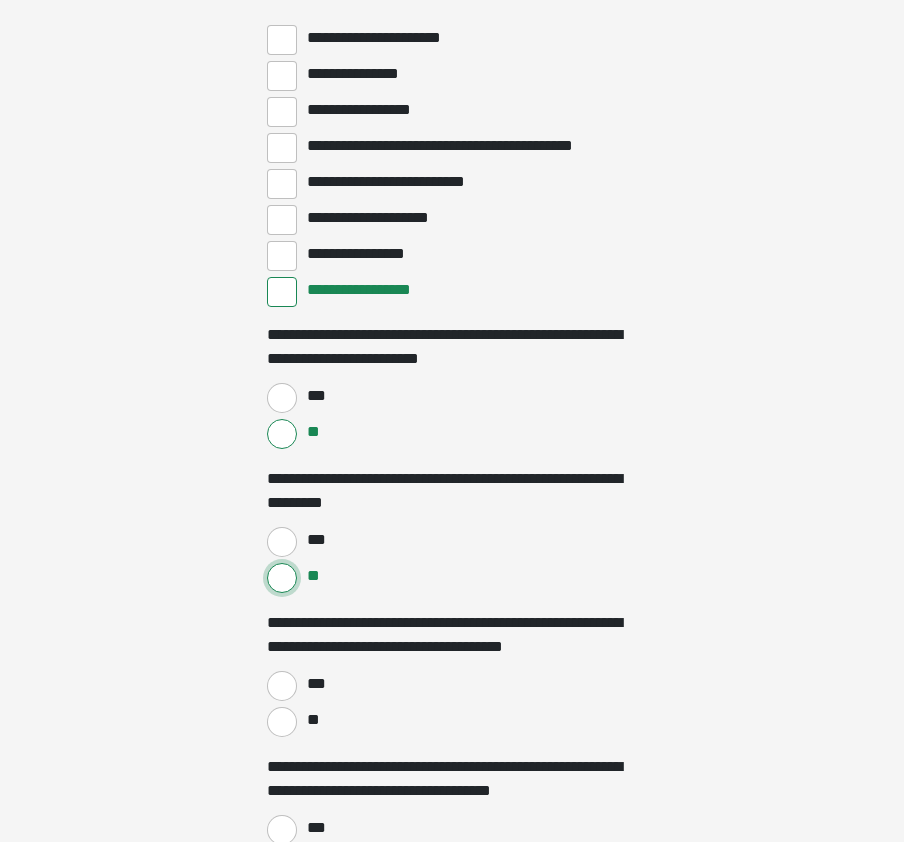 scroll, scrollTop: 2700, scrollLeft: 0, axis: vertical 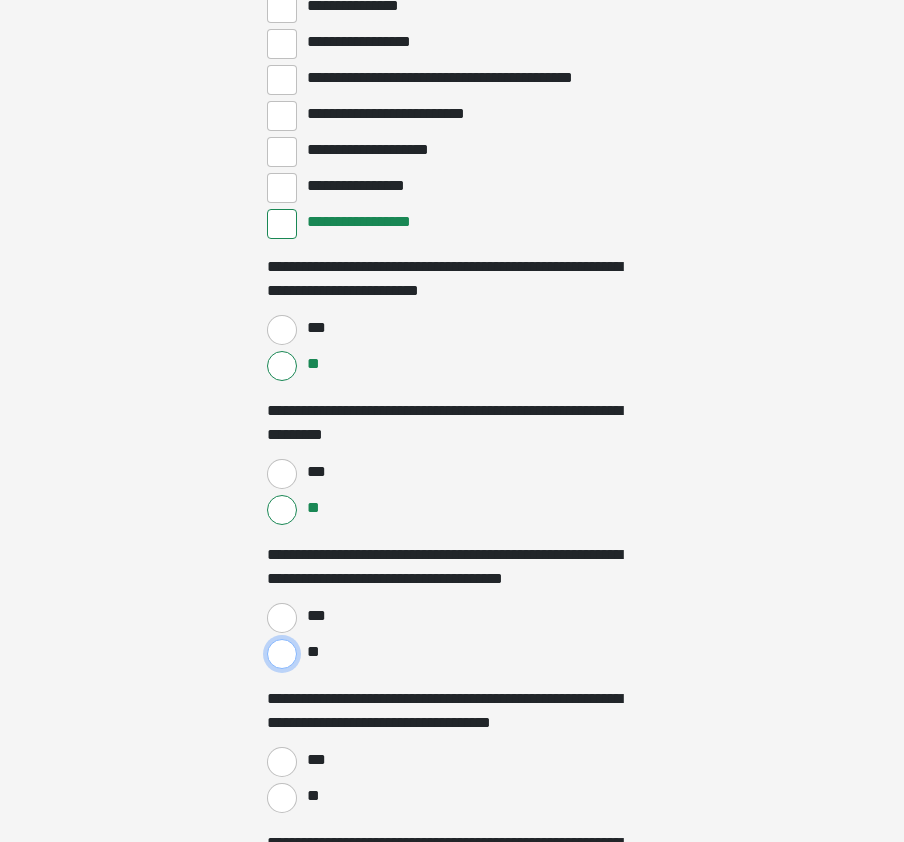 click on "**" at bounding box center [282, 654] 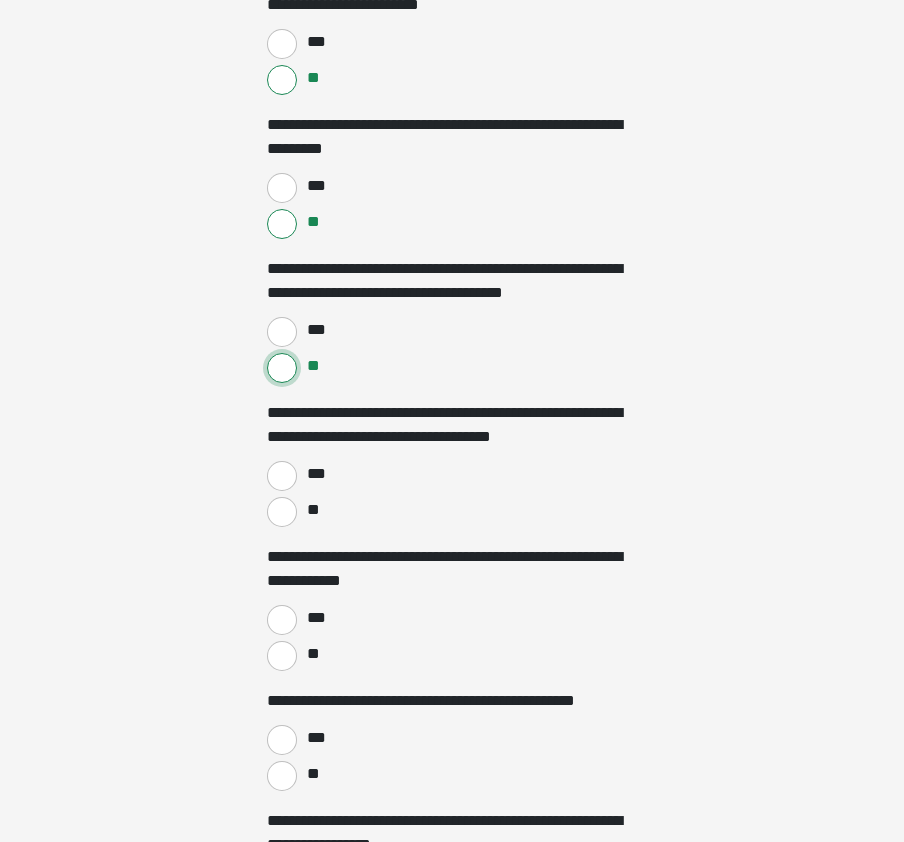 scroll, scrollTop: 3000, scrollLeft: 0, axis: vertical 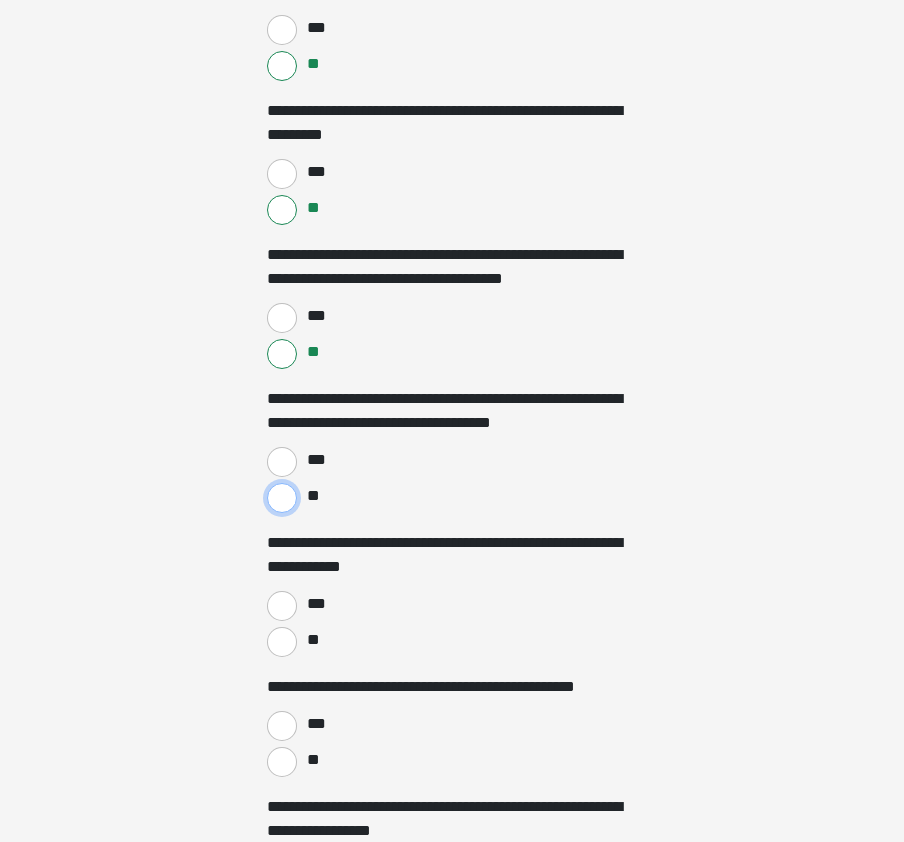 click on "**" at bounding box center (282, 498) 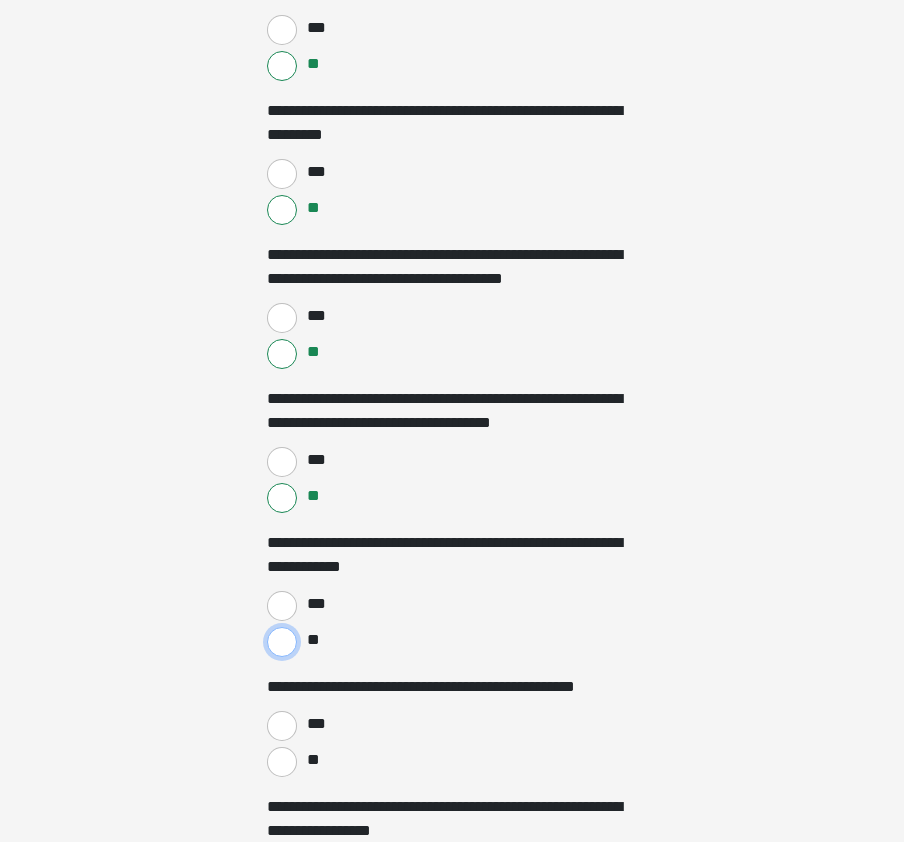 click on "**" at bounding box center [282, 642] 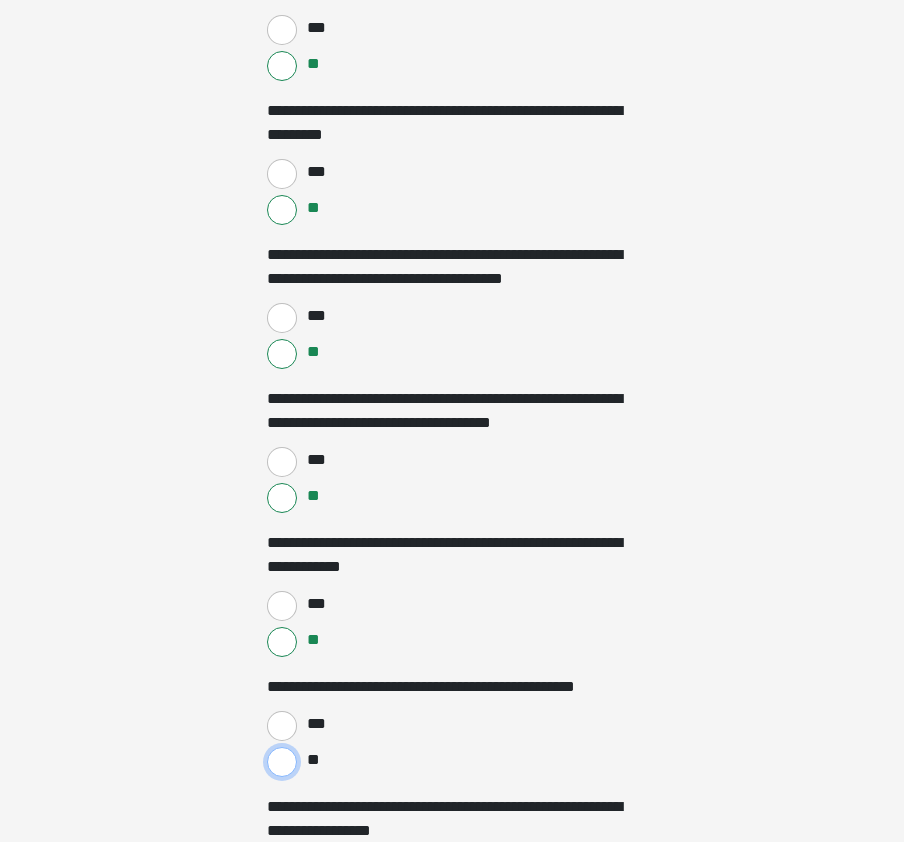 click on "**" at bounding box center [282, 762] 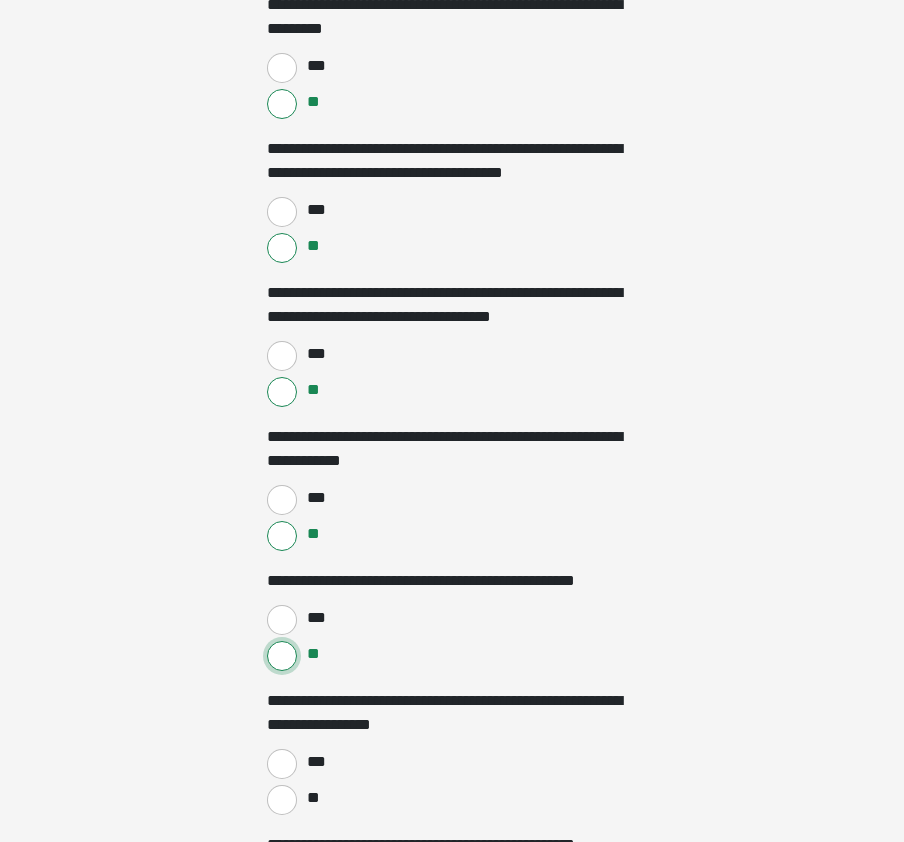 scroll, scrollTop: 3400, scrollLeft: 0, axis: vertical 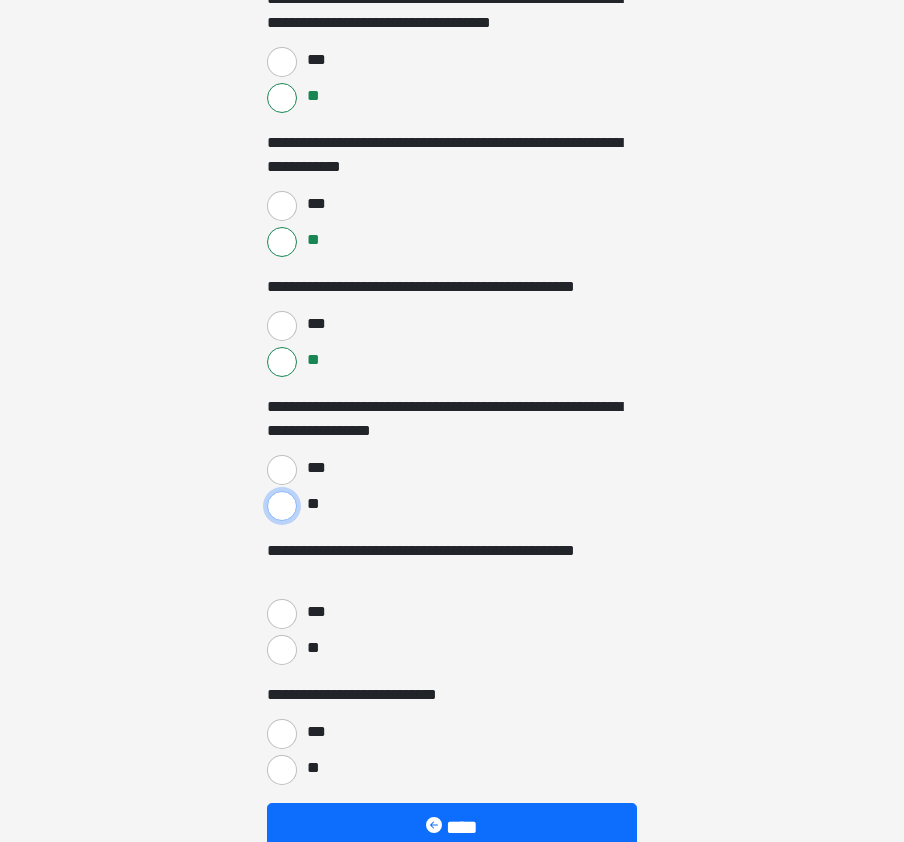 click on "**" at bounding box center (282, 506) 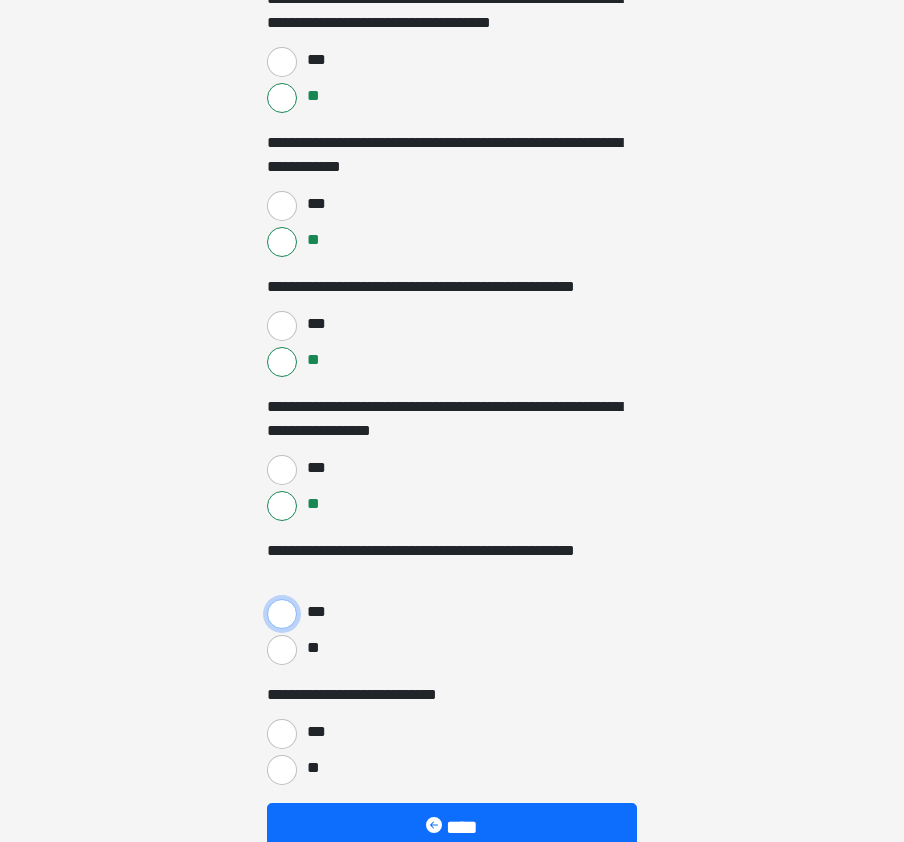 click on "***" at bounding box center (282, 614) 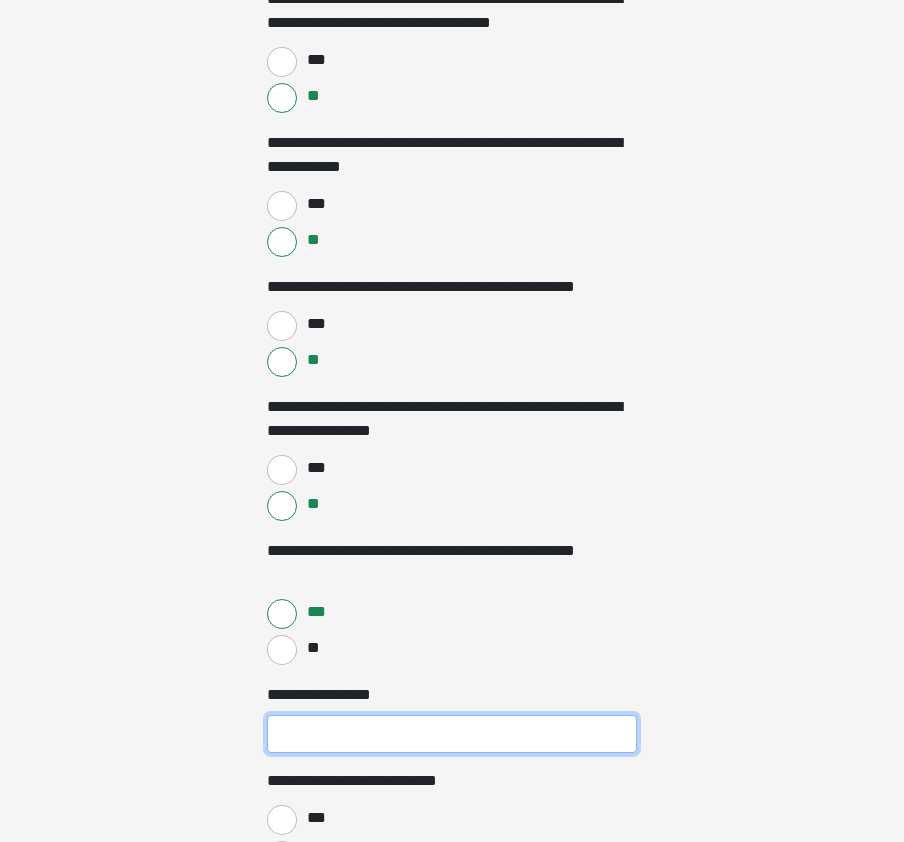 click on "**********" at bounding box center (452, 734) 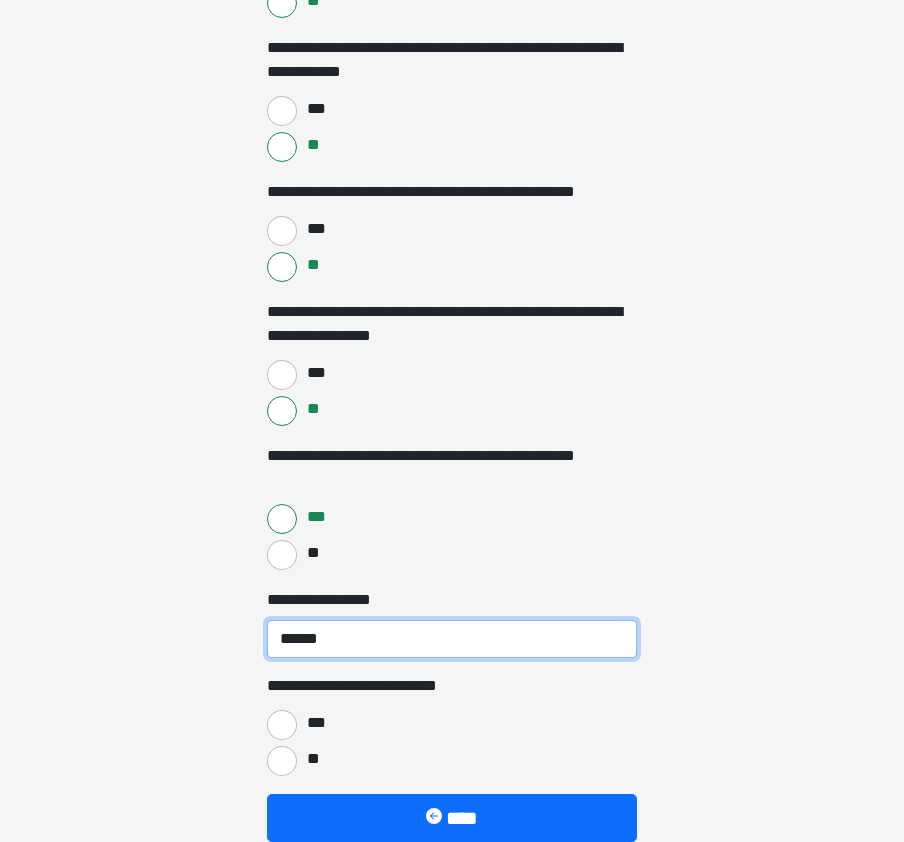 scroll, scrollTop: 3500, scrollLeft: 0, axis: vertical 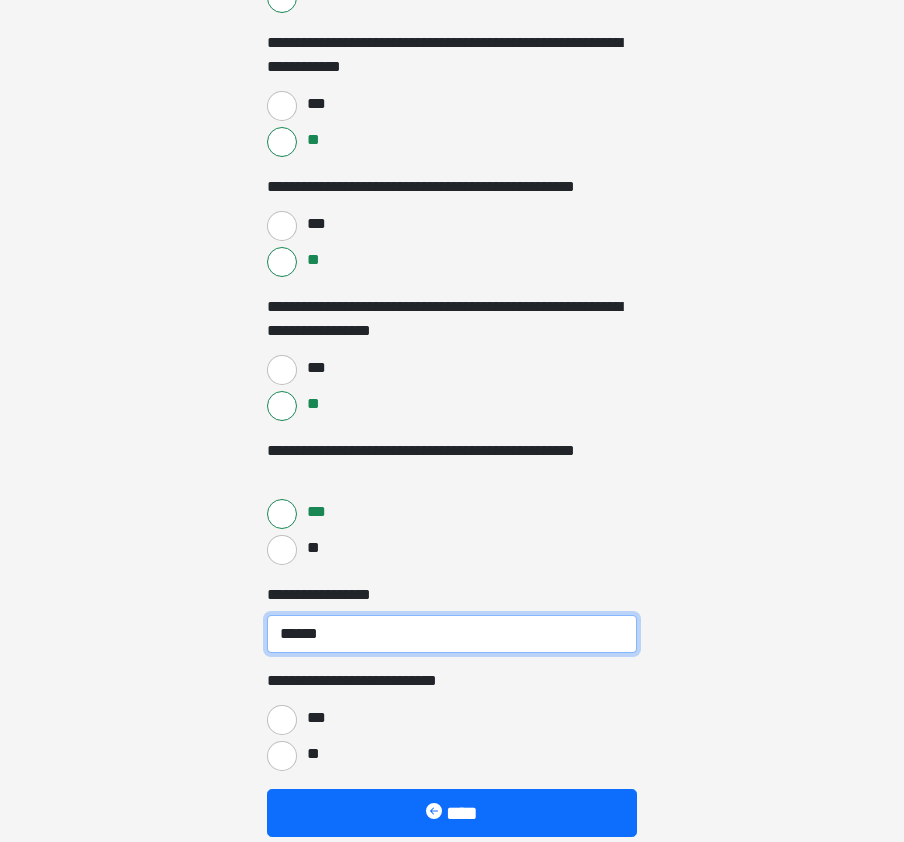 type on "******" 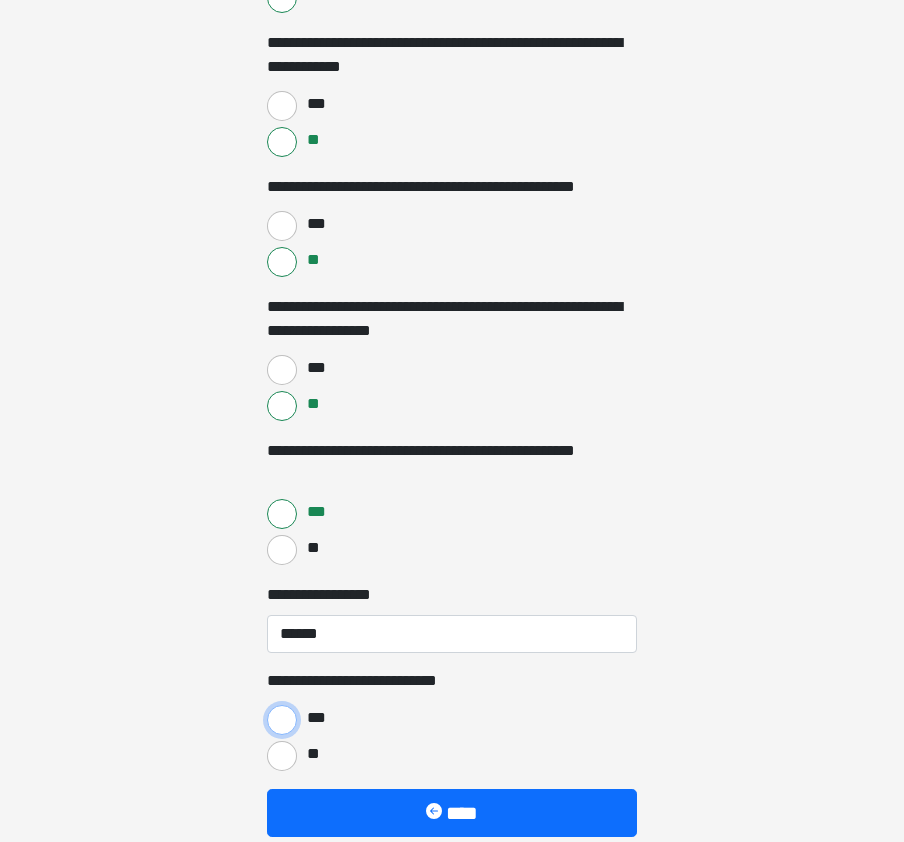 click on "***" at bounding box center [282, 720] 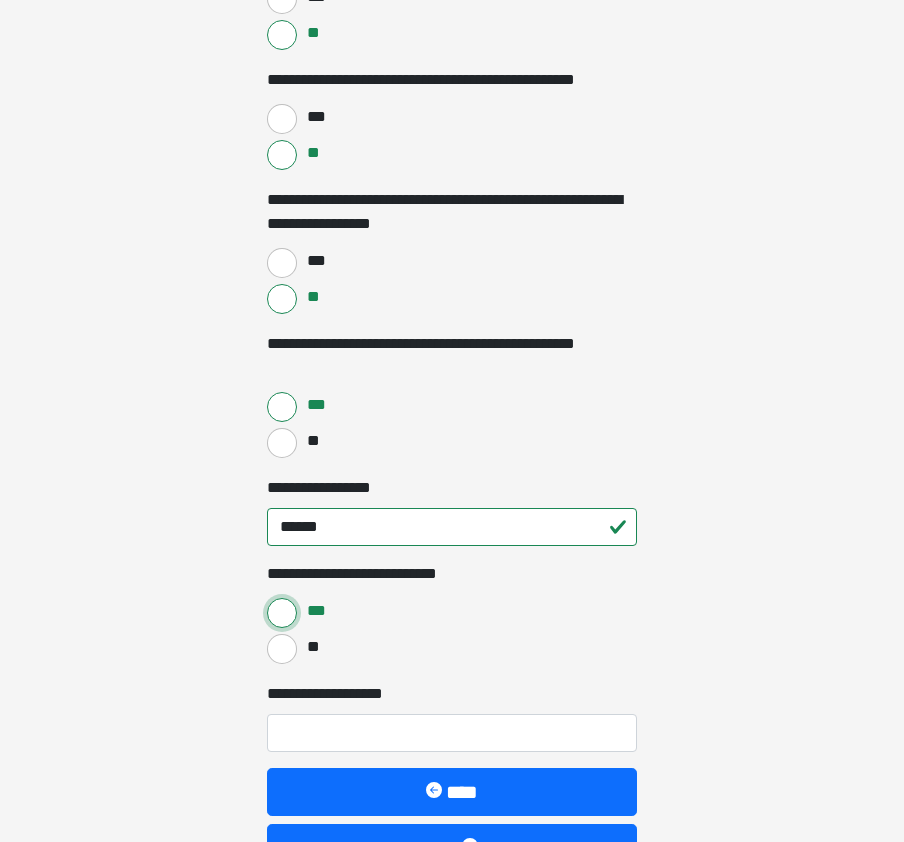 scroll, scrollTop: 3740, scrollLeft: 0, axis: vertical 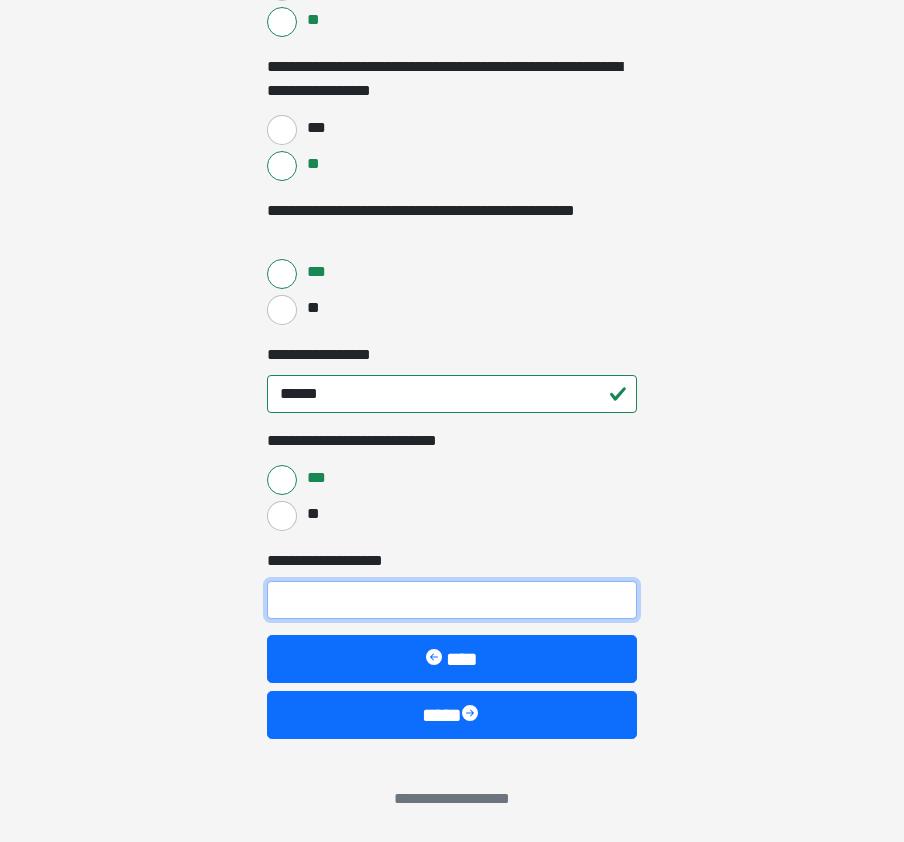 click on "**********" at bounding box center [452, 600] 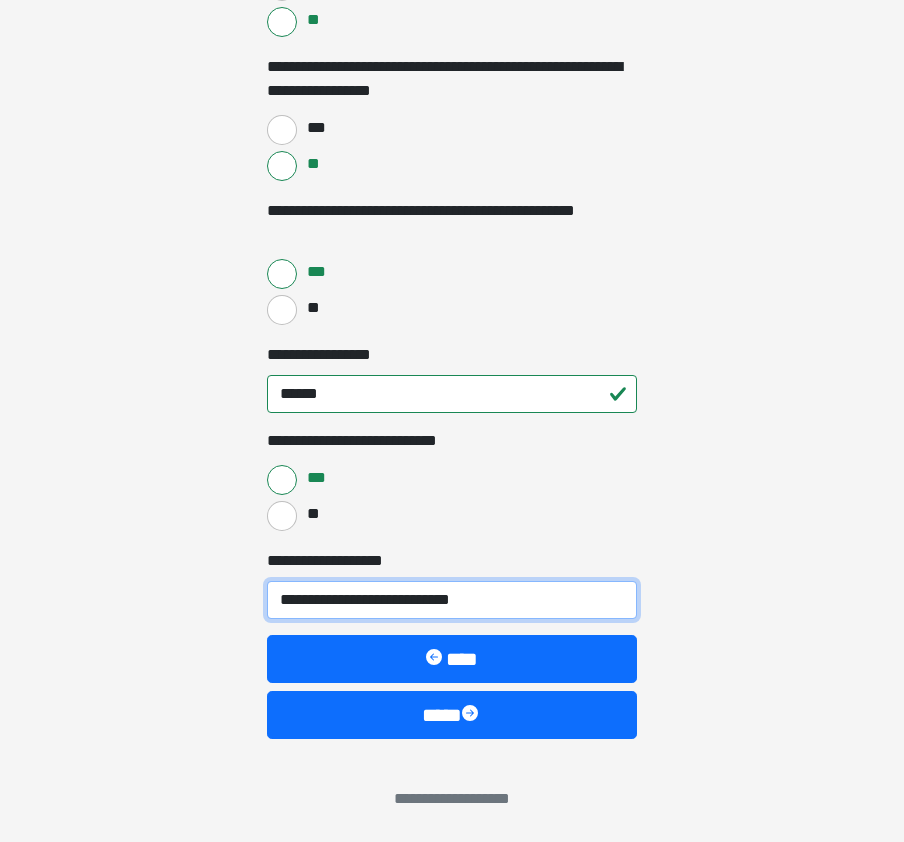 type on "**********" 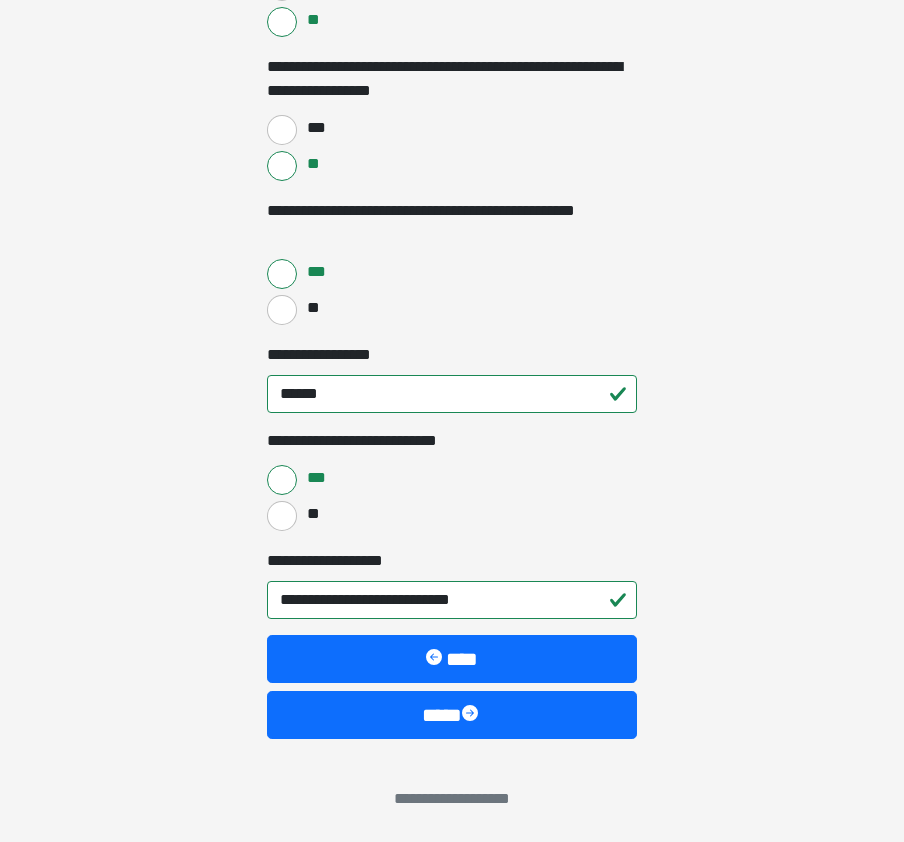 click on "**********" at bounding box center [452, -3319] 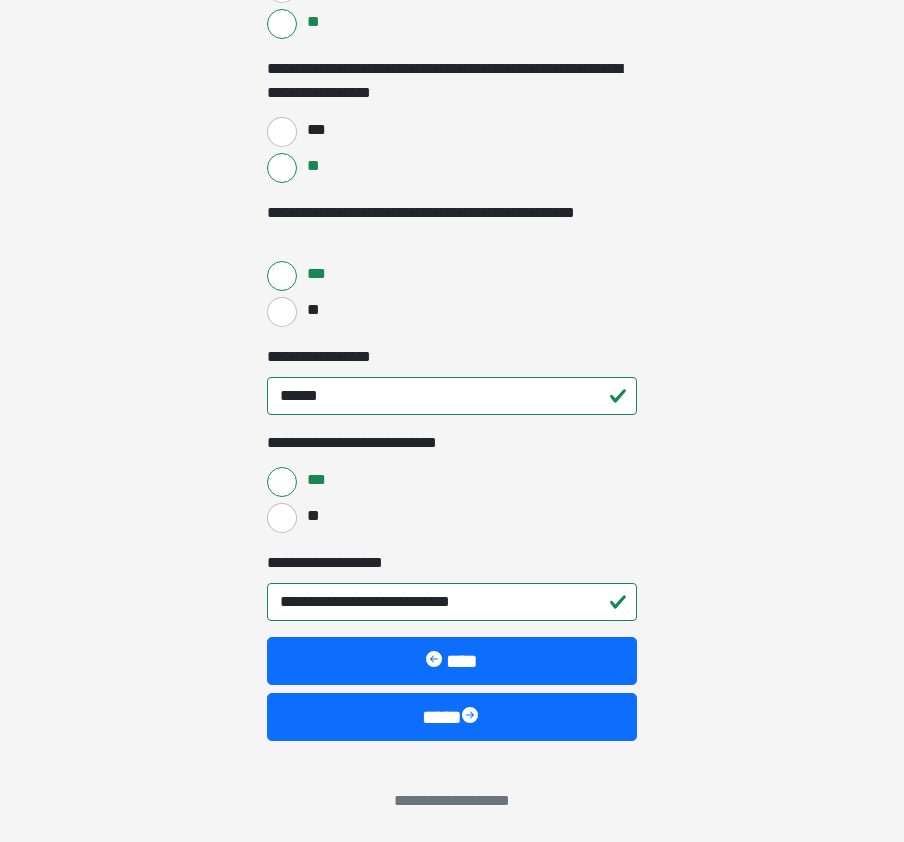 scroll, scrollTop: 3740, scrollLeft: 0, axis: vertical 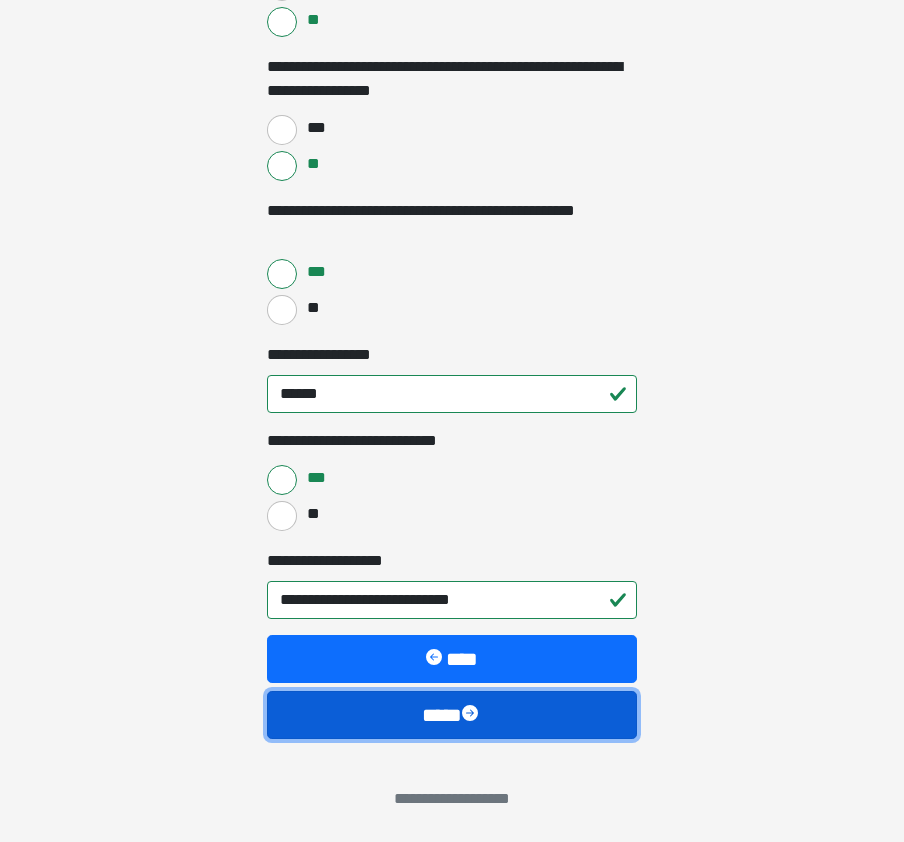 click on "****" at bounding box center (452, 715) 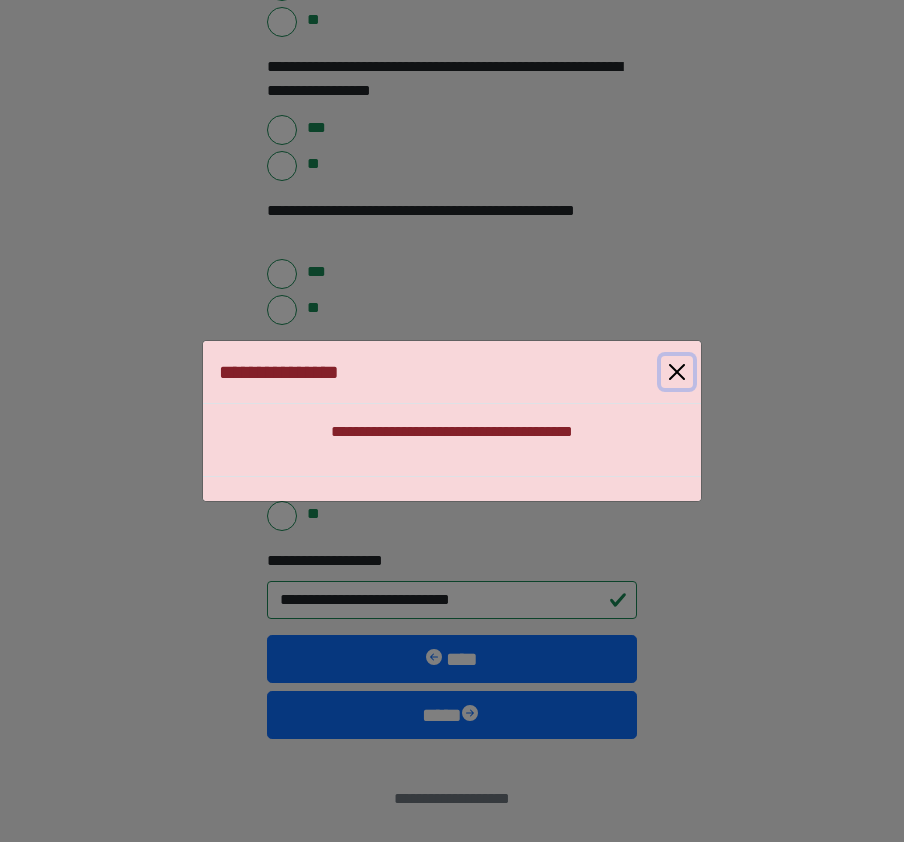 click at bounding box center (677, 372) 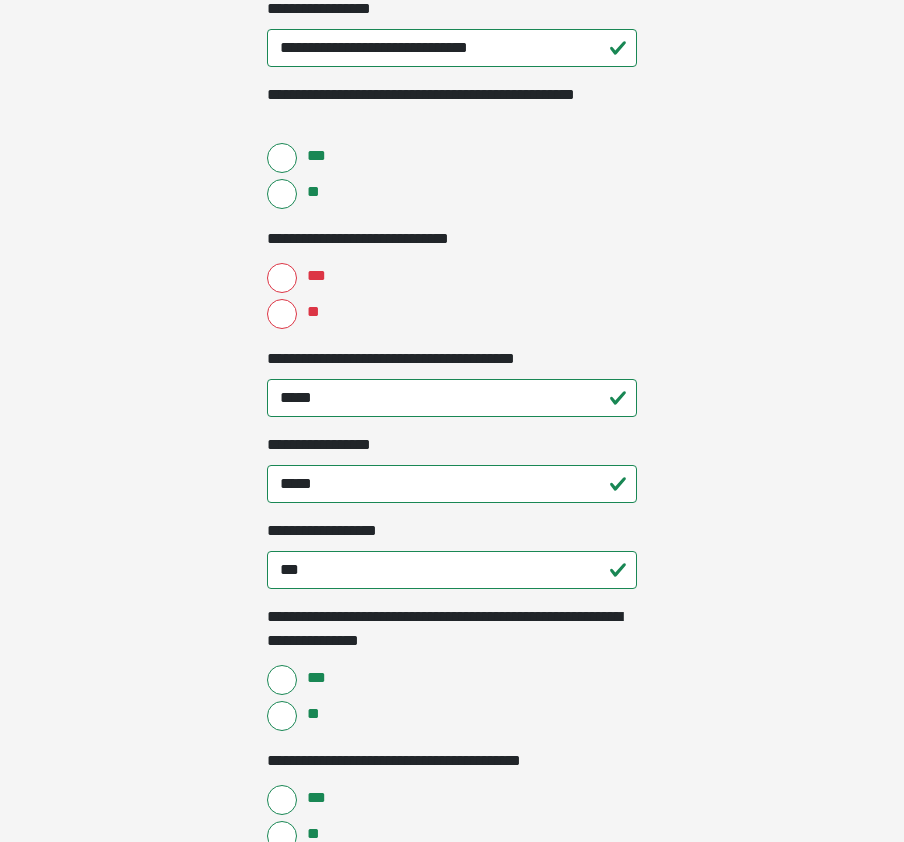 scroll, scrollTop: 1000, scrollLeft: 0, axis: vertical 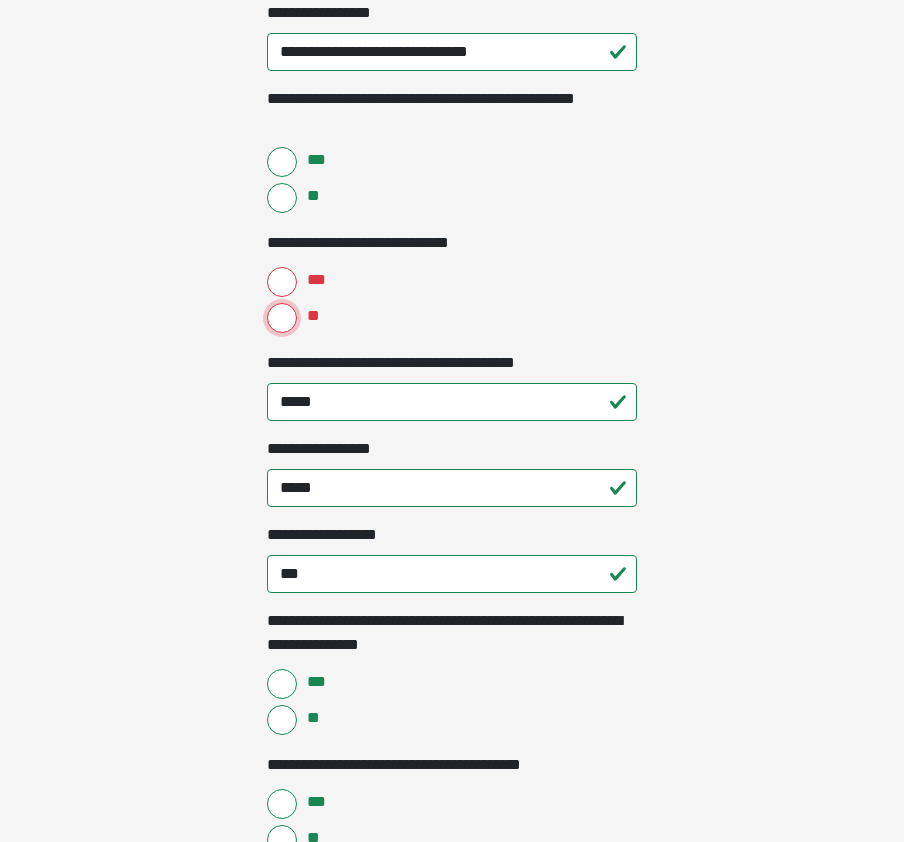 click on "**" at bounding box center [282, 318] 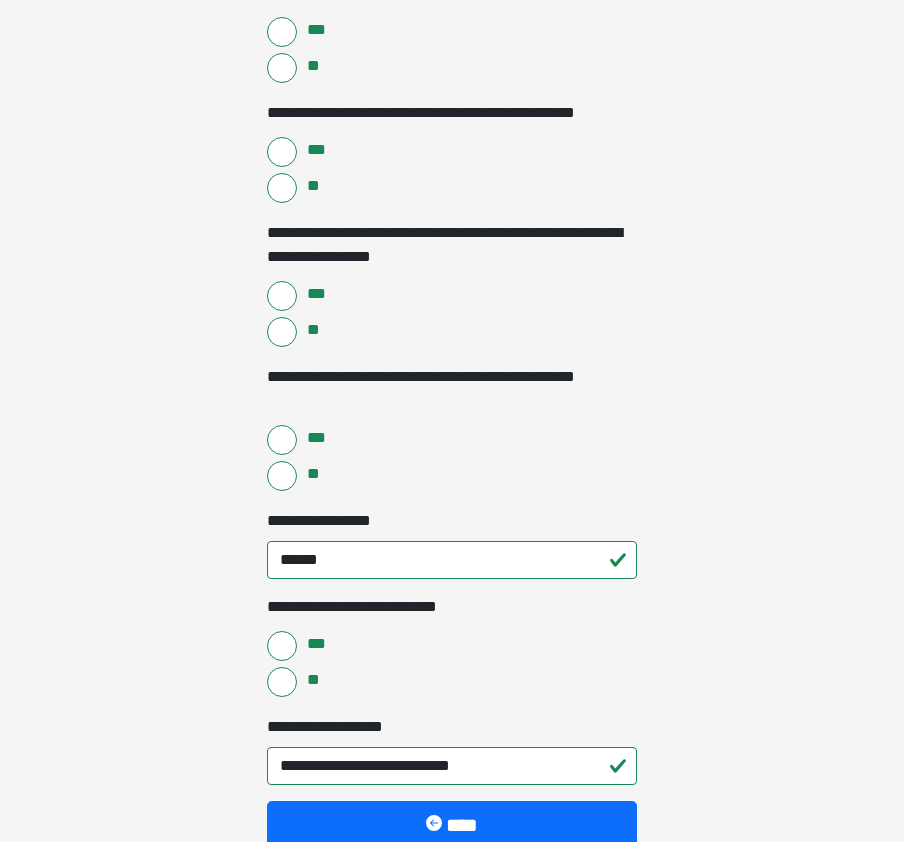 scroll, scrollTop: 3740, scrollLeft: 0, axis: vertical 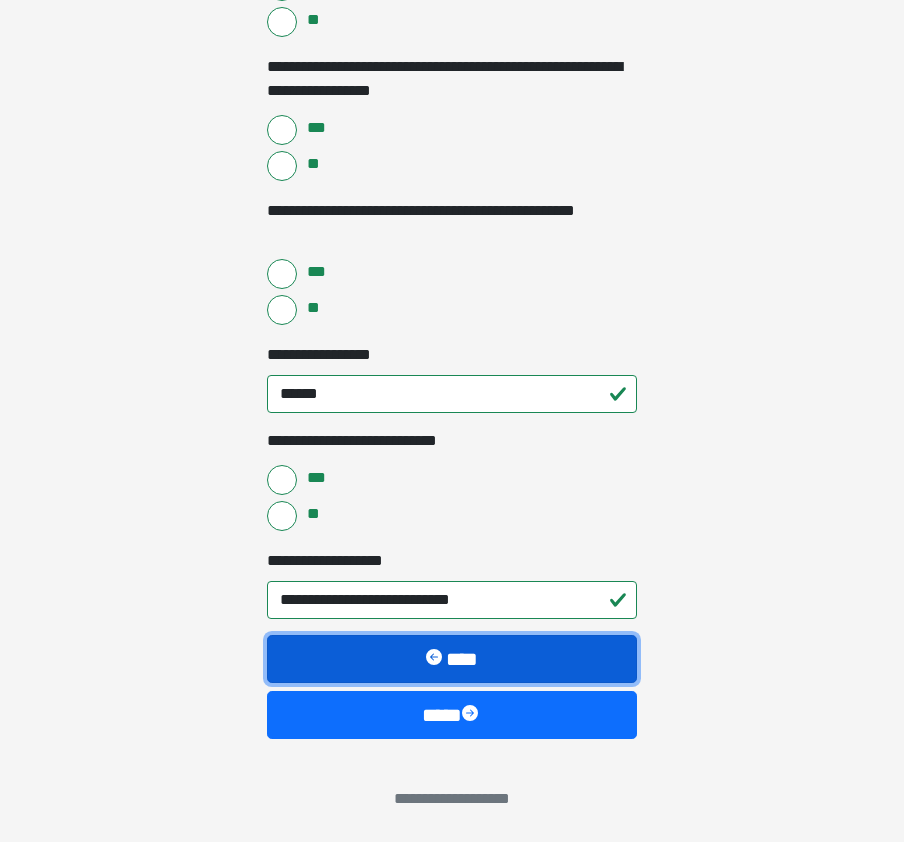 click on "****" at bounding box center [452, 659] 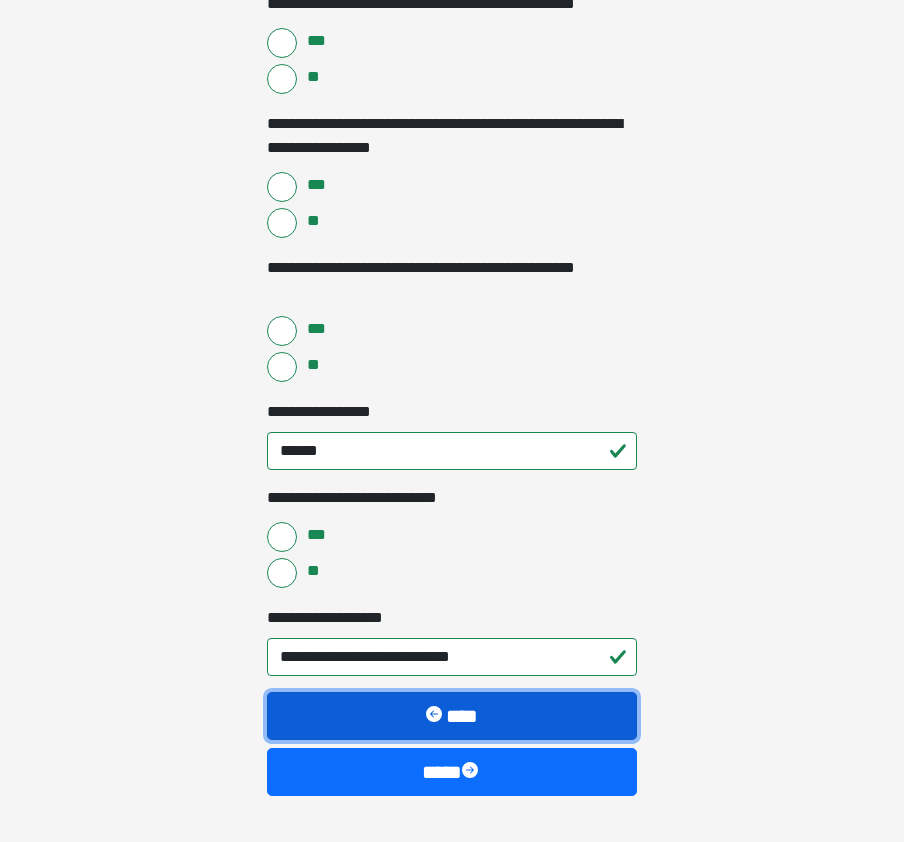 scroll, scrollTop: 3740, scrollLeft: 0, axis: vertical 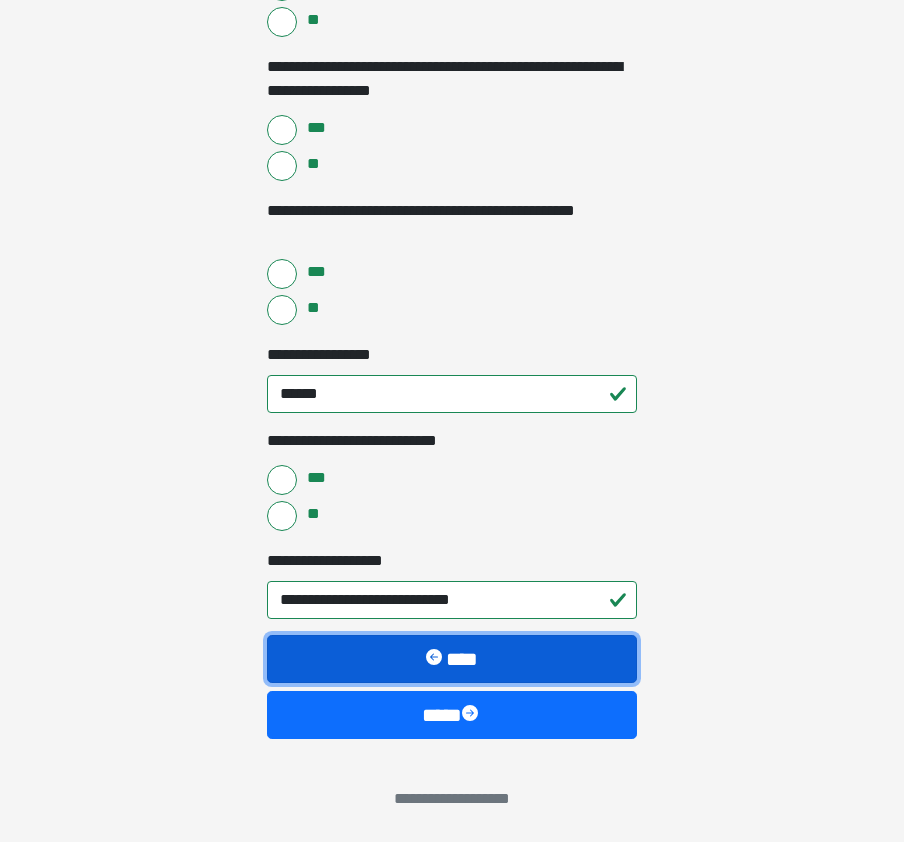 click at bounding box center [436, 659] 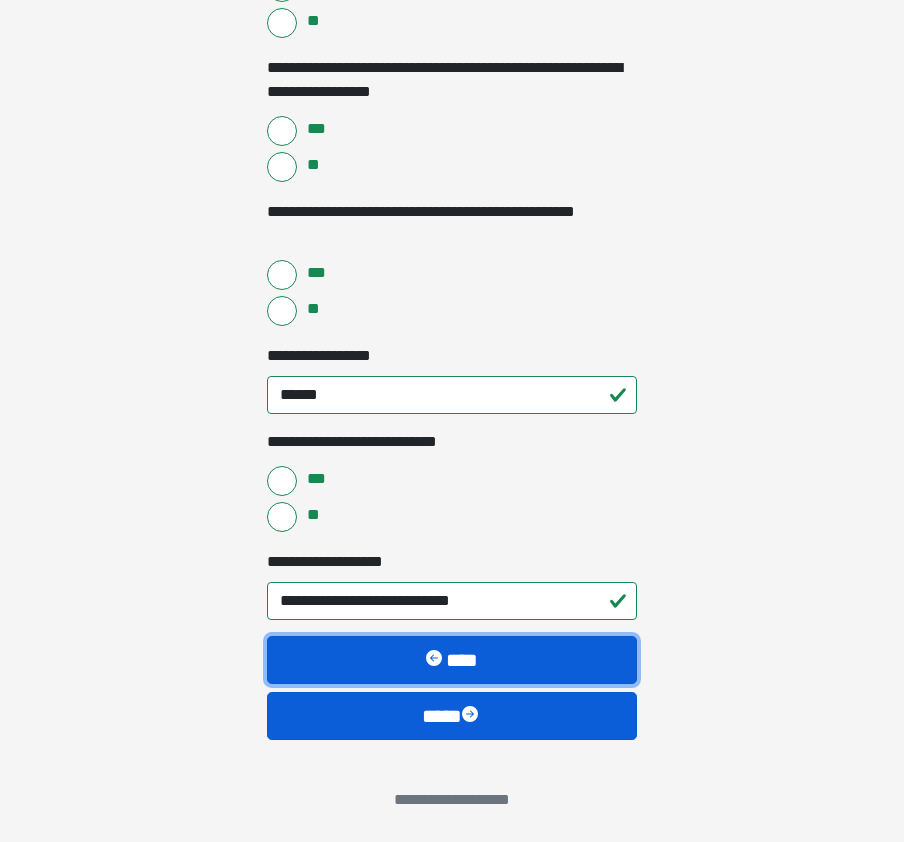 scroll, scrollTop: 3740, scrollLeft: 0, axis: vertical 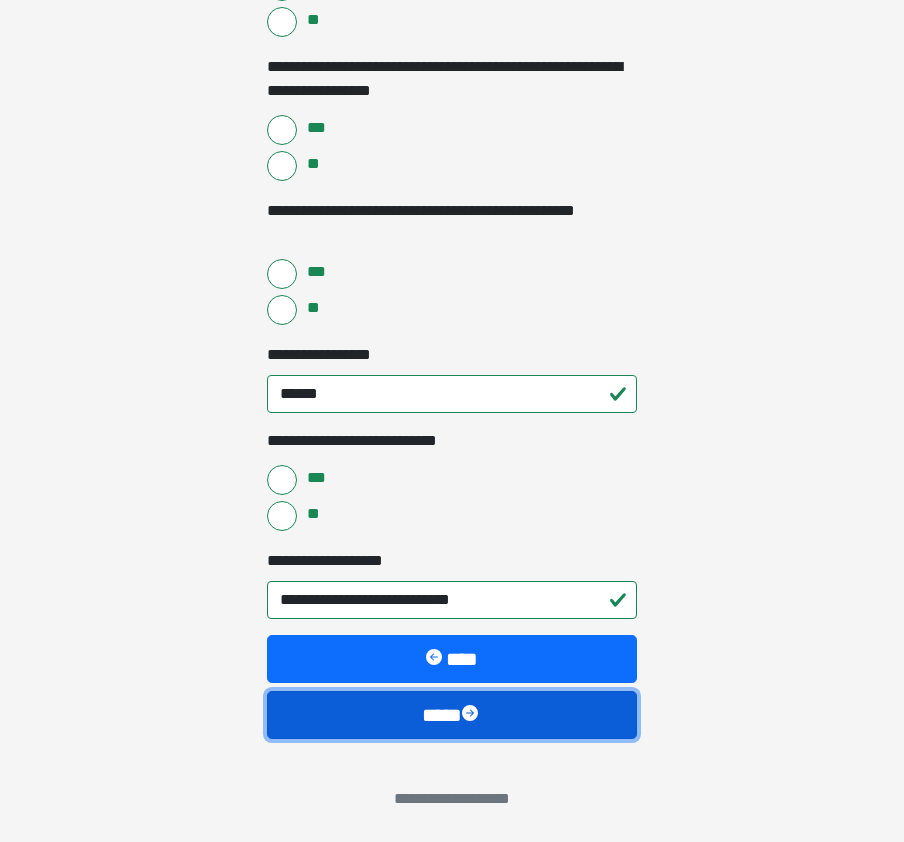 click on "****" at bounding box center (452, 715) 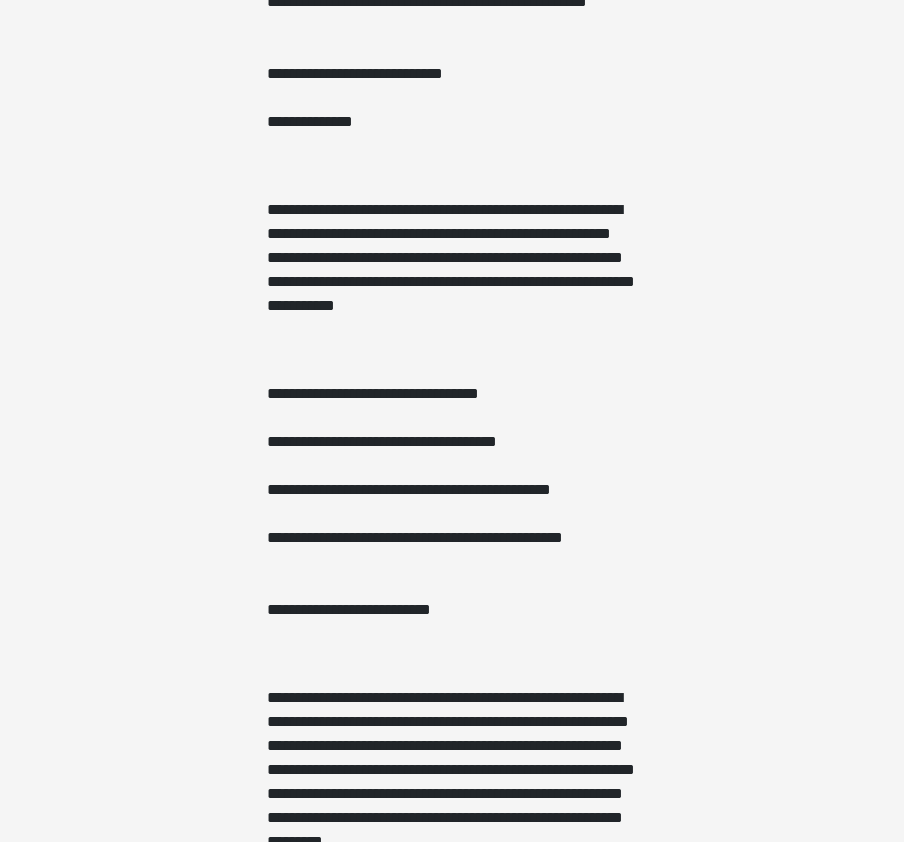 scroll, scrollTop: 1088, scrollLeft: 0, axis: vertical 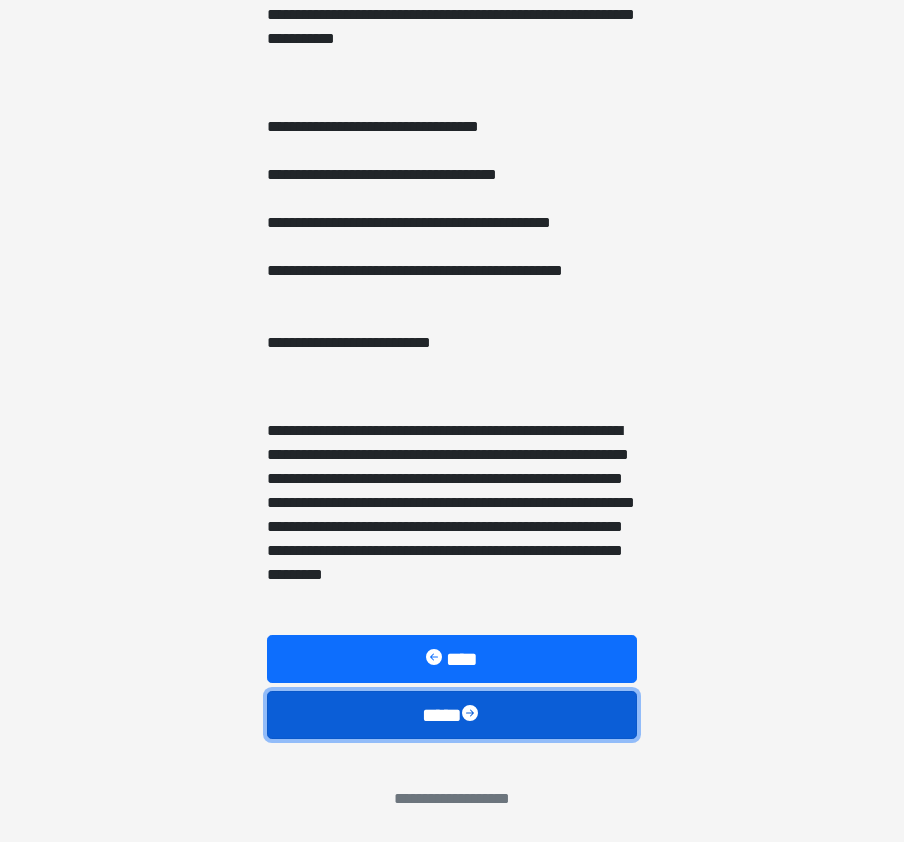 click on "****" at bounding box center [452, 715] 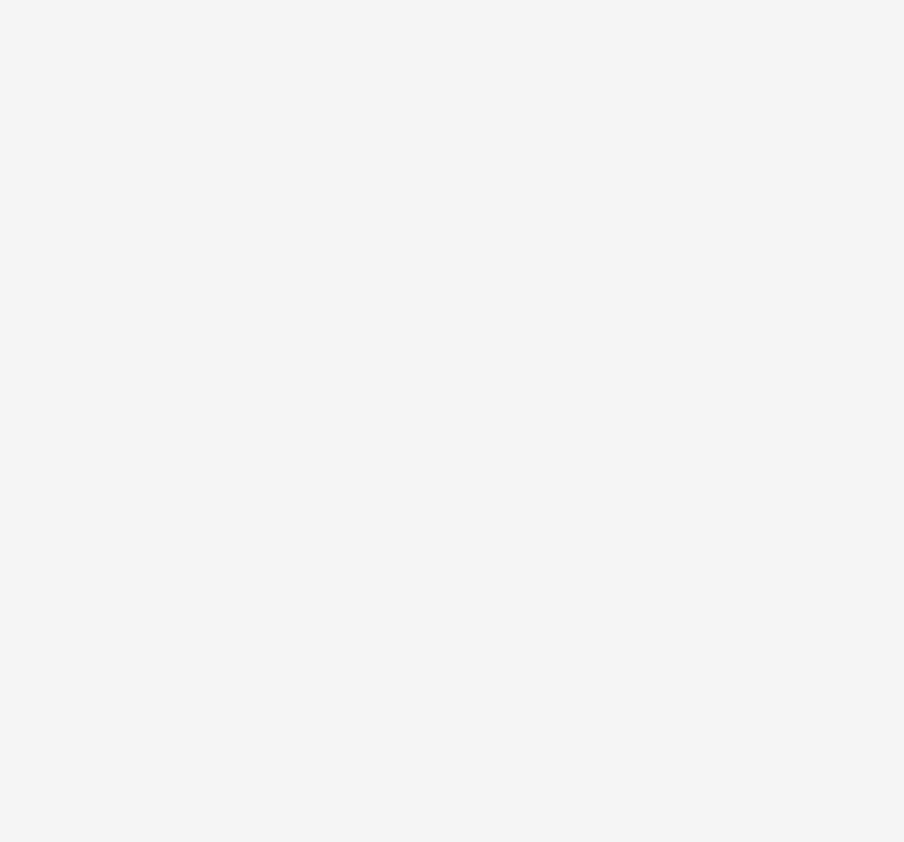 scroll, scrollTop: 0, scrollLeft: 0, axis: both 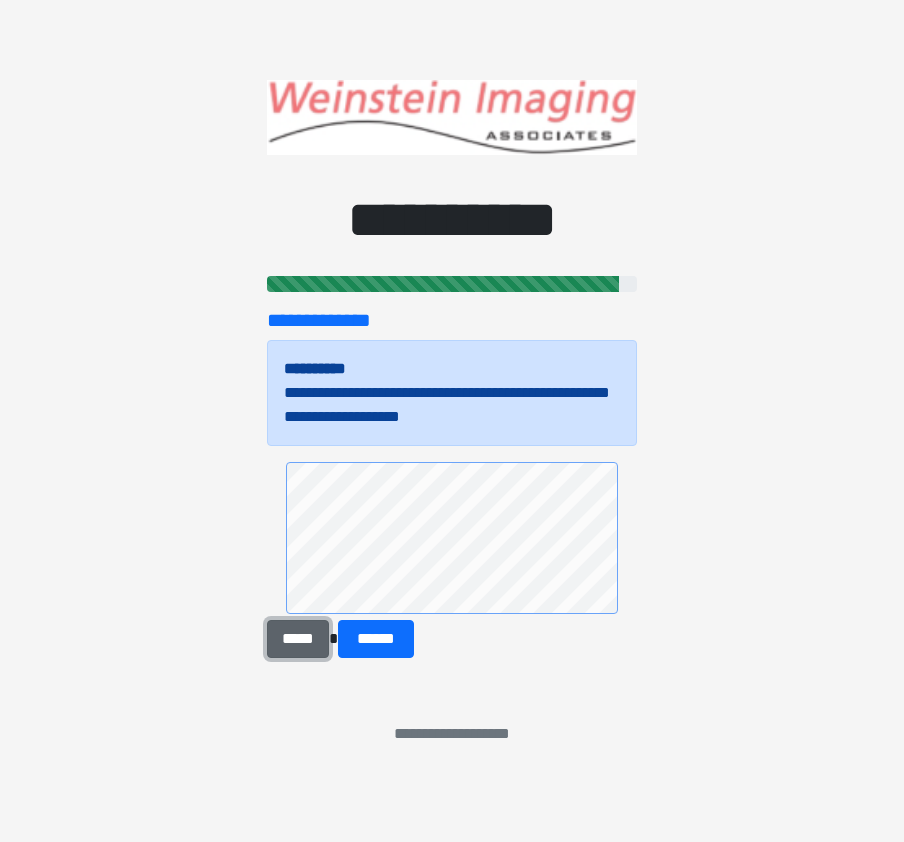 click on "*****" at bounding box center [298, 639] 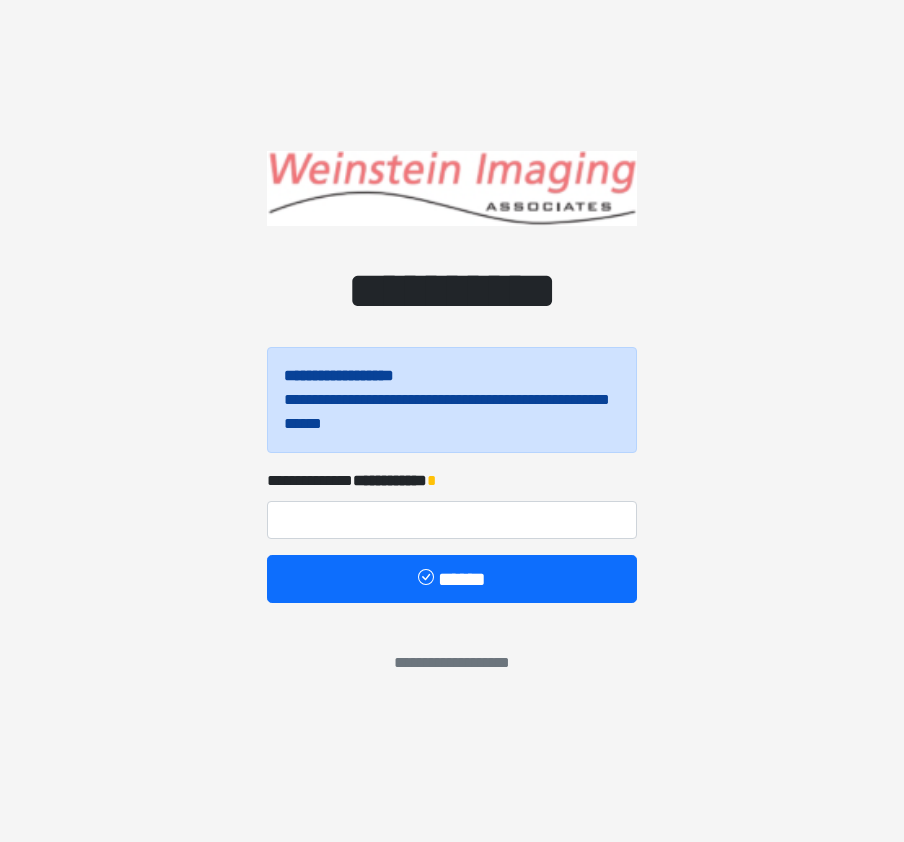 scroll, scrollTop: 0, scrollLeft: 0, axis: both 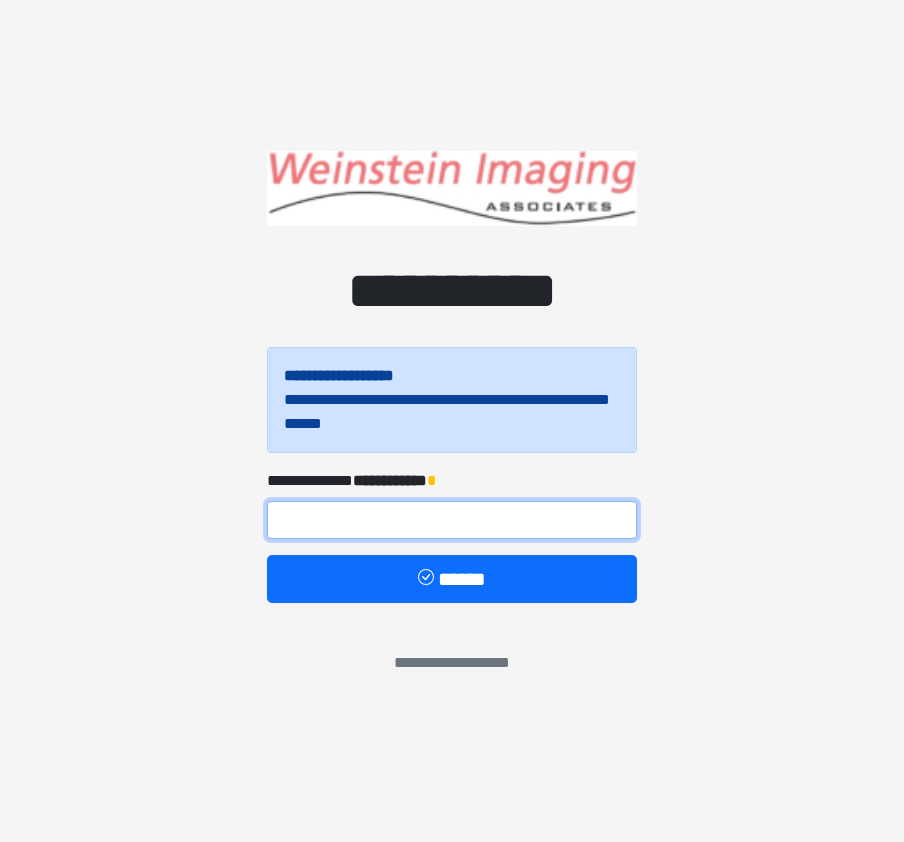 click at bounding box center (452, 520) 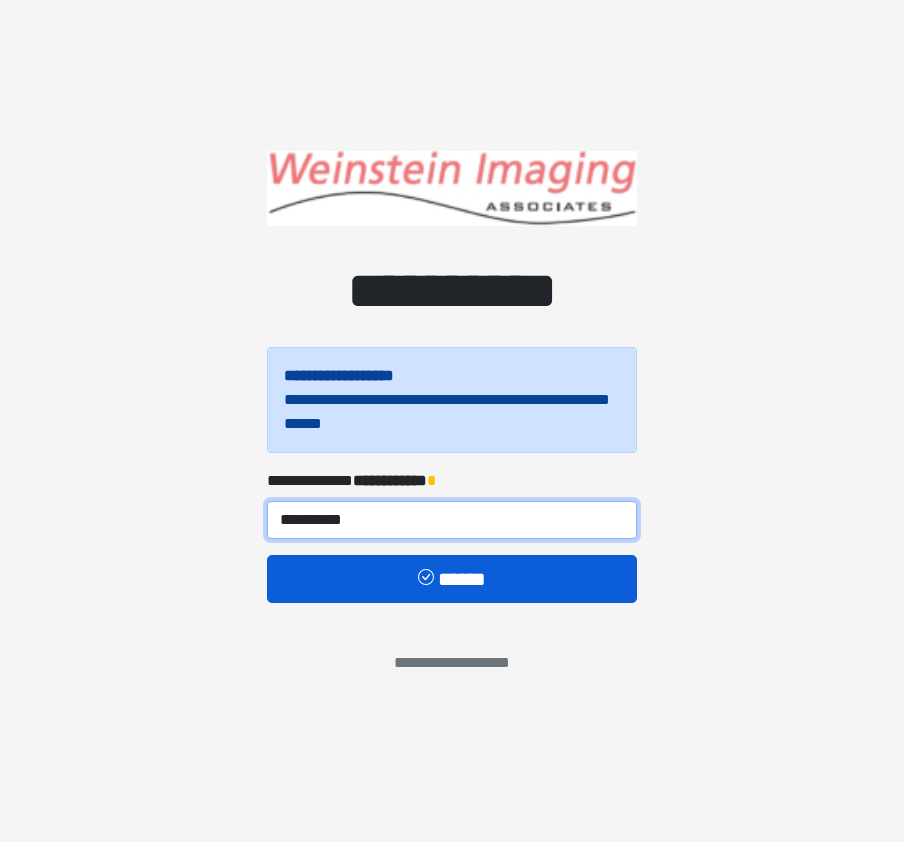 type on "**********" 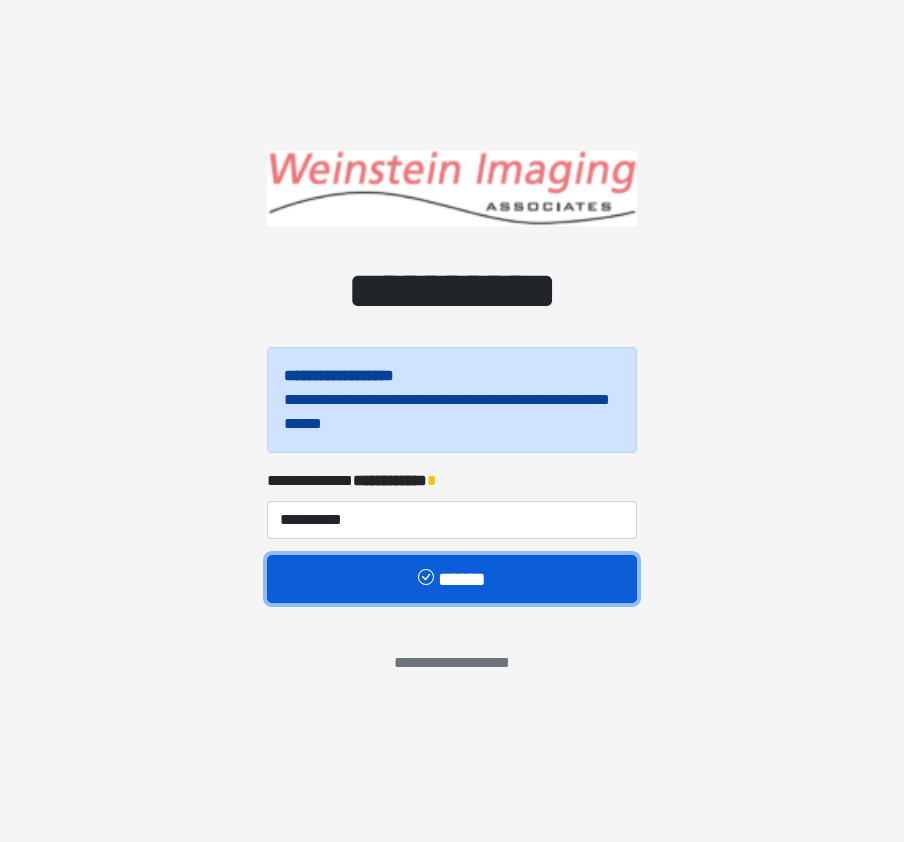 click on "******" at bounding box center [452, 579] 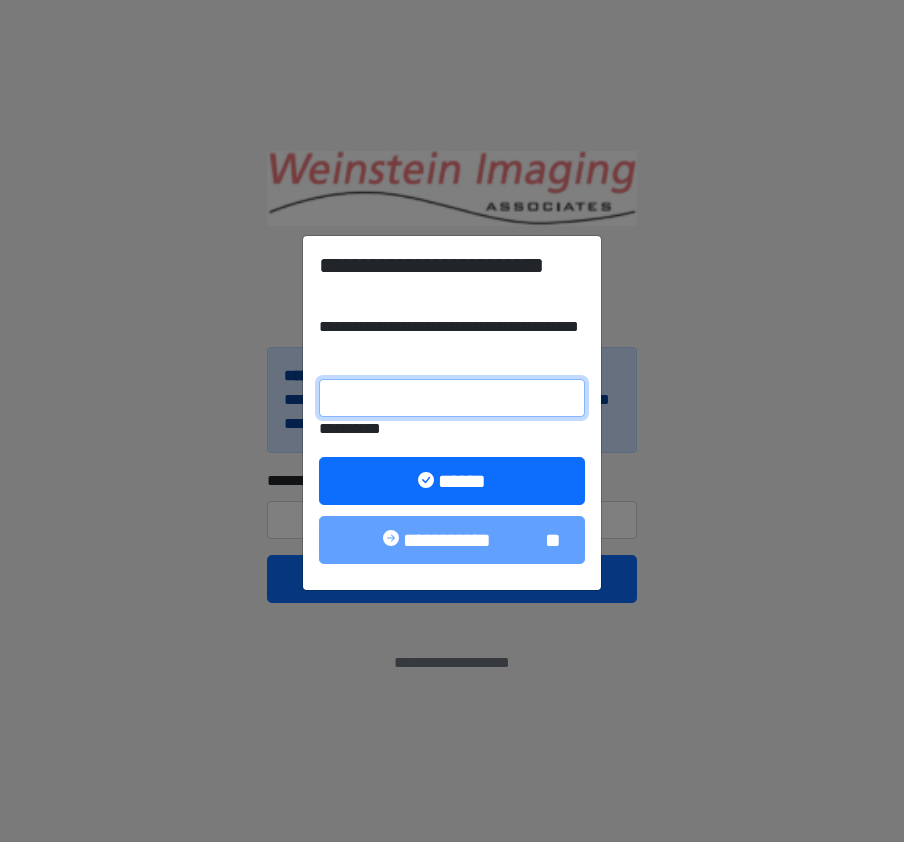 click on "**********" at bounding box center (452, 398) 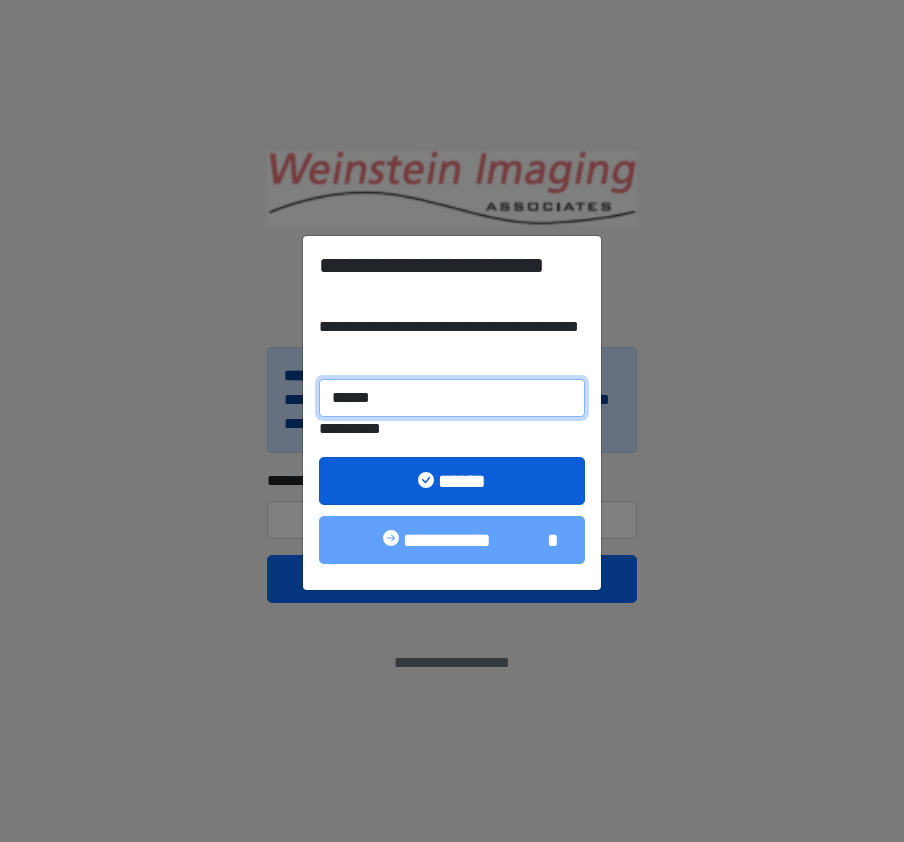 type on "******" 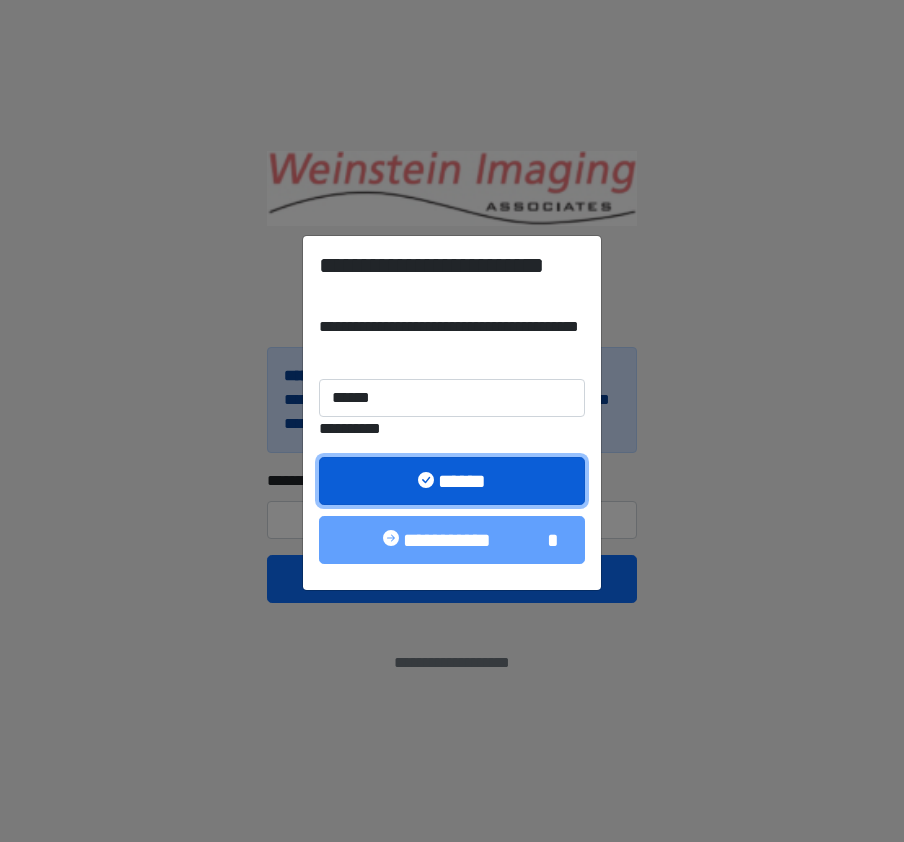 click on "******" at bounding box center (452, 481) 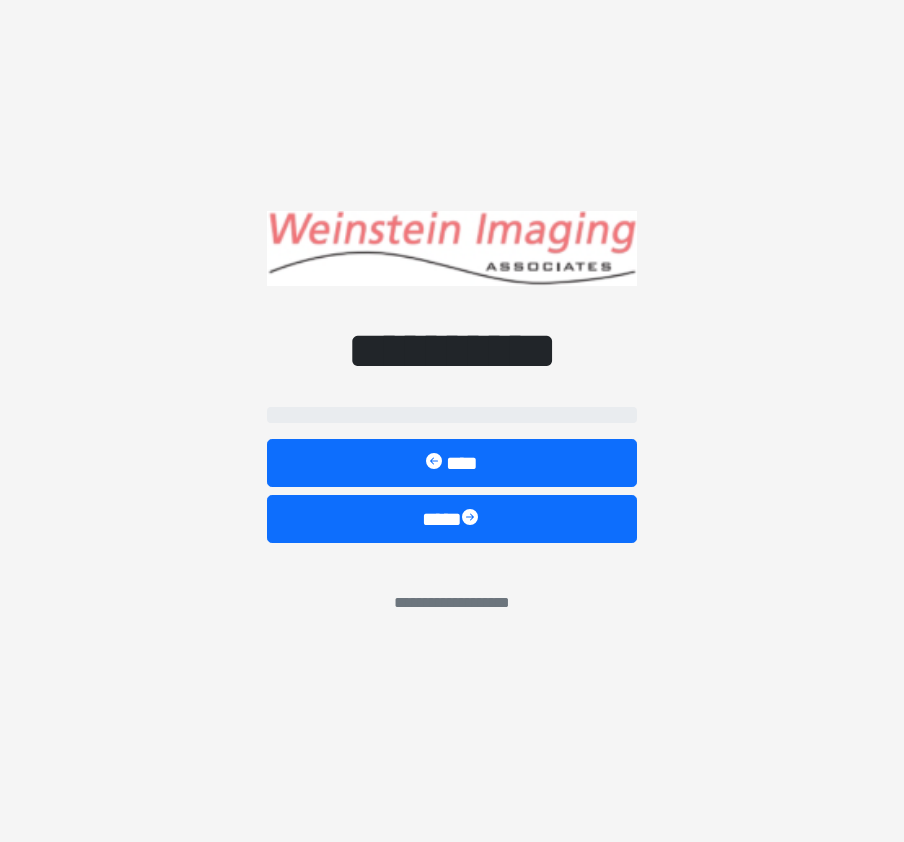 select on "****" 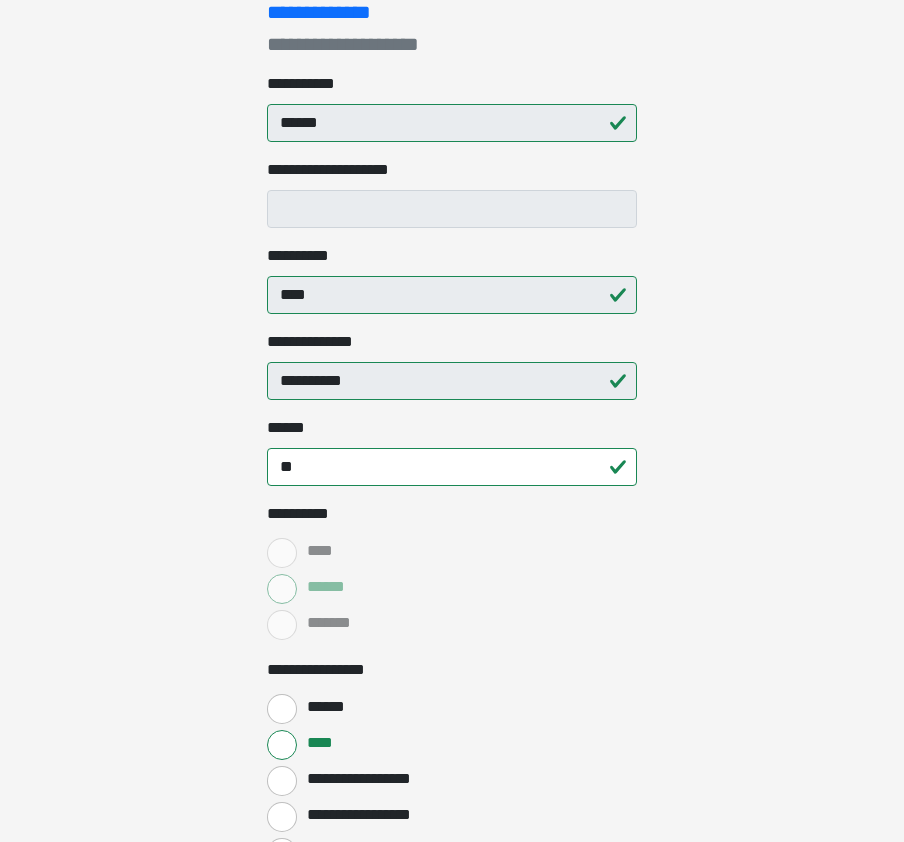 scroll, scrollTop: 300, scrollLeft: 0, axis: vertical 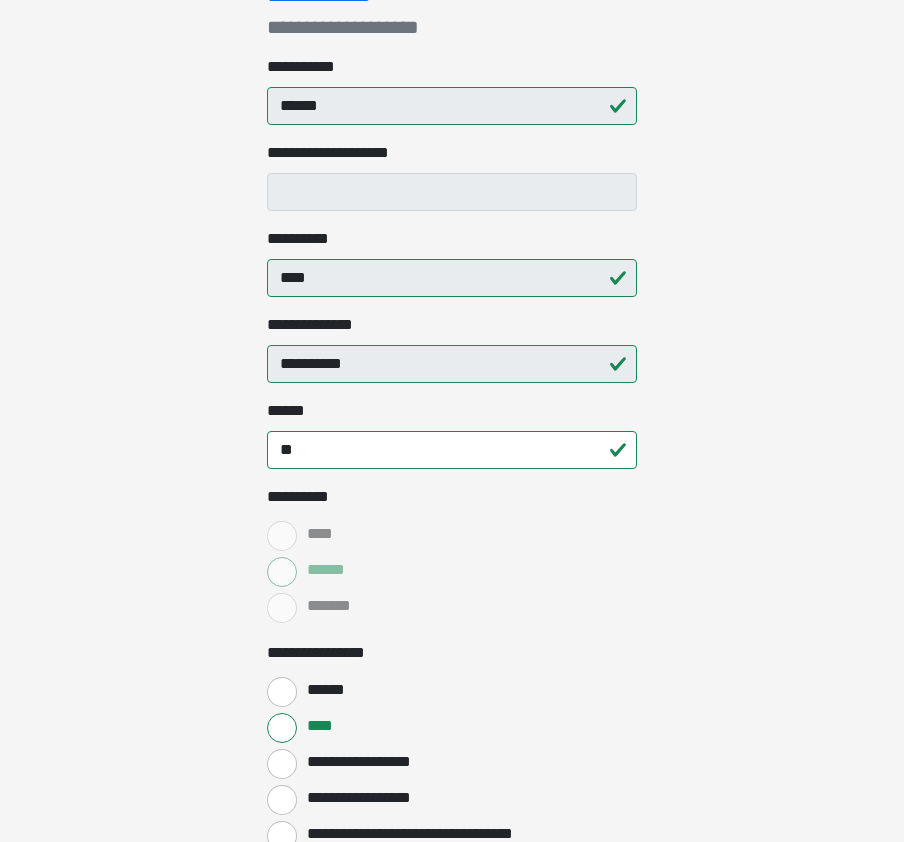 click on "****" at bounding box center (452, 534) 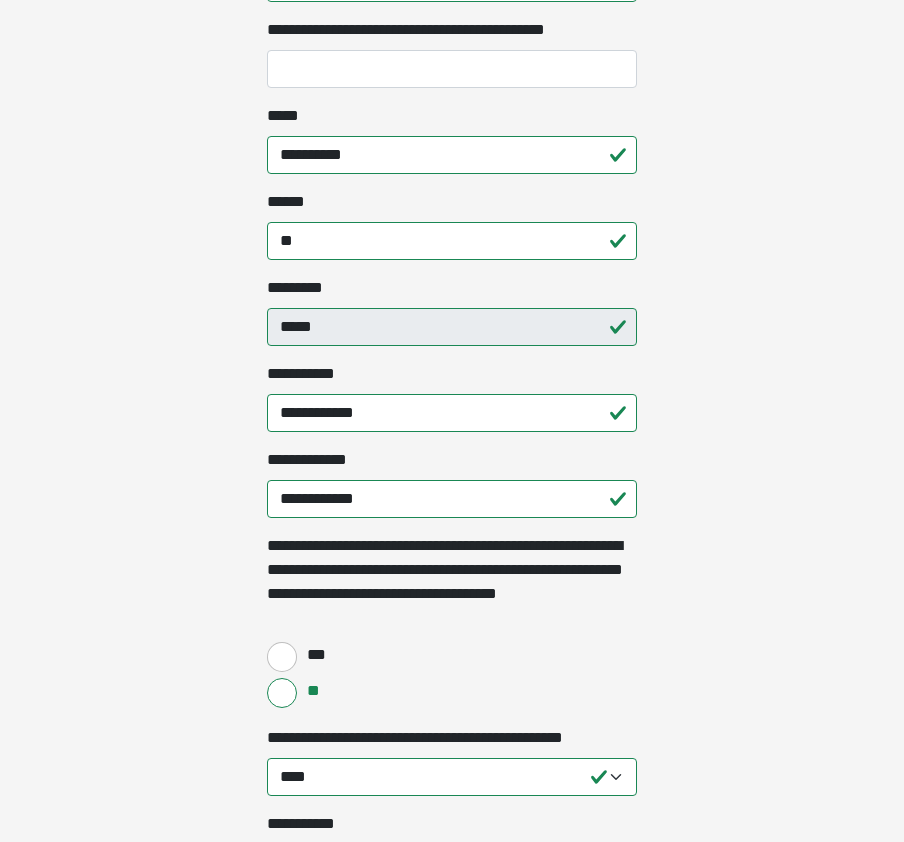 scroll, scrollTop: 968, scrollLeft: 0, axis: vertical 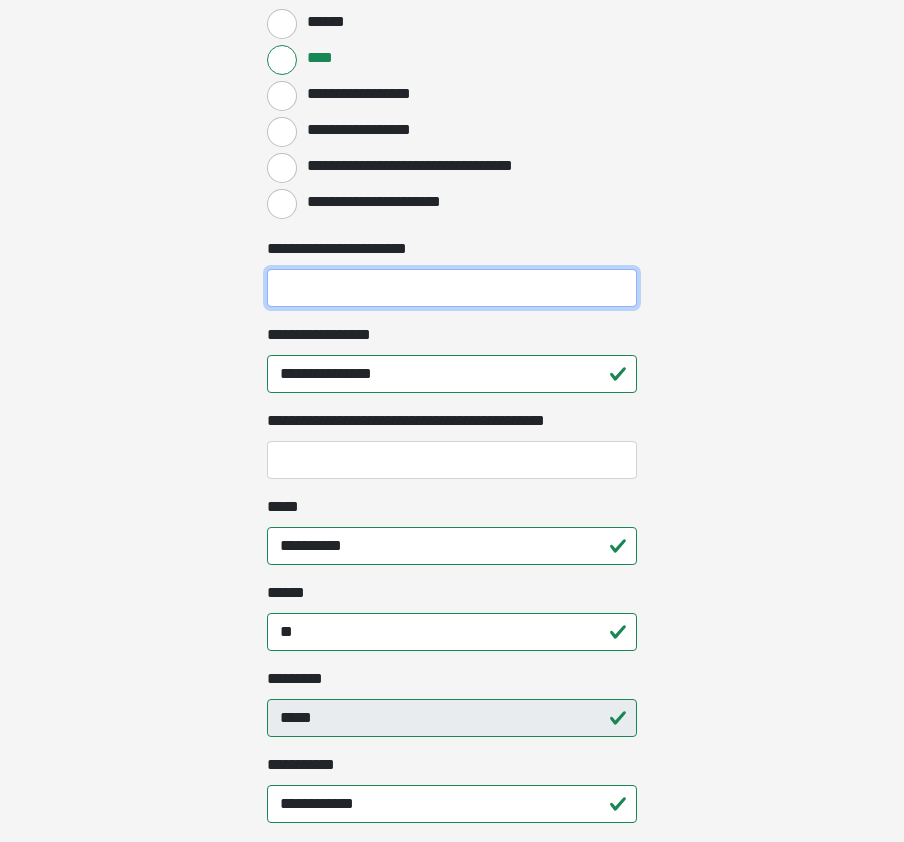 click on "**********" at bounding box center [452, 288] 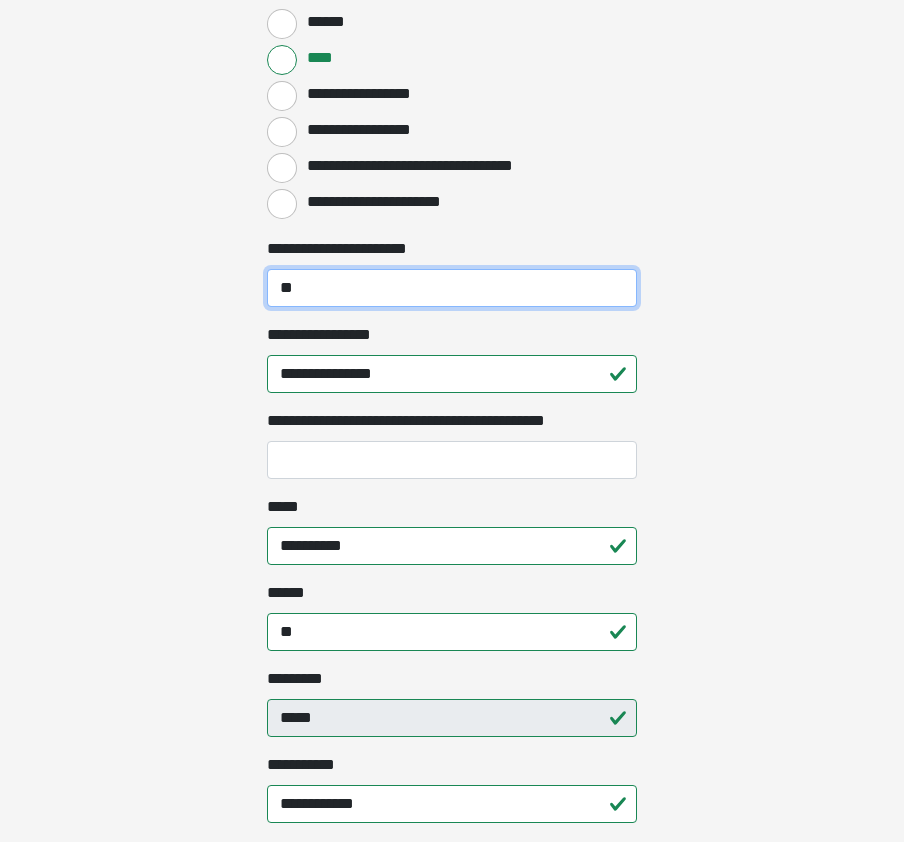 type on "*" 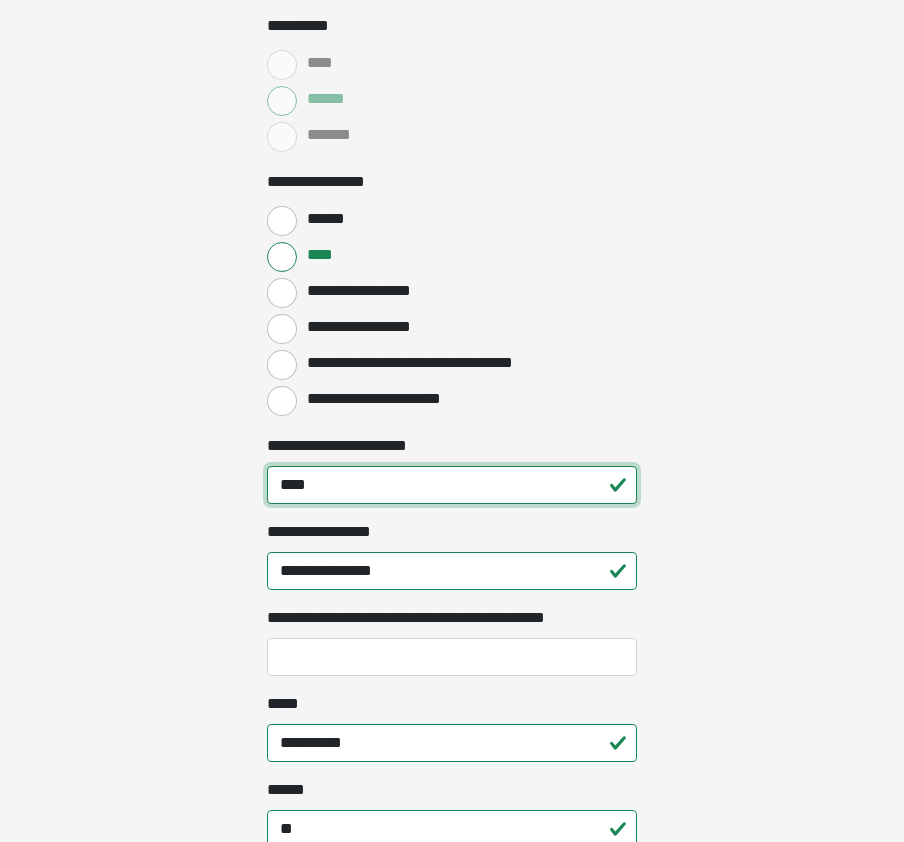 scroll, scrollTop: 768, scrollLeft: 0, axis: vertical 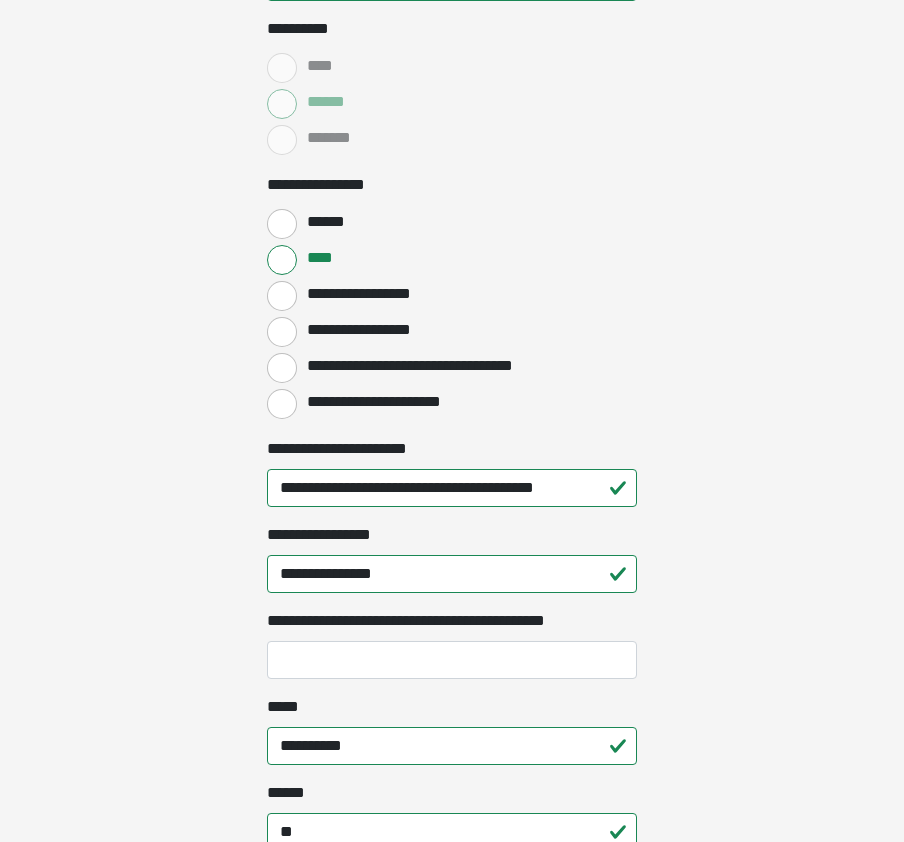 click on "**********" at bounding box center (452, -347) 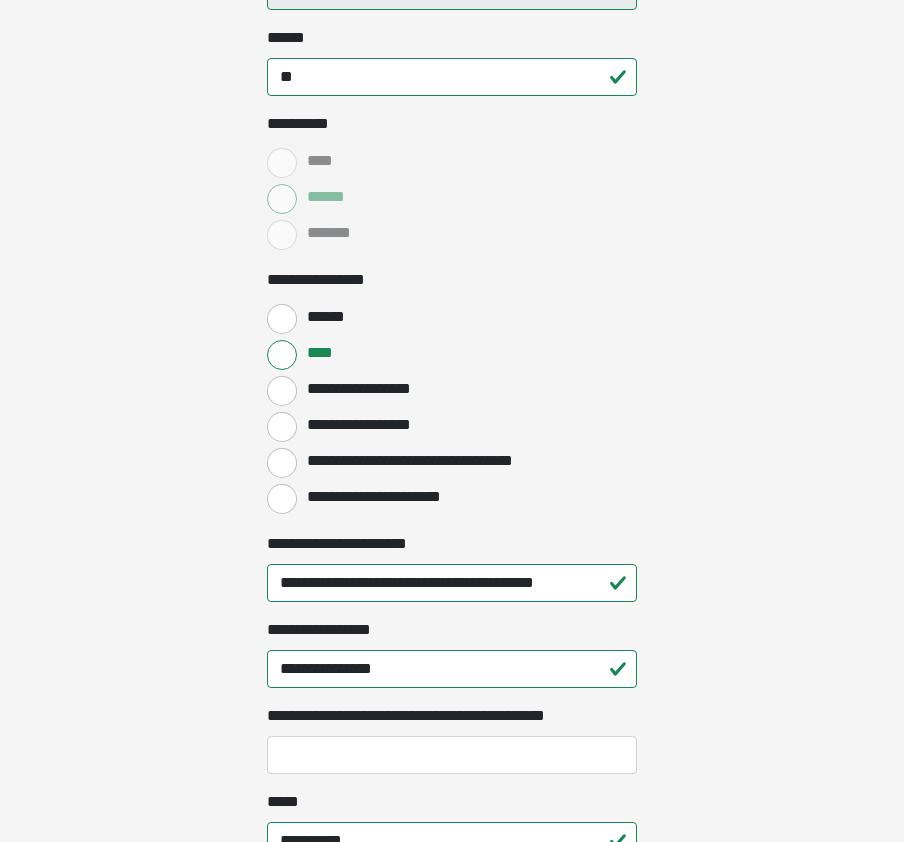 scroll, scrollTop: 668, scrollLeft: 0, axis: vertical 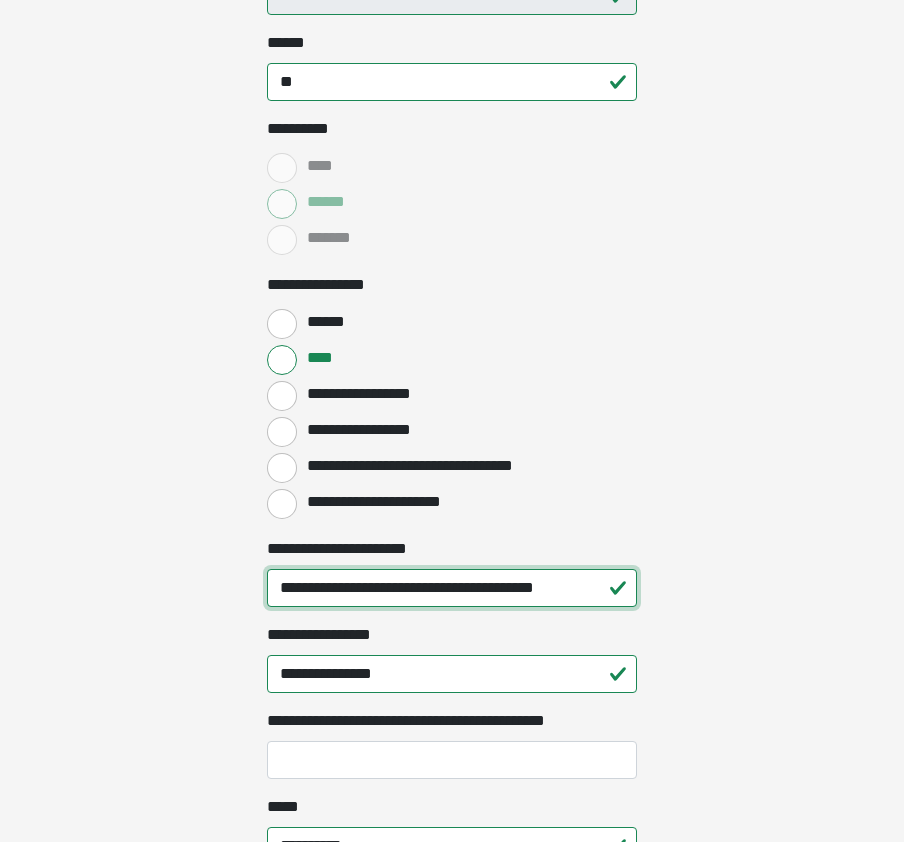 drag, startPoint x: 276, startPoint y: 584, endPoint x: 307, endPoint y: 583, distance: 31.016125 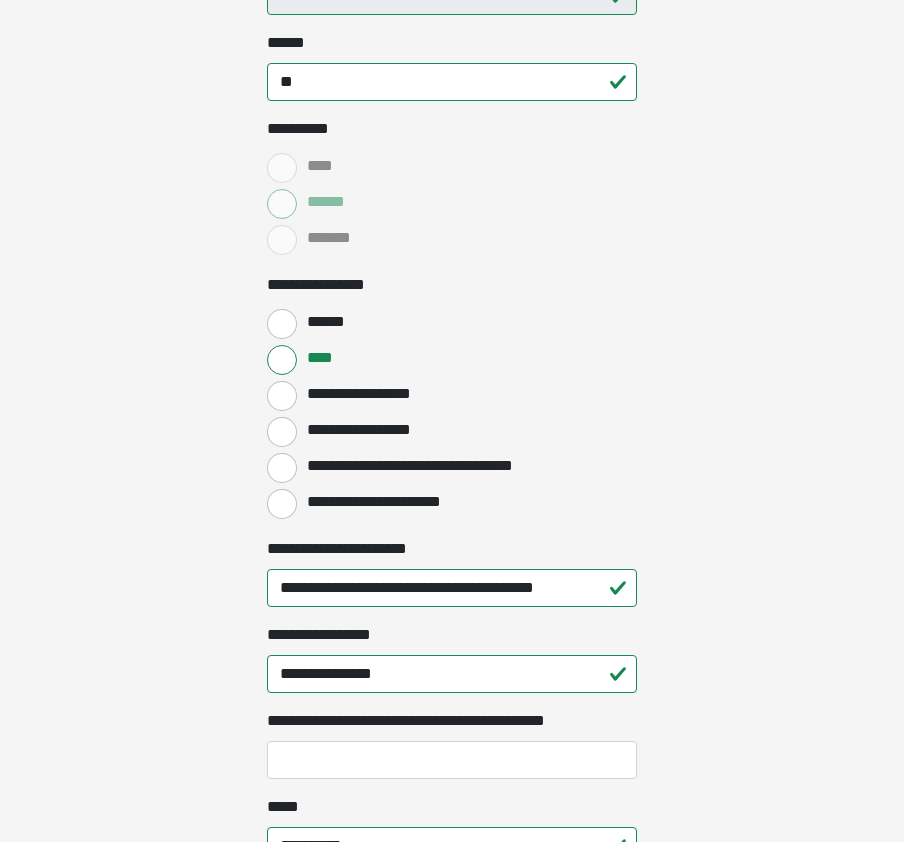 click on "**********" at bounding box center (452, -247) 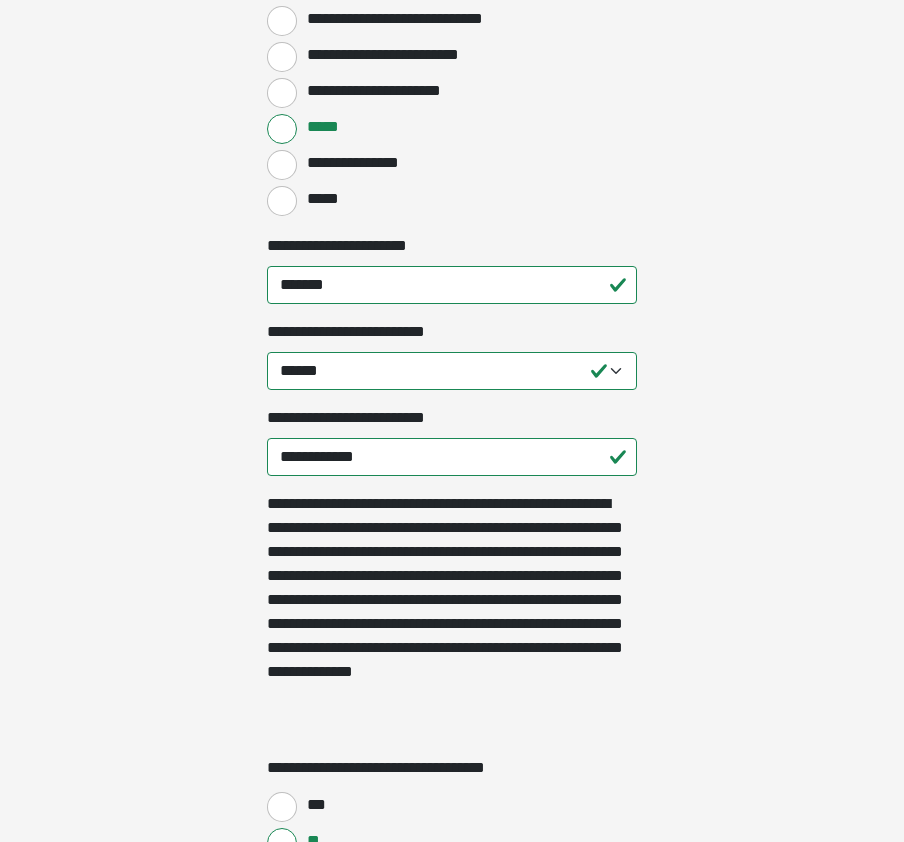scroll, scrollTop: 4368, scrollLeft: 0, axis: vertical 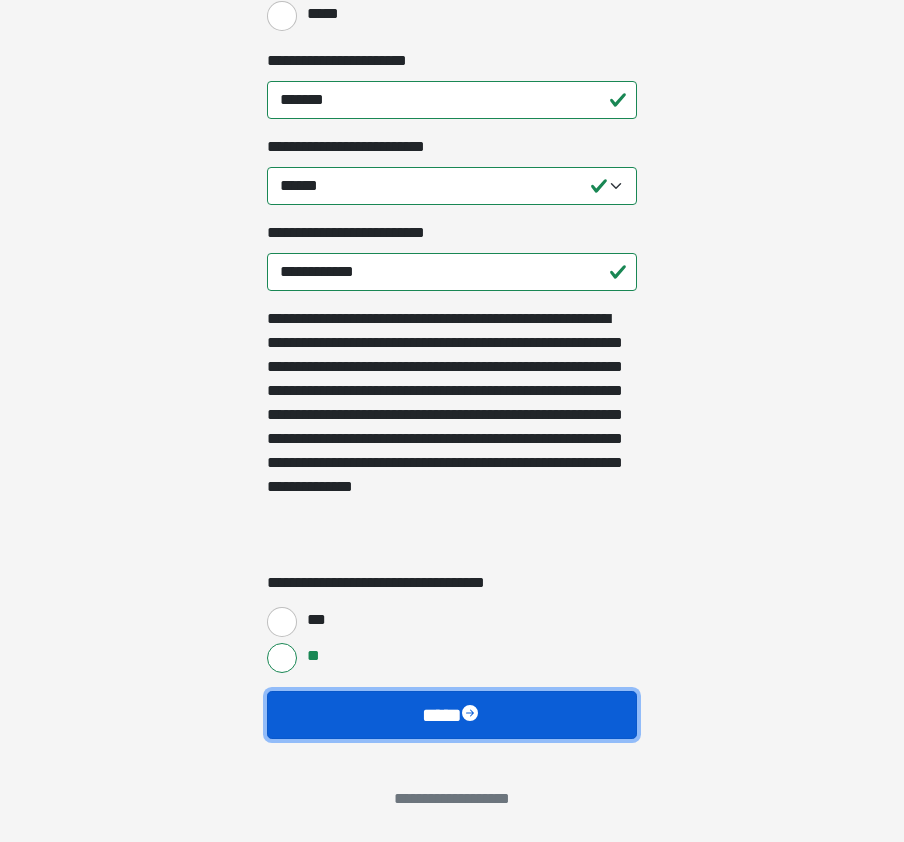 click on "****" at bounding box center [452, 715] 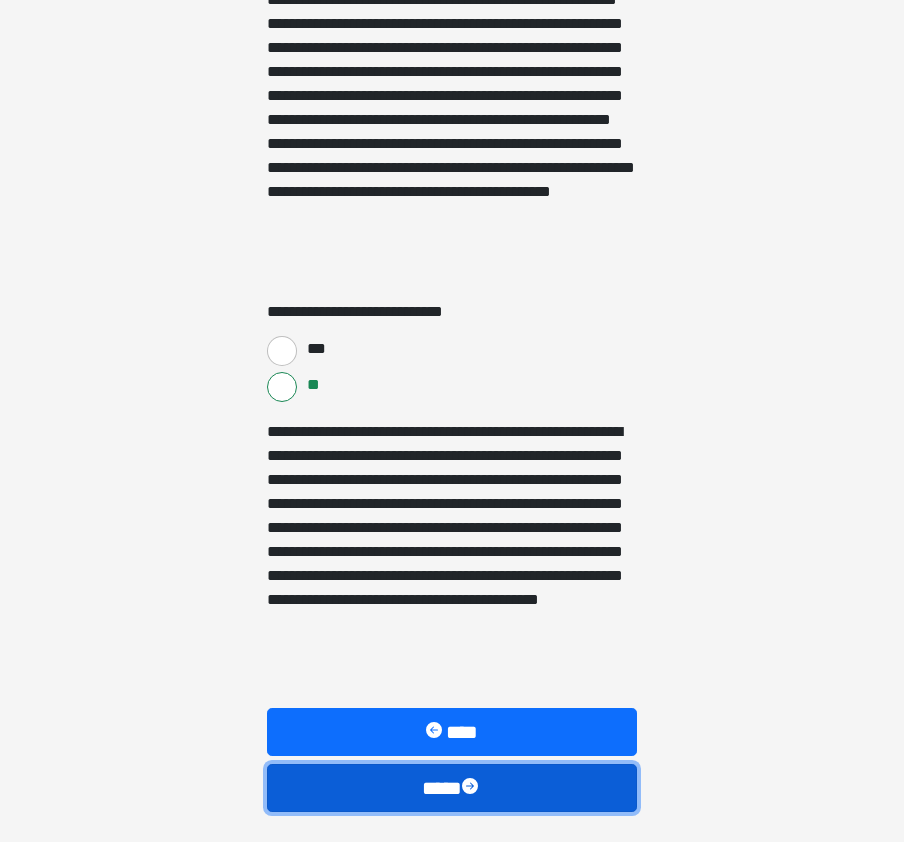 scroll, scrollTop: 3280, scrollLeft: 0, axis: vertical 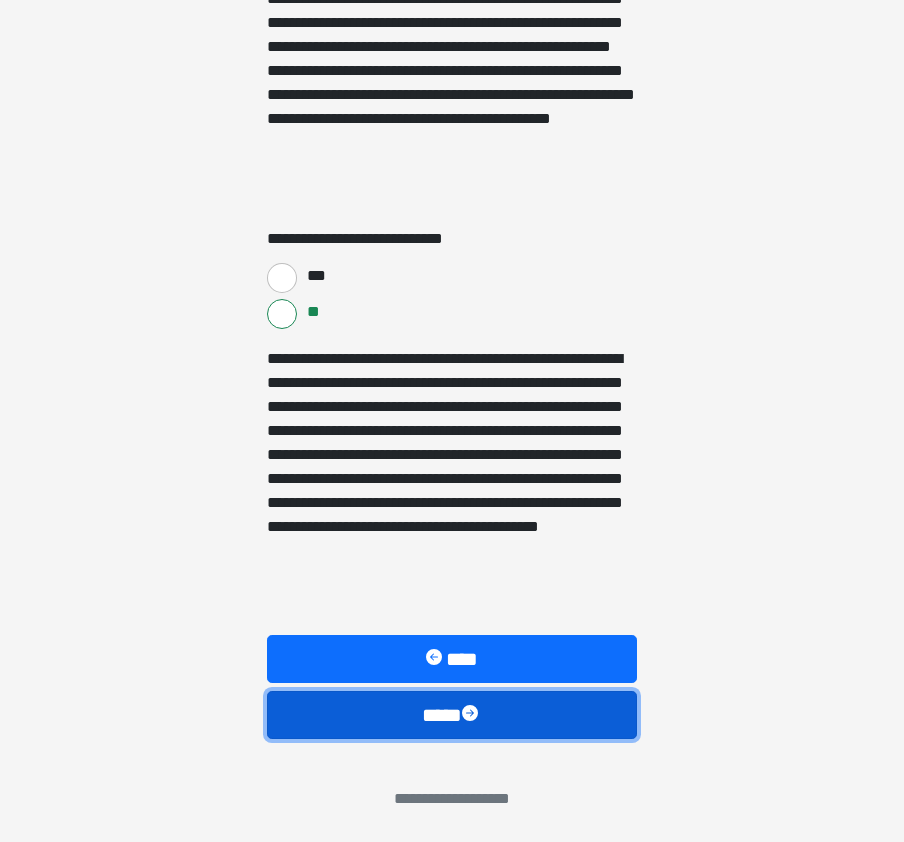 click on "****" at bounding box center [452, 715] 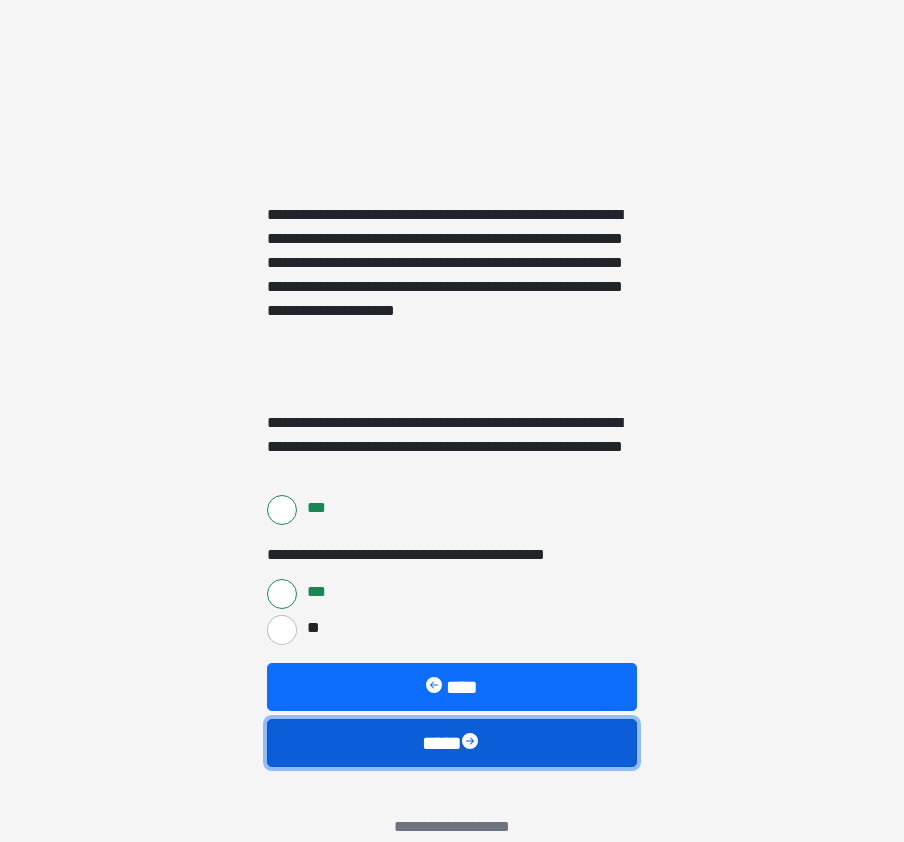 scroll, scrollTop: 2700, scrollLeft: 0, axis: vertical 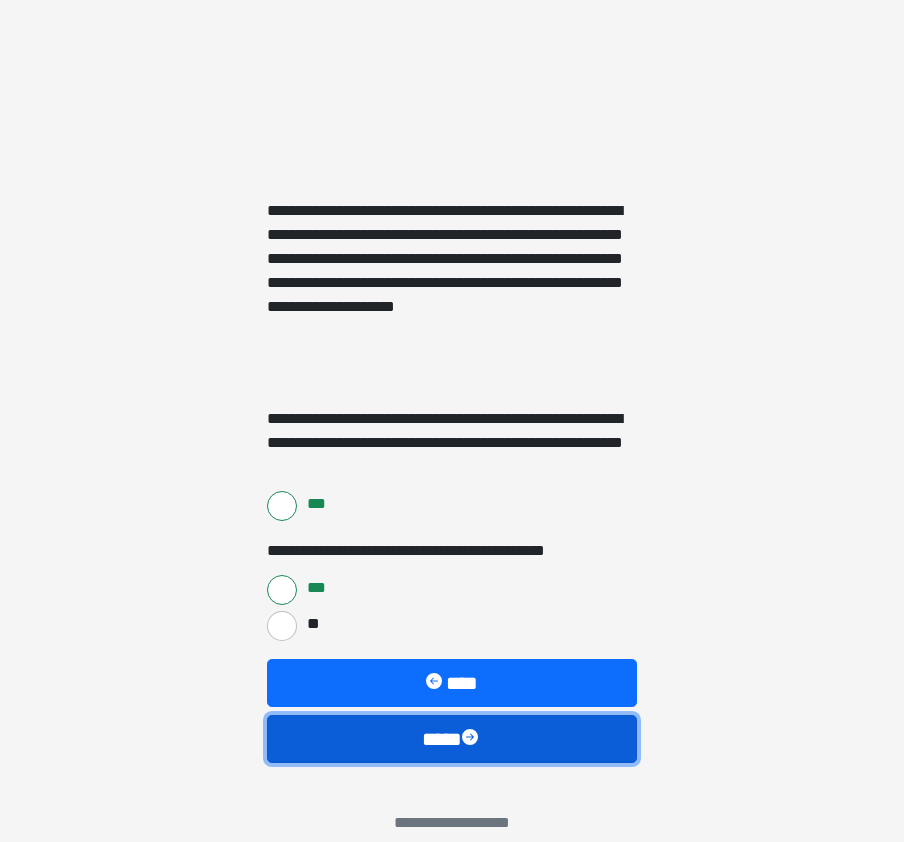 click on "****" at bounding box center [452, 739] 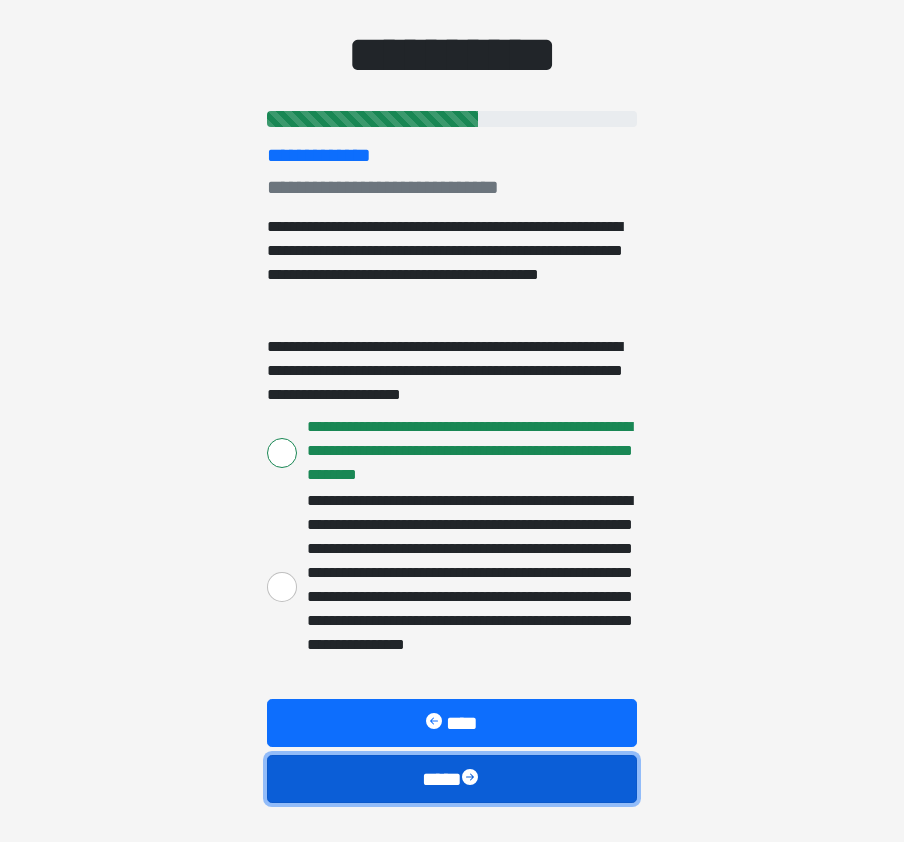 scroll, scrollTop: 204, scrollLeft: 0, axis: vertical 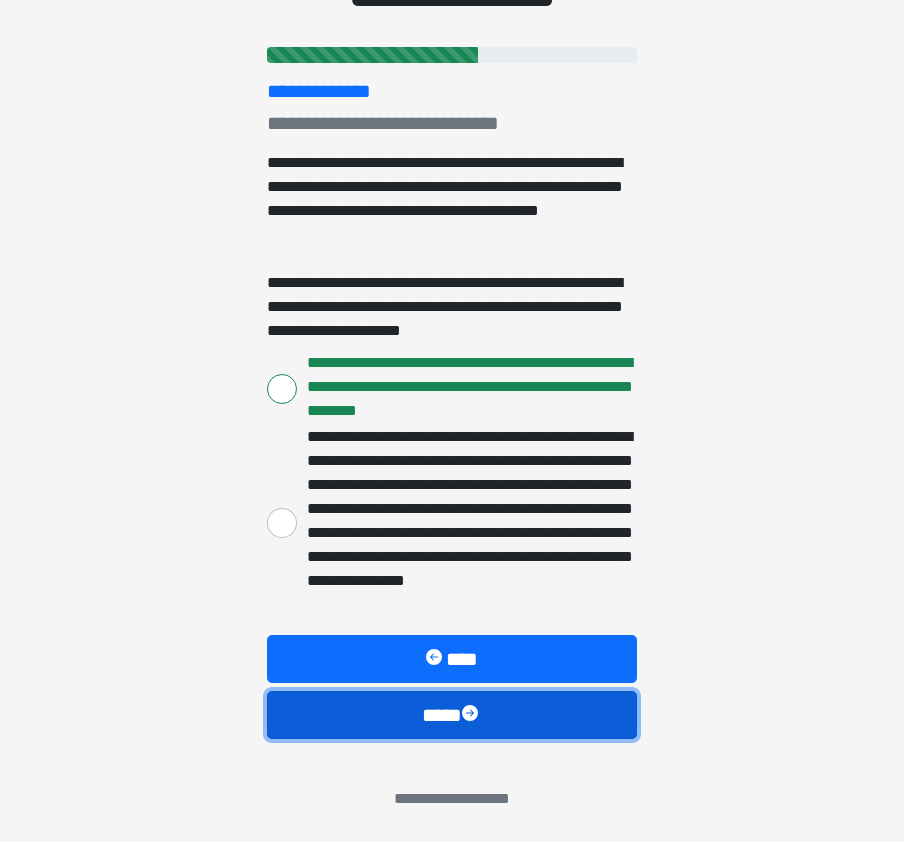 click on "****" at bounding box center [452, 715] 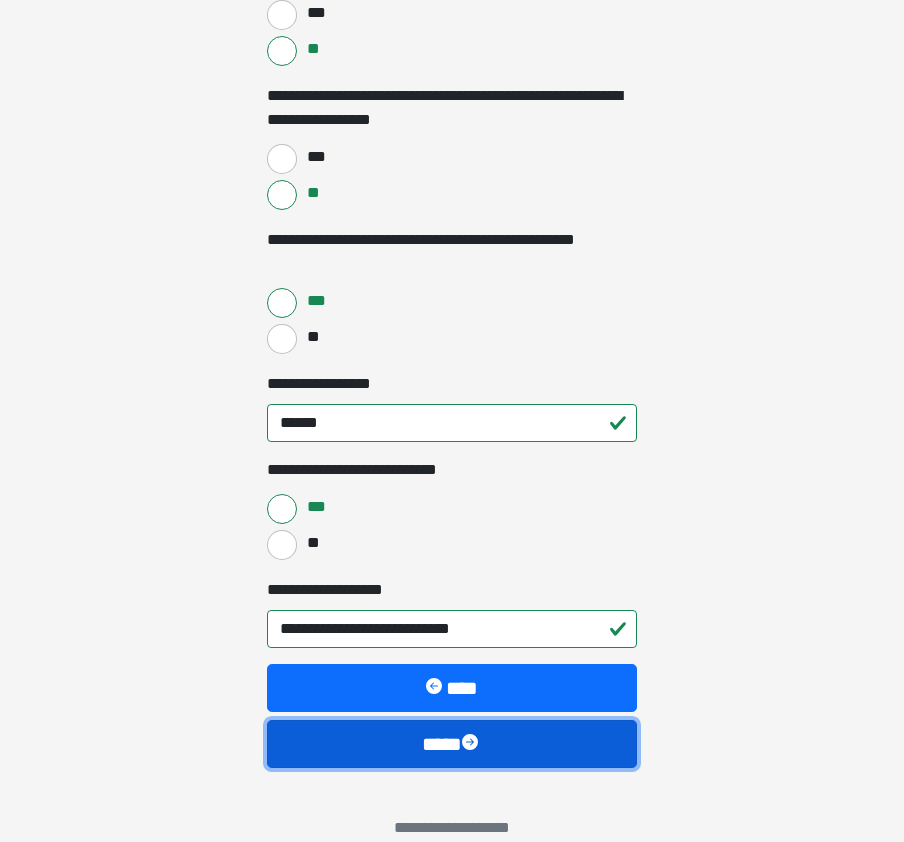 scroll, scrollTop: 3740, scrollLeft: 0, axis: vertical 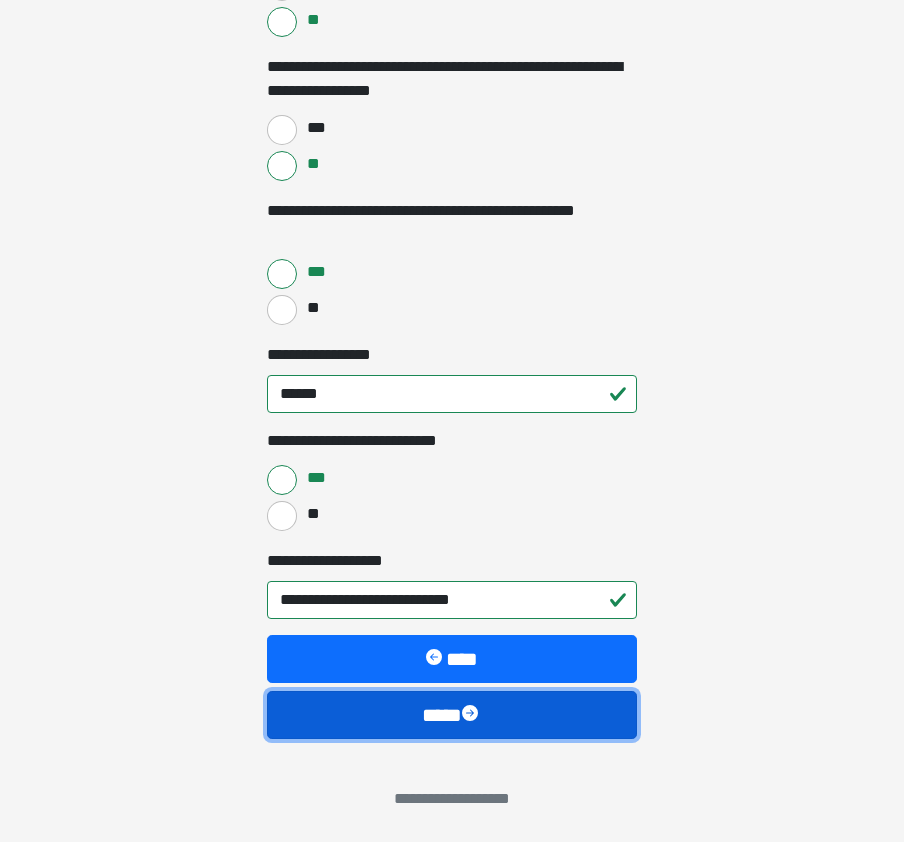 click on "****" at bounding box center [452, 715] 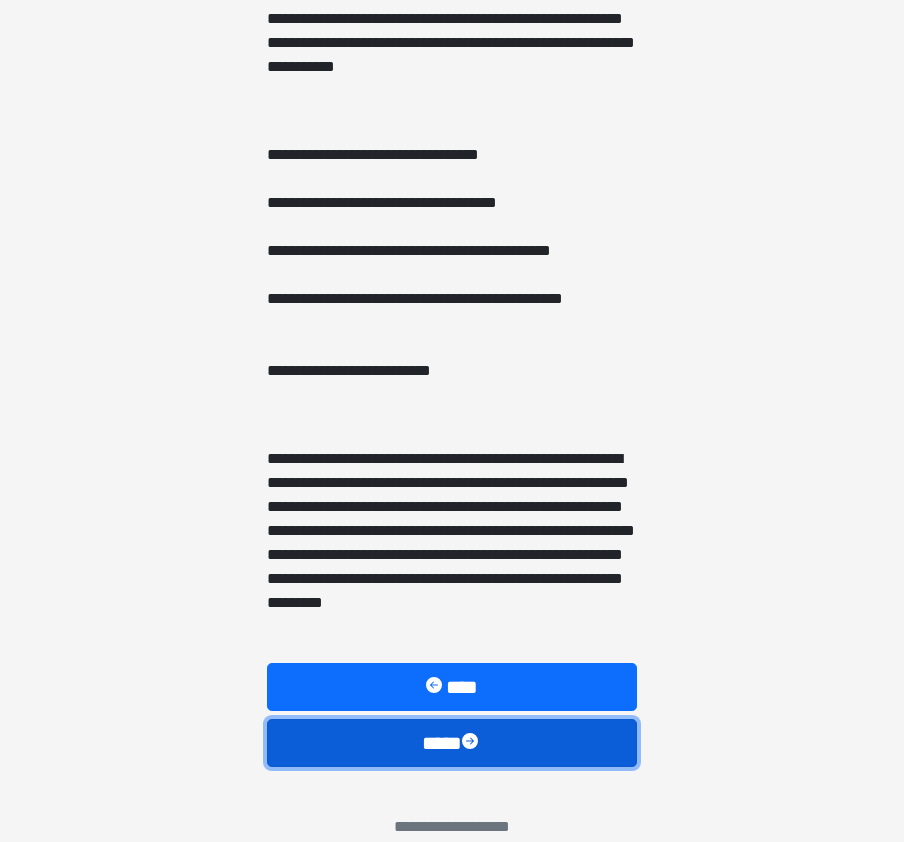 scroll, scrollTop: 1088, scrollLeft: 0, axis: vertical 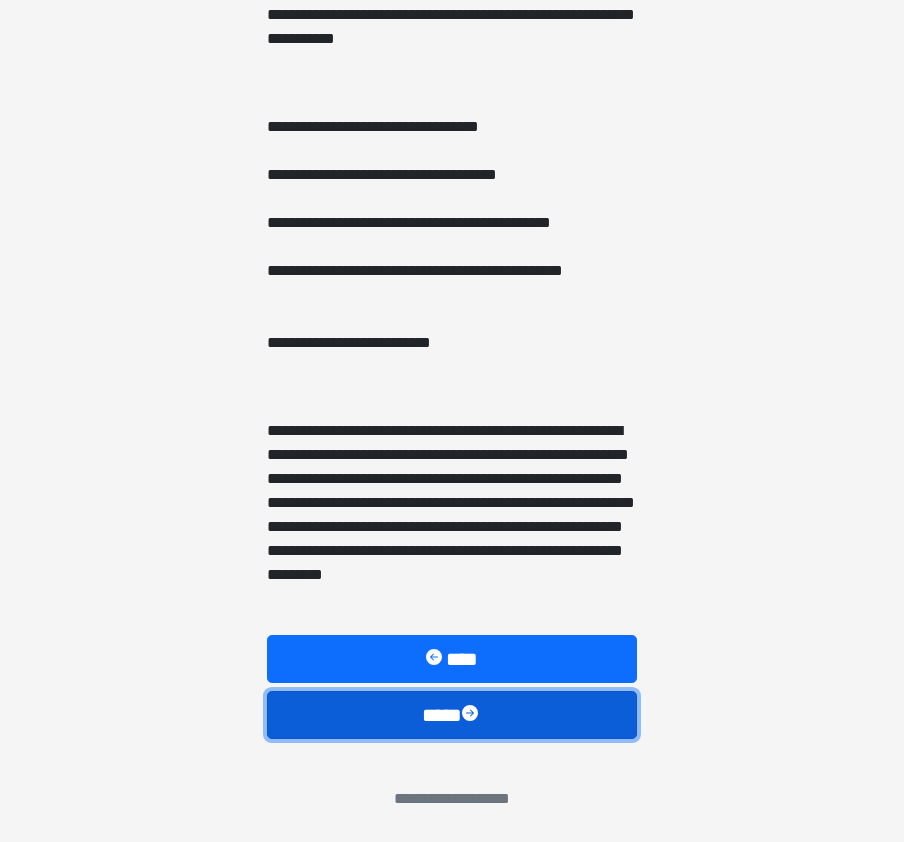 click on "****" at bounding box center [452, 715] 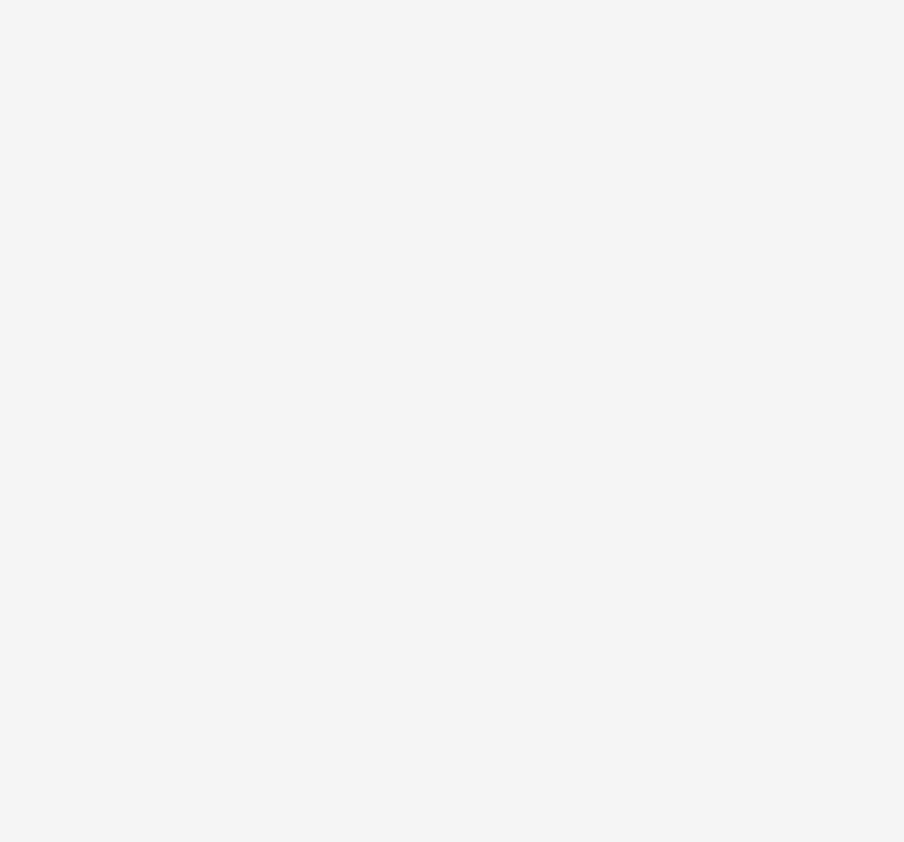 scroll, scrollTop: 0, scrollLeft: 0, axis: both 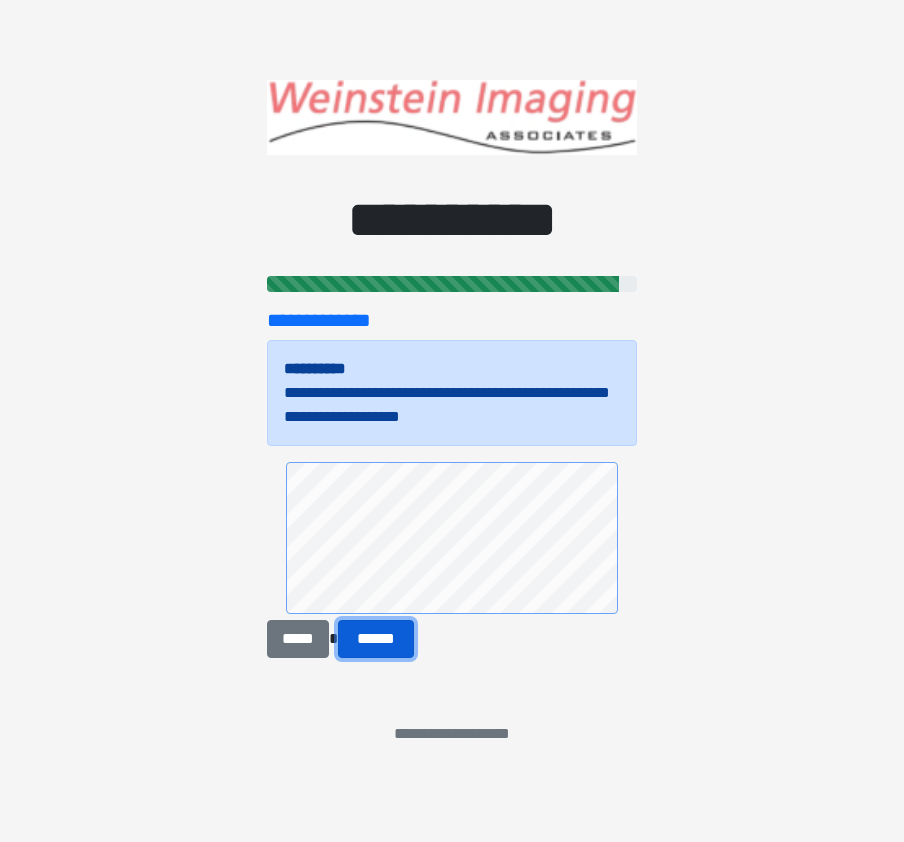 click on "******" at bounding box center (376, 639) 